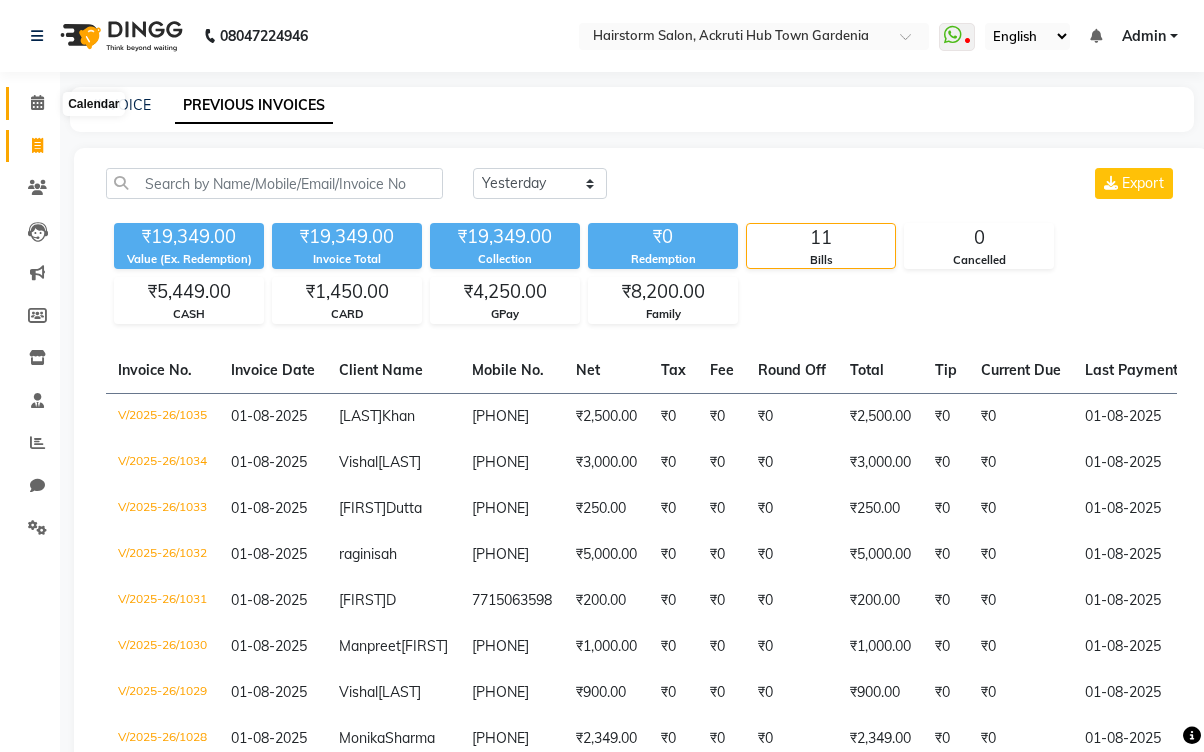click 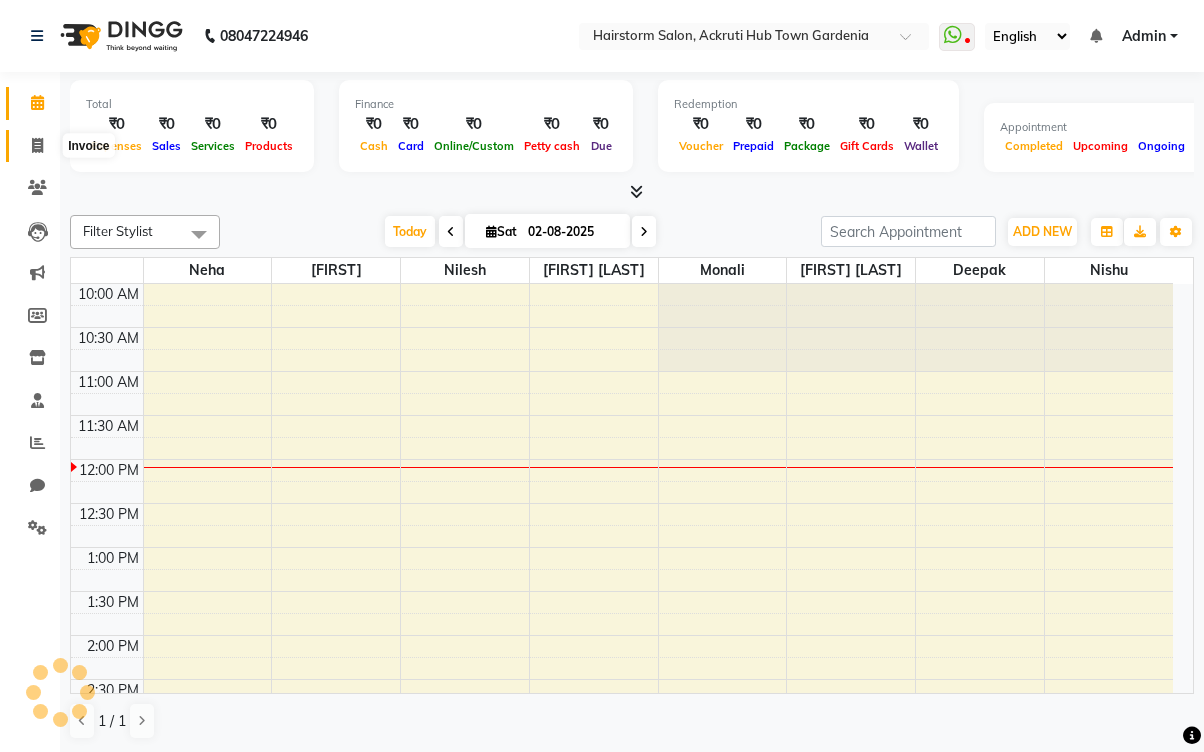 scroll, scrollTop: 0, scrollLeft: 0, axis: both 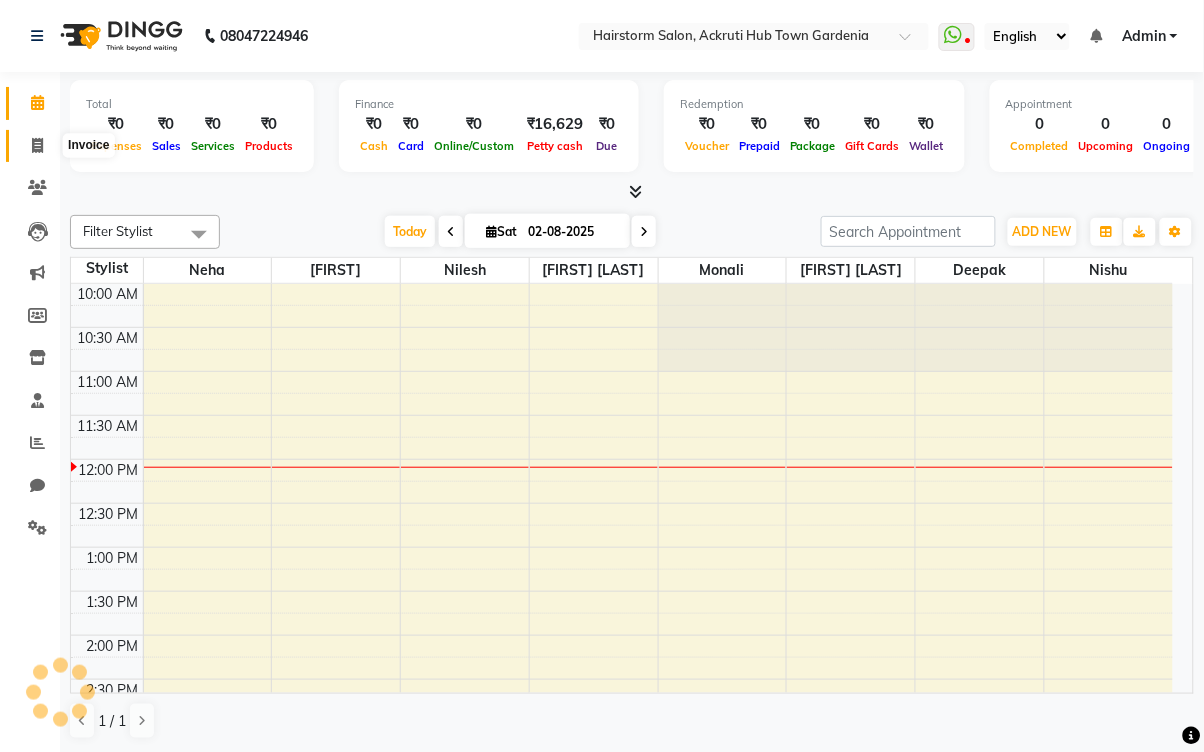 click 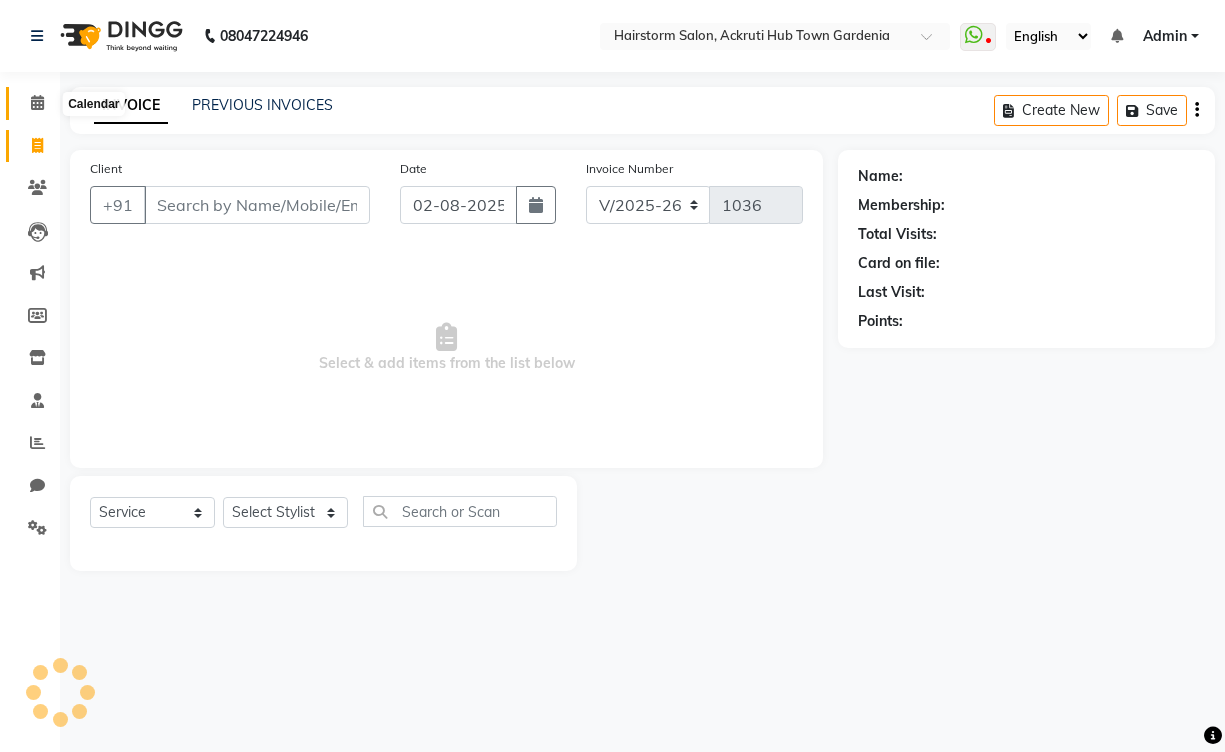 click 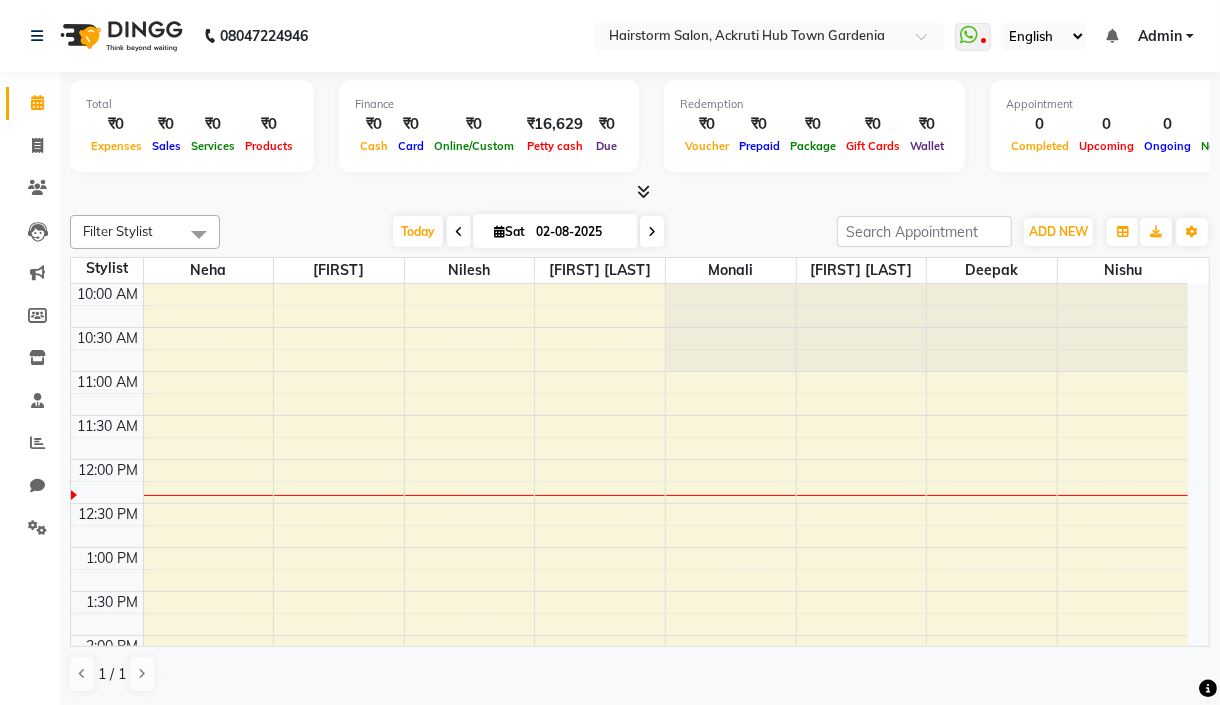 click at bounding box center (644, 191) 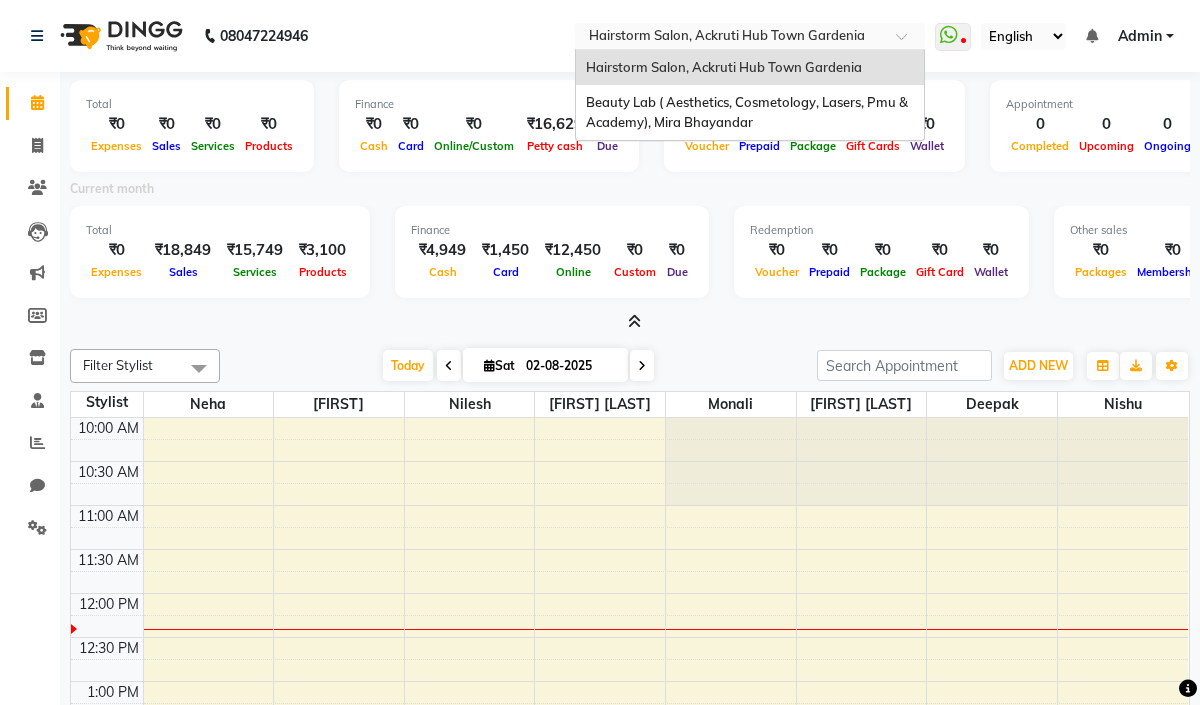 click on "Select Location × [BRAND] Salon, [BRAND] [BRAND]" at bounding box center (750, 36) 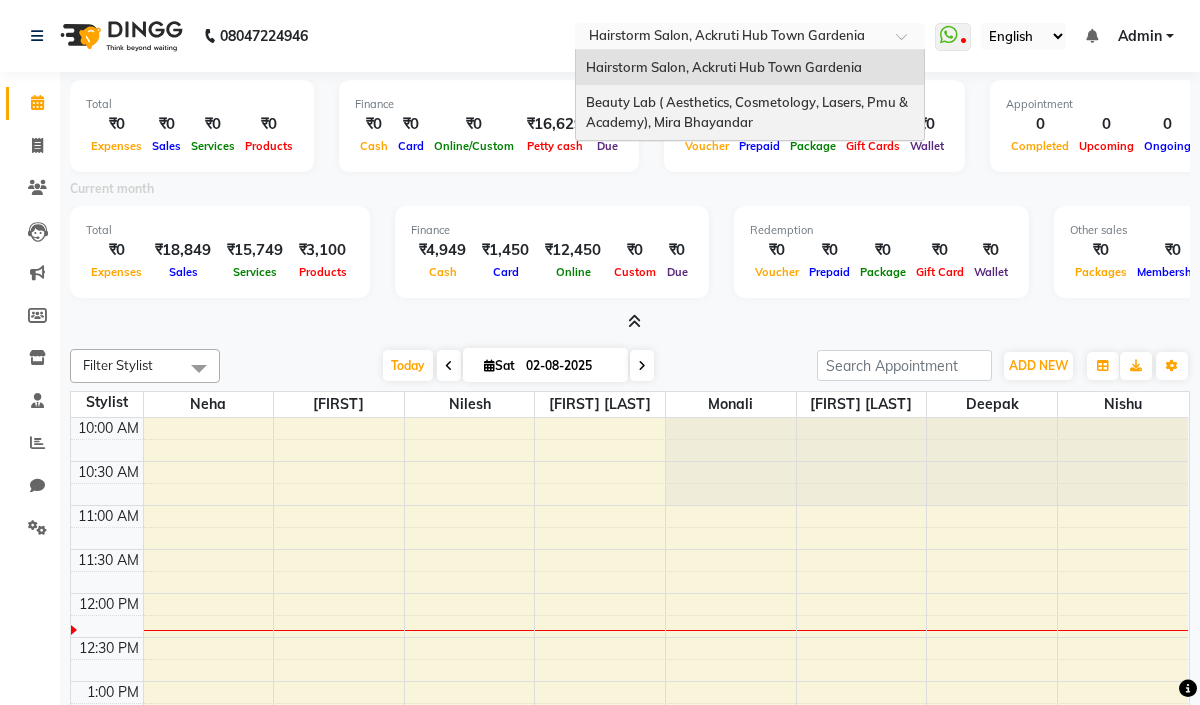 click on "Beauty Lab ( Aesthetics, Cosmetology, Lasers, Pmu & Academy), Mira Bhayandar" at bounding box center (748, 112) 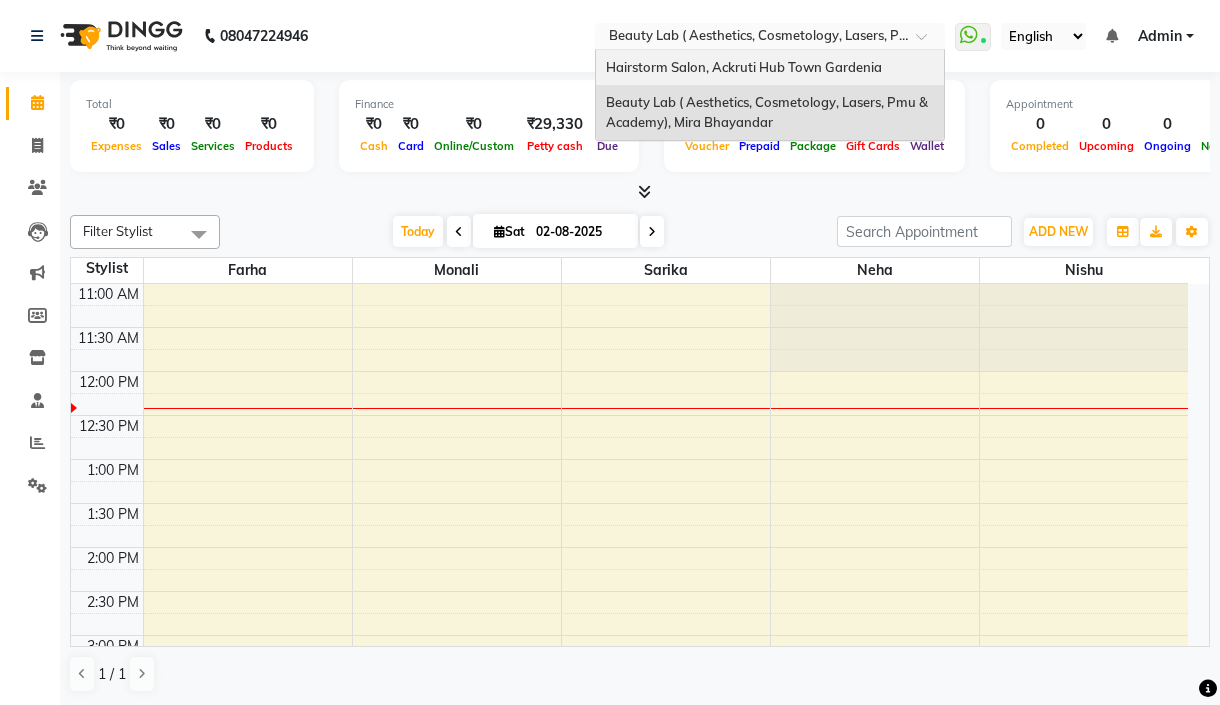scroll, scrollTop: 0, scrollLeft: 0, axis: both 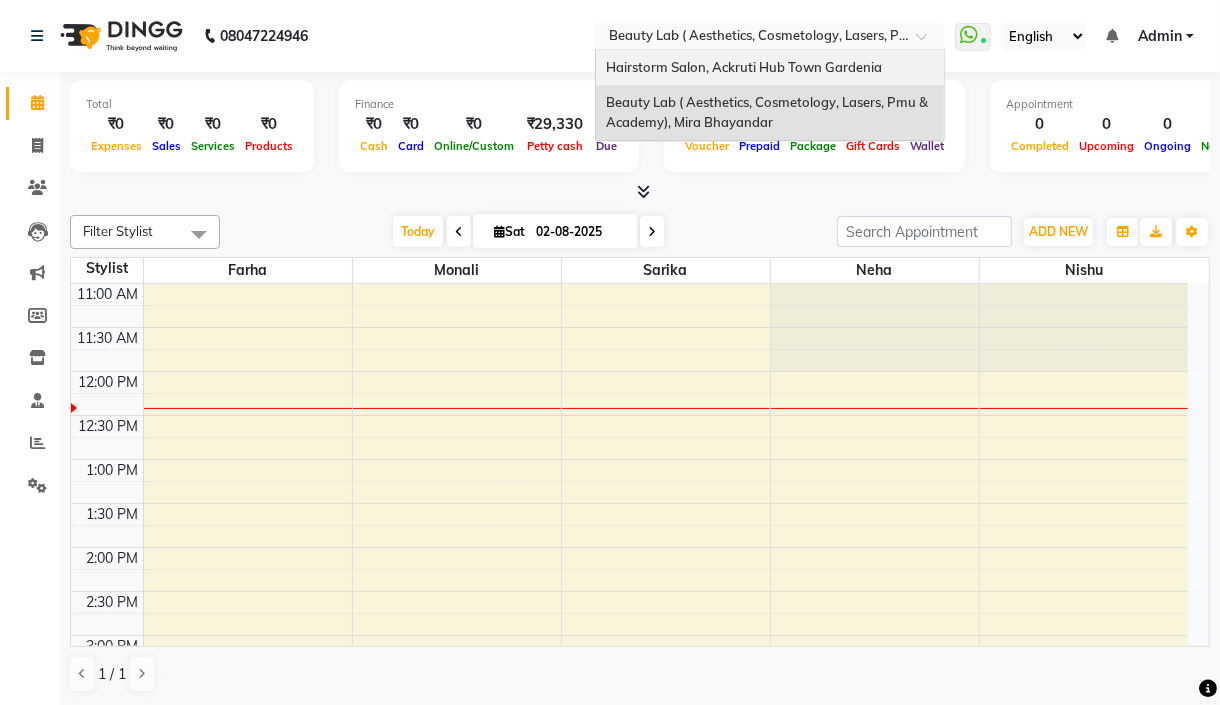 click on "Hairstorm Salon, Ackruti Hub Town Gardenia" at bounding box center (770, 68) 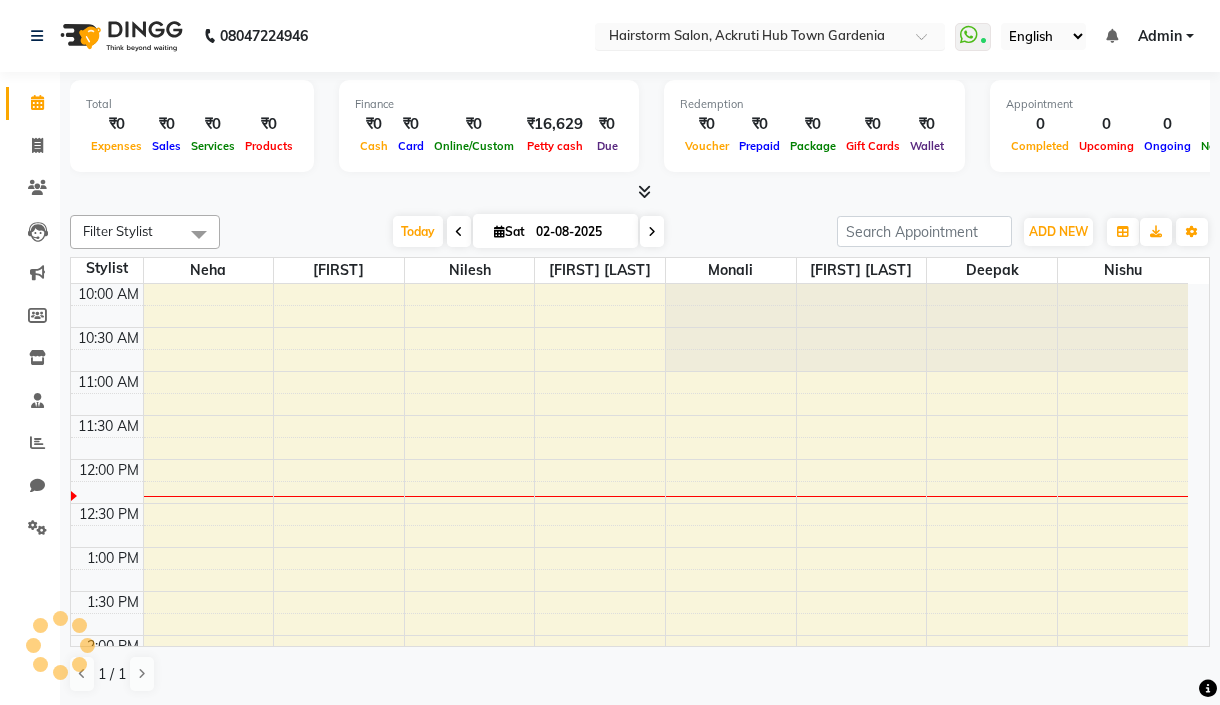 scroll, scrollTop: 0, scrollLeft: 0, axis: both 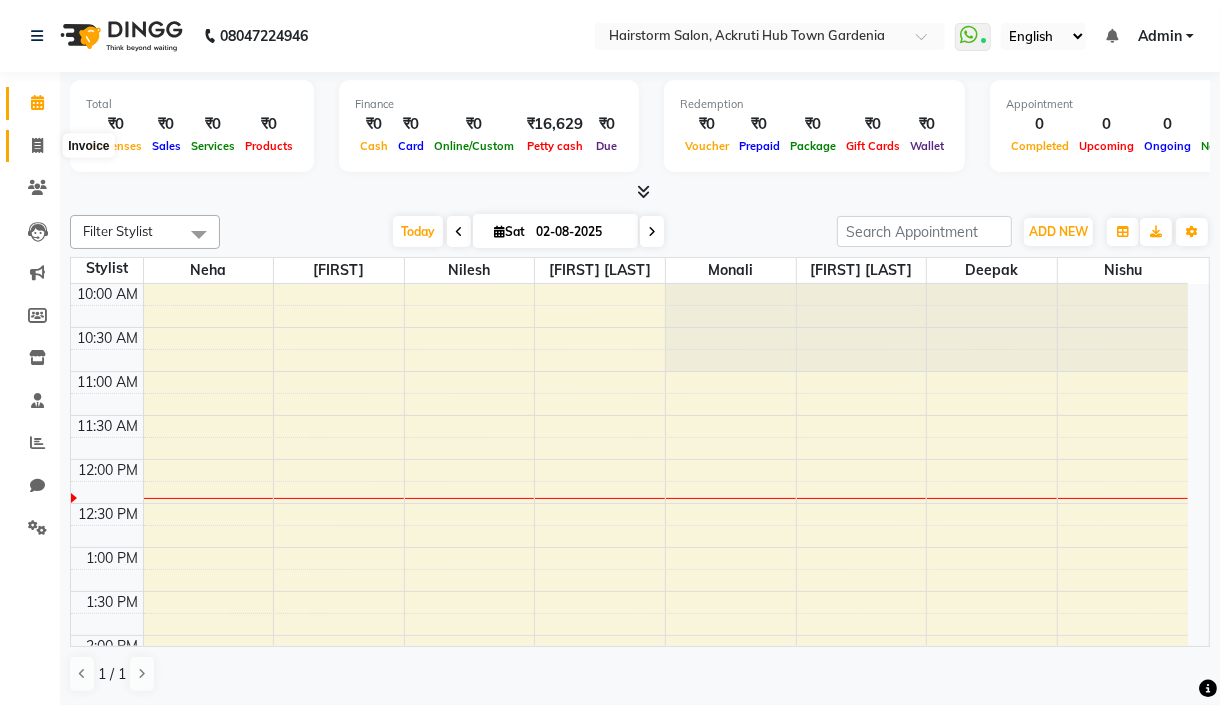 click 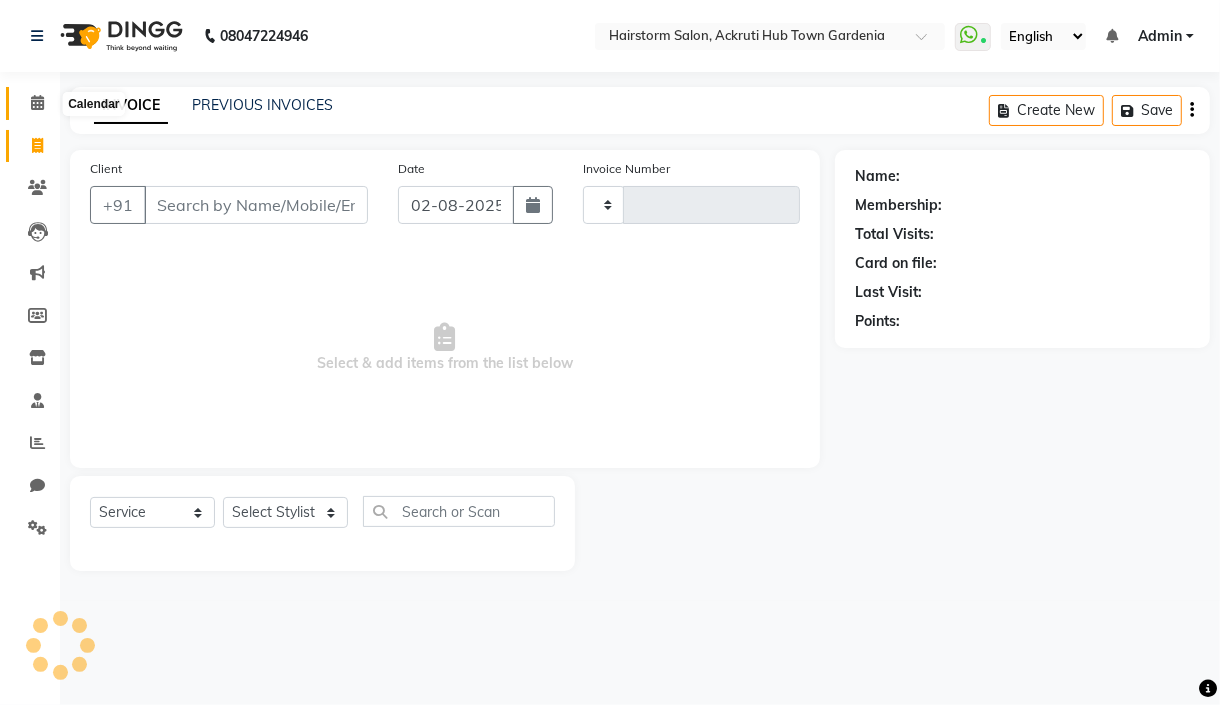 select on "product" 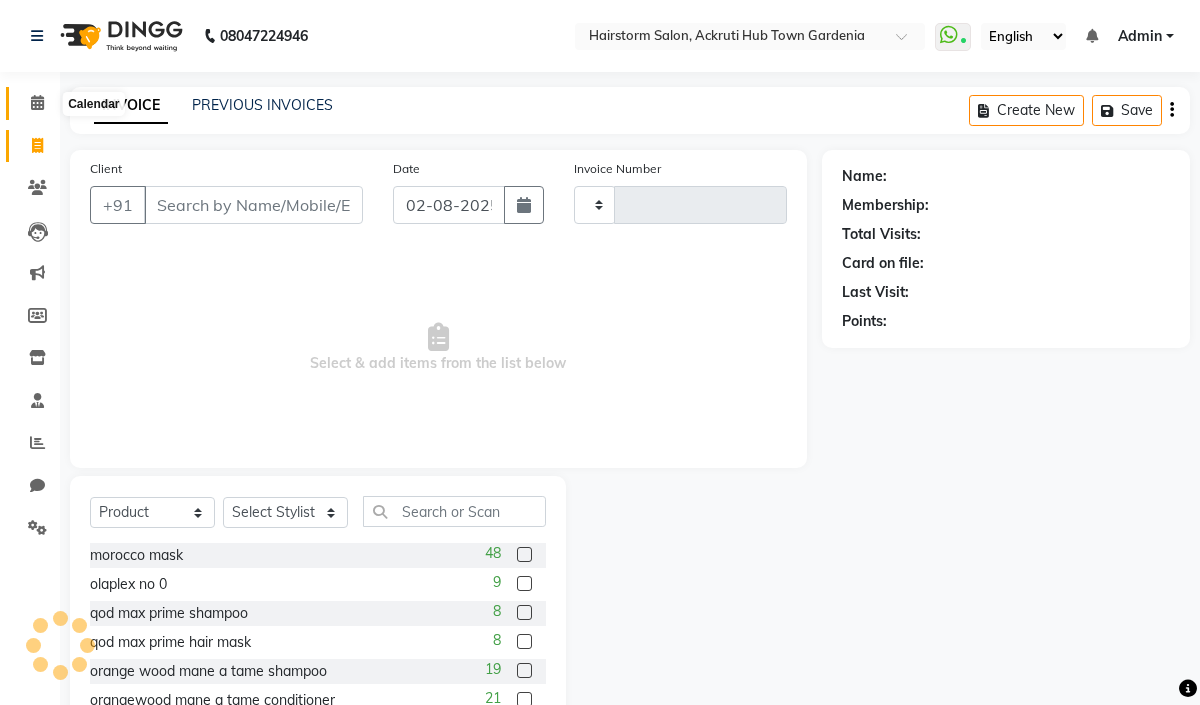 type on "1036" 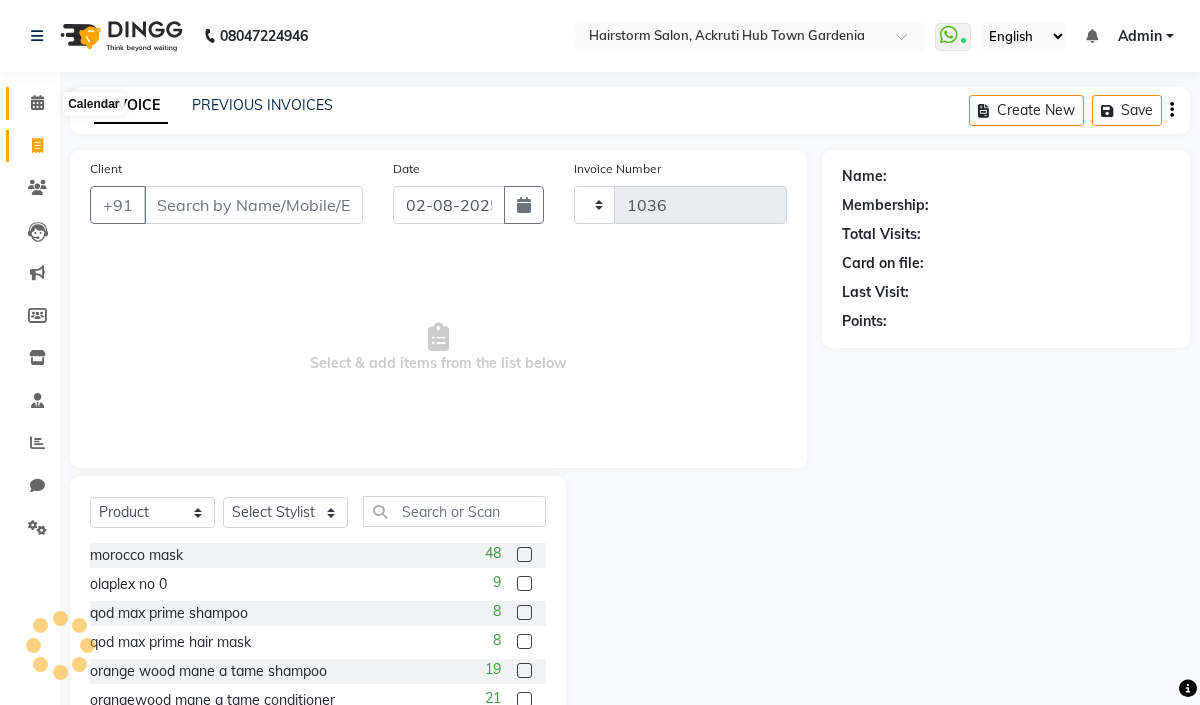 select on "279" 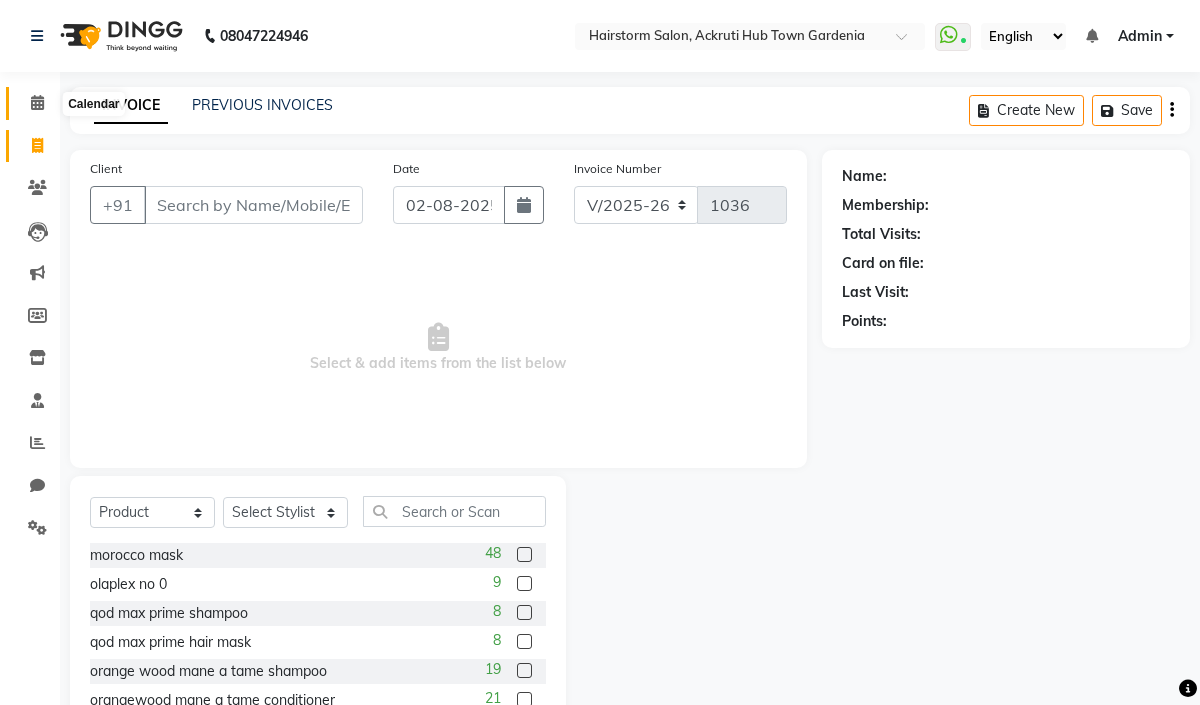 click 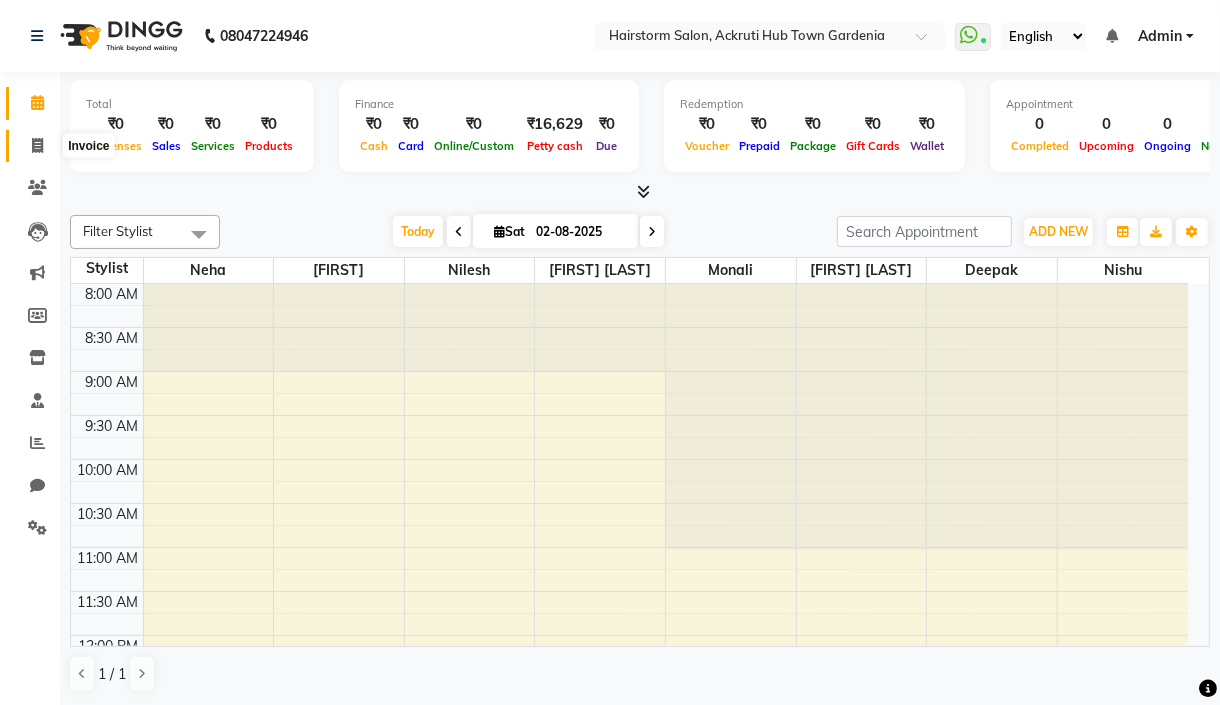 click 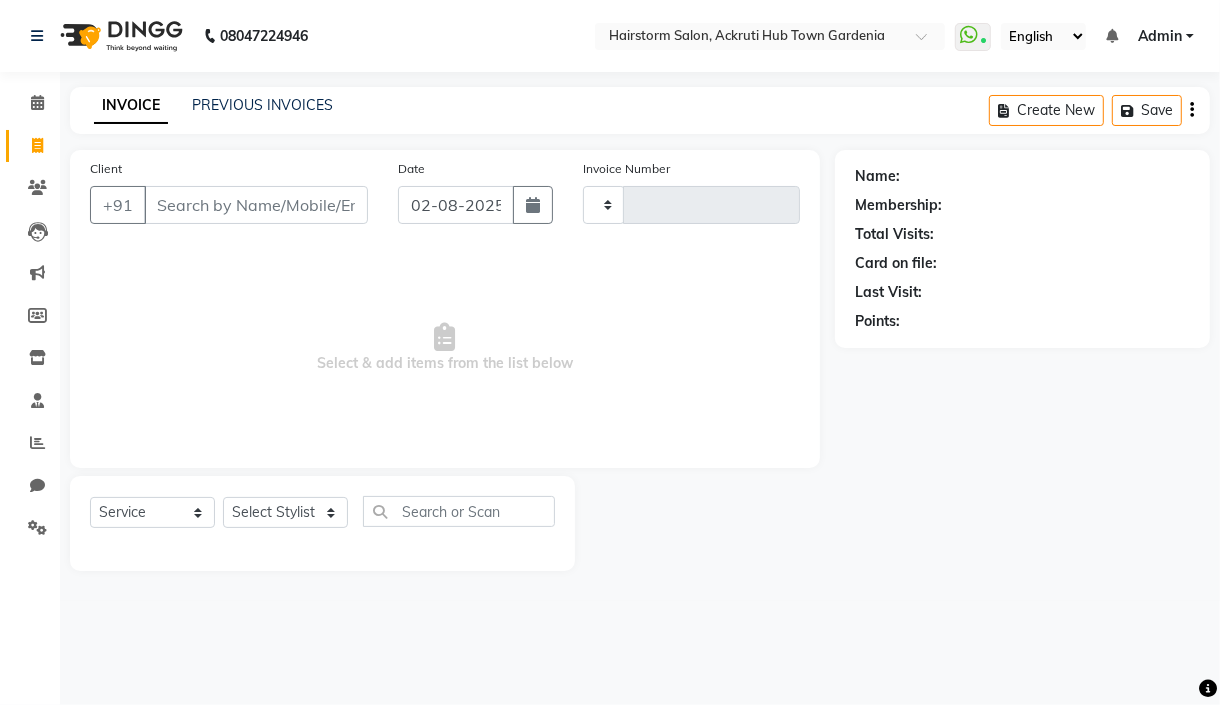 type on "1036" 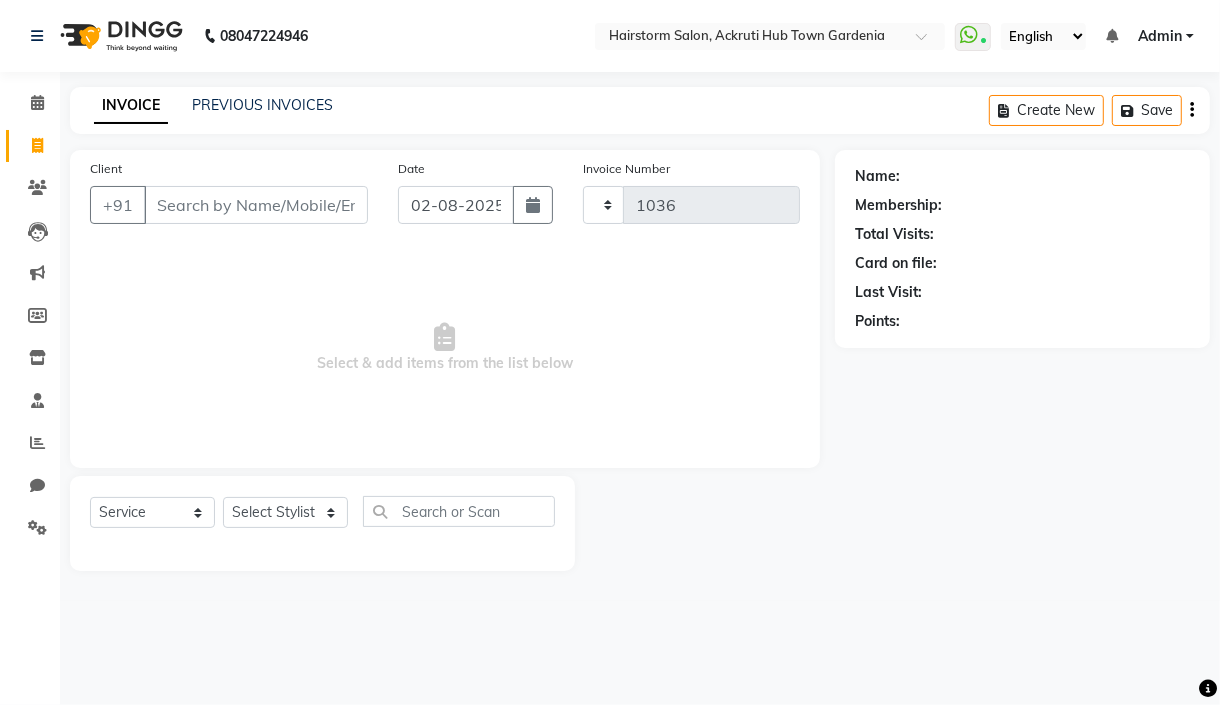 select on "279" 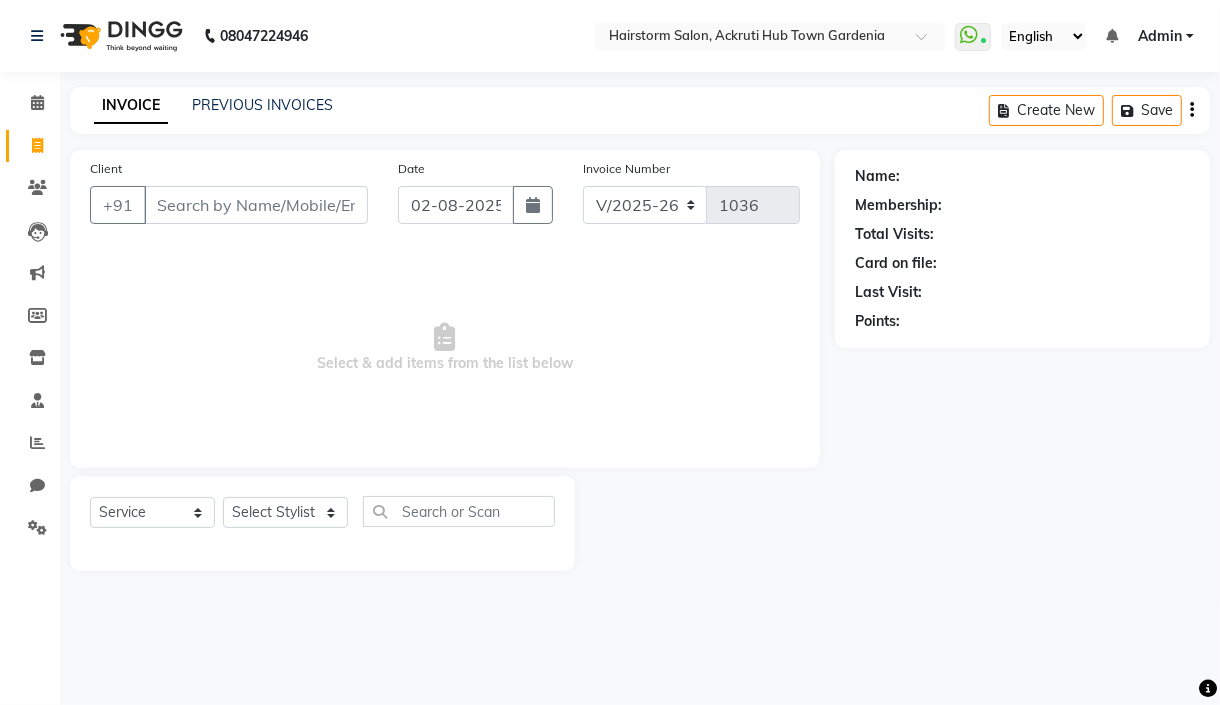 select on "product" 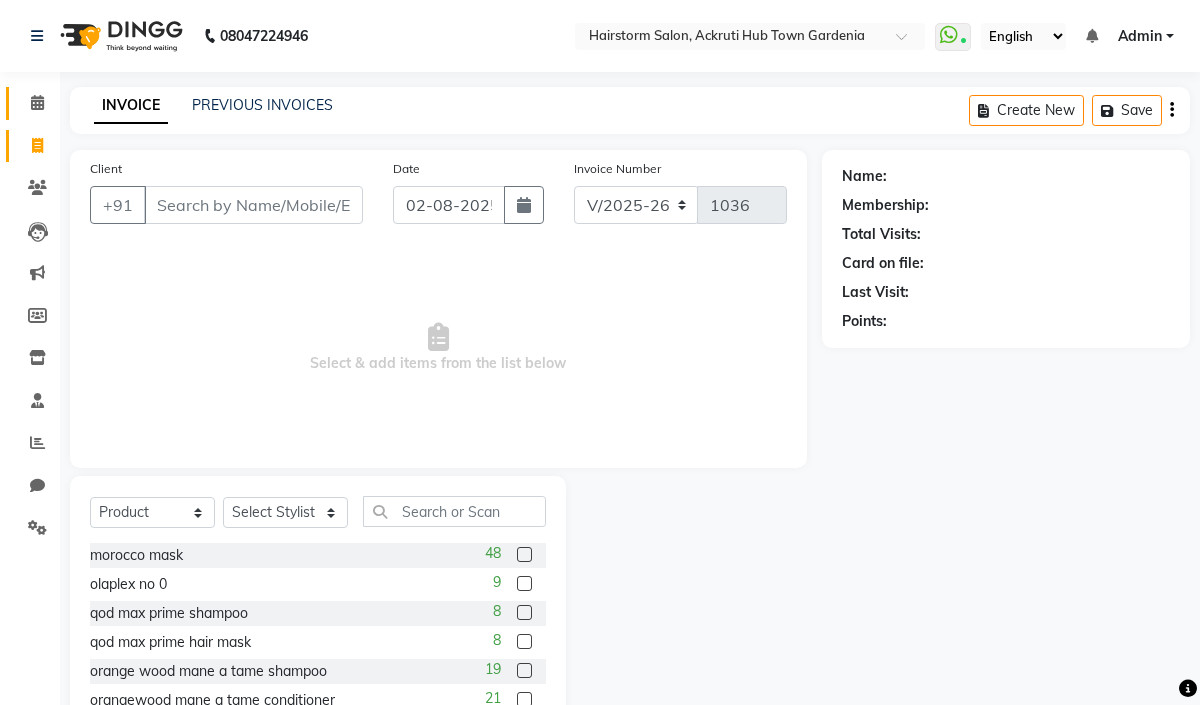 click on "Calendar" 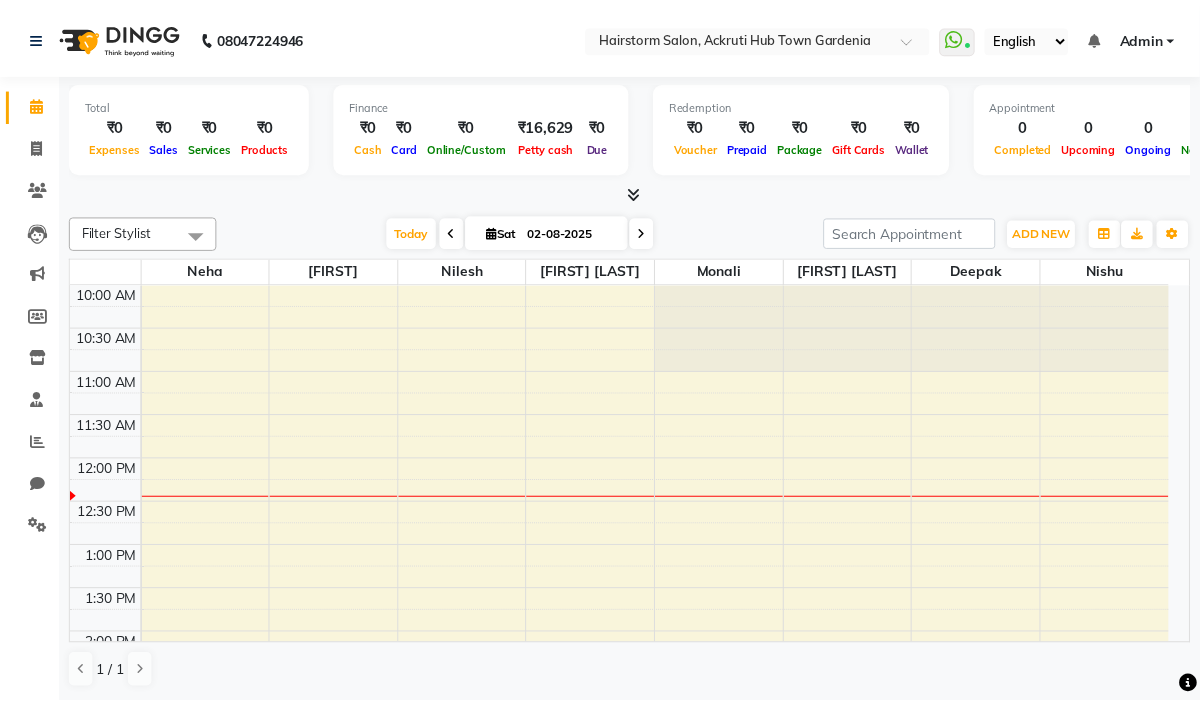 scroll, scrollTop: 0, scrollLeft: 0, axis: both 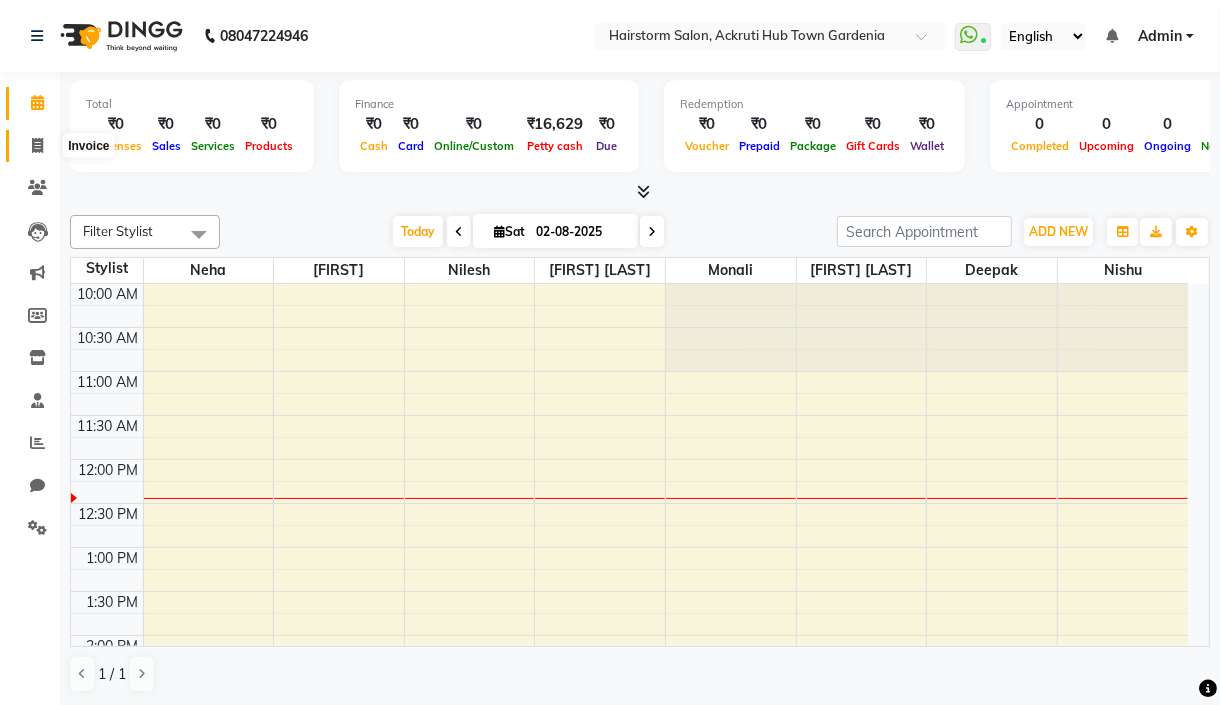 click 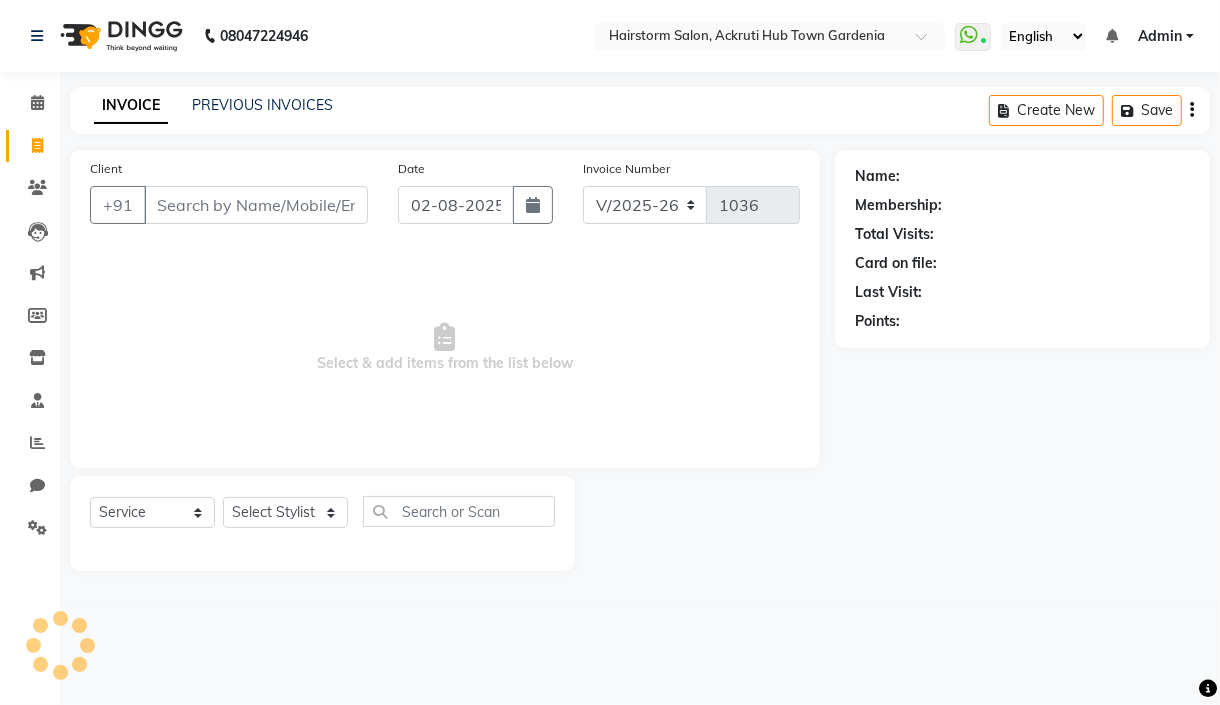 select on "product" 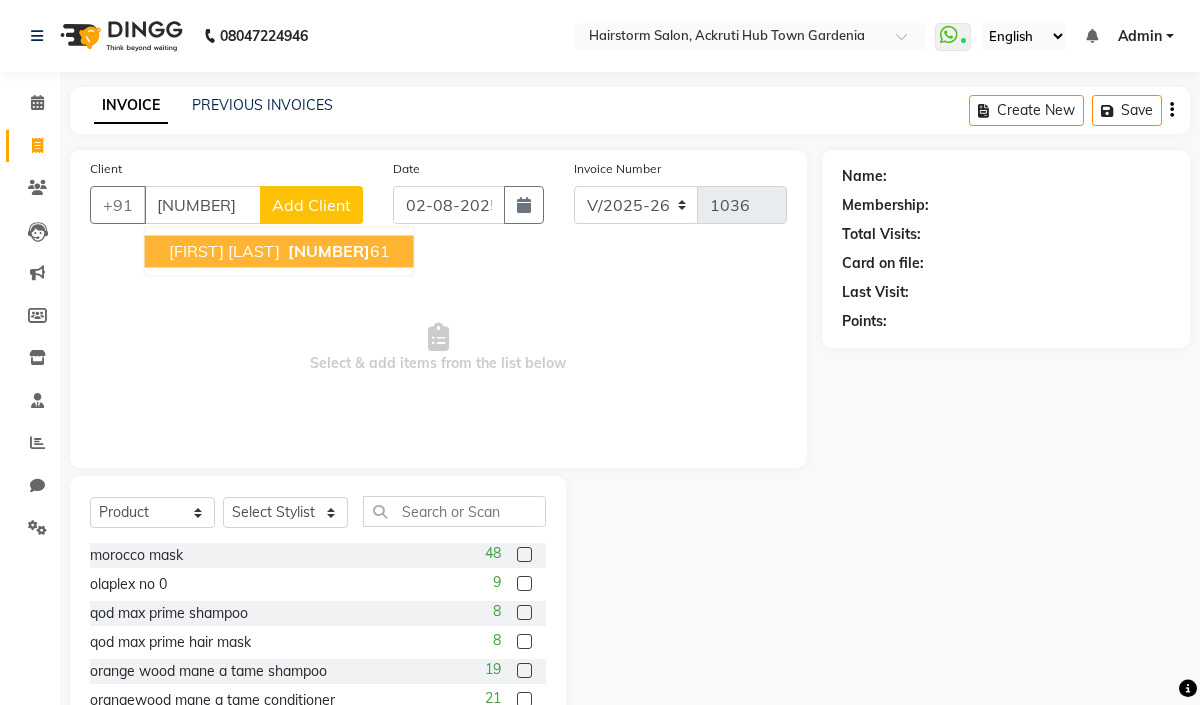 click on "[FIRST] [LAST]" at bounding box center (224, 251) 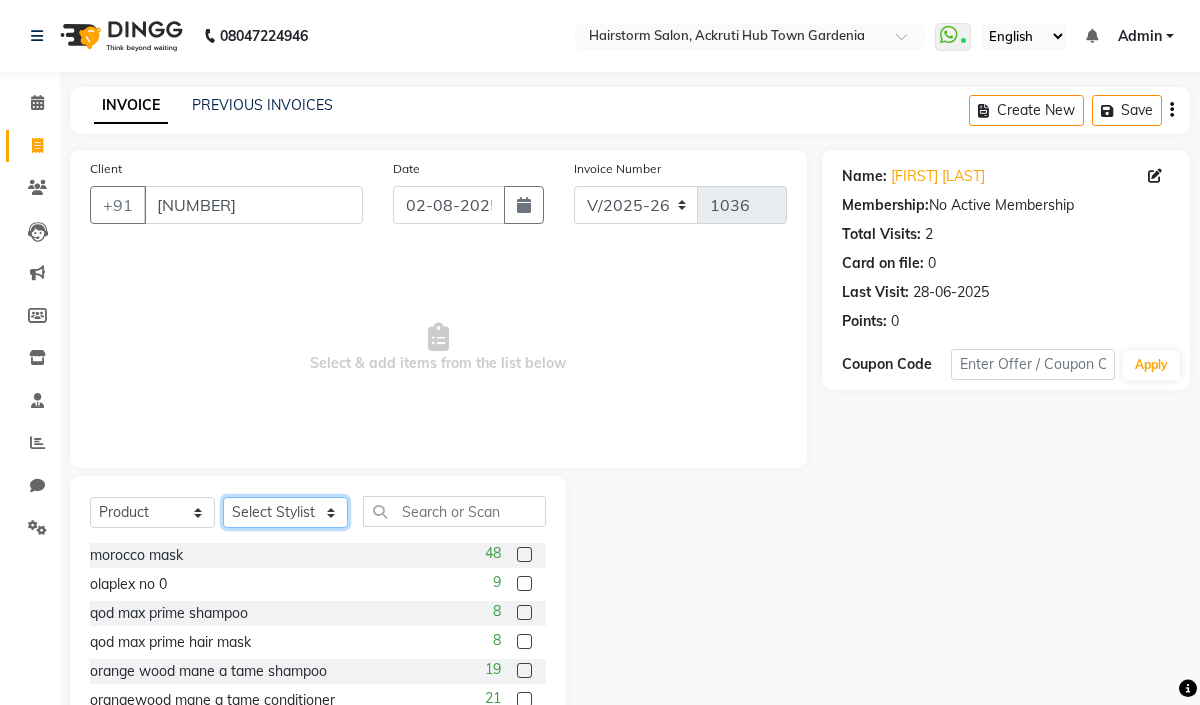 click on "Select Stylist [FIRST] [LAST] [FIRST] [LAST] [FIRST] [LAST] [FIRST] [LAST] [FIRST] [LAST] [FIRST] [LAST] [FIRST] [LAST] [FIRST] [LAST] [FIRST] [LAST]" 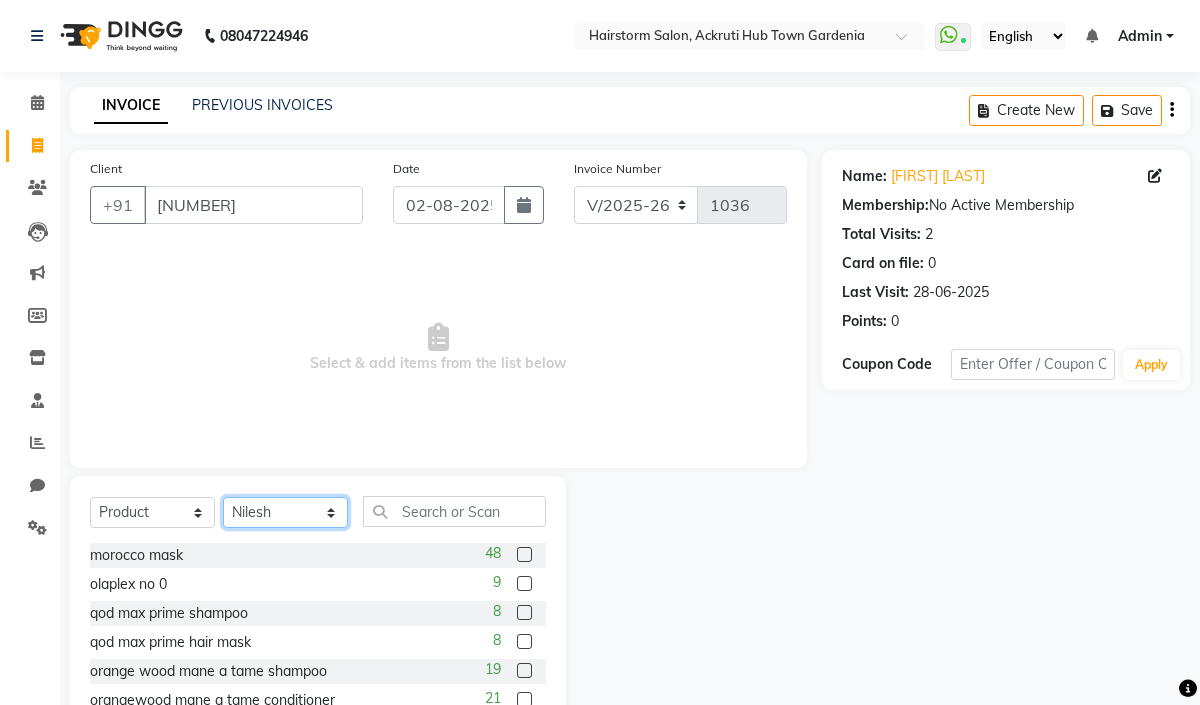 click on "Select Stylist [FIRST] [LAST] [FIRST] [LAST] [FIRST] [LAST] [FIRST] [LAST] [FIRST] [LAST] [FIRST] [LAST] [FIRST] [LAST] [FIRST] [LAST] [FIRST] [LAST]" 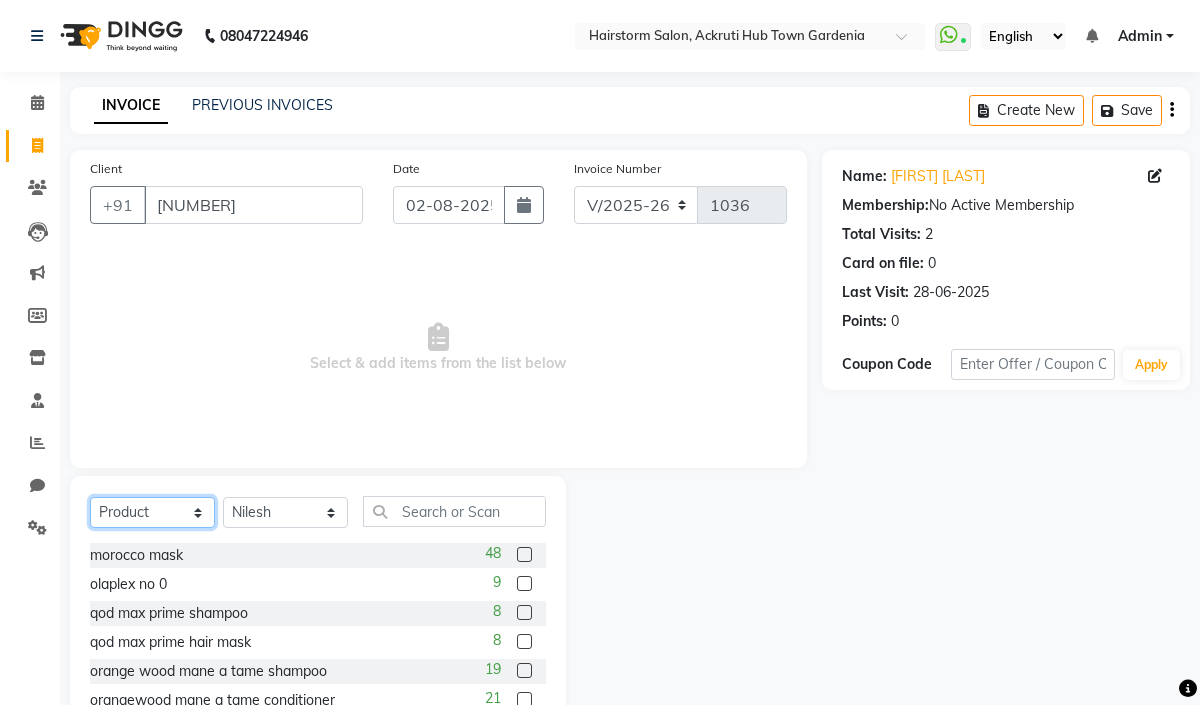 click on "Select  Service  Product  Membership  Package Voucher Prepaid Gift Card" 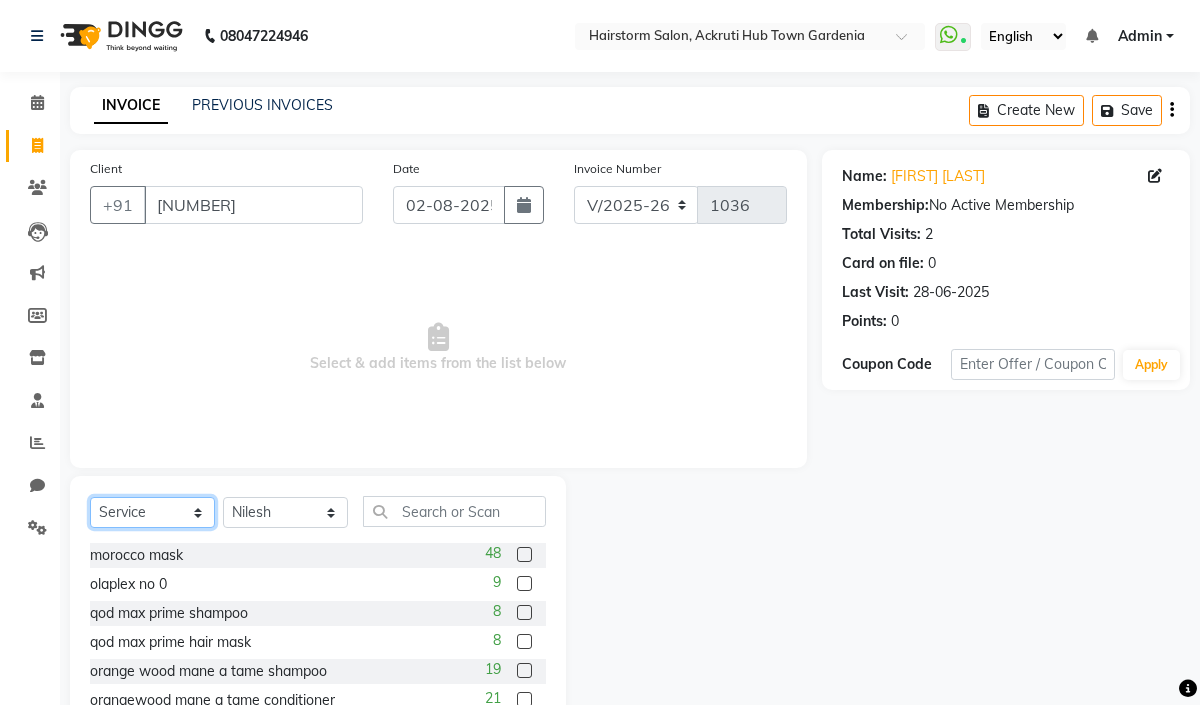 click on "Select  Service  Product  Membership  Package Voucher Prepaid Gift Card" 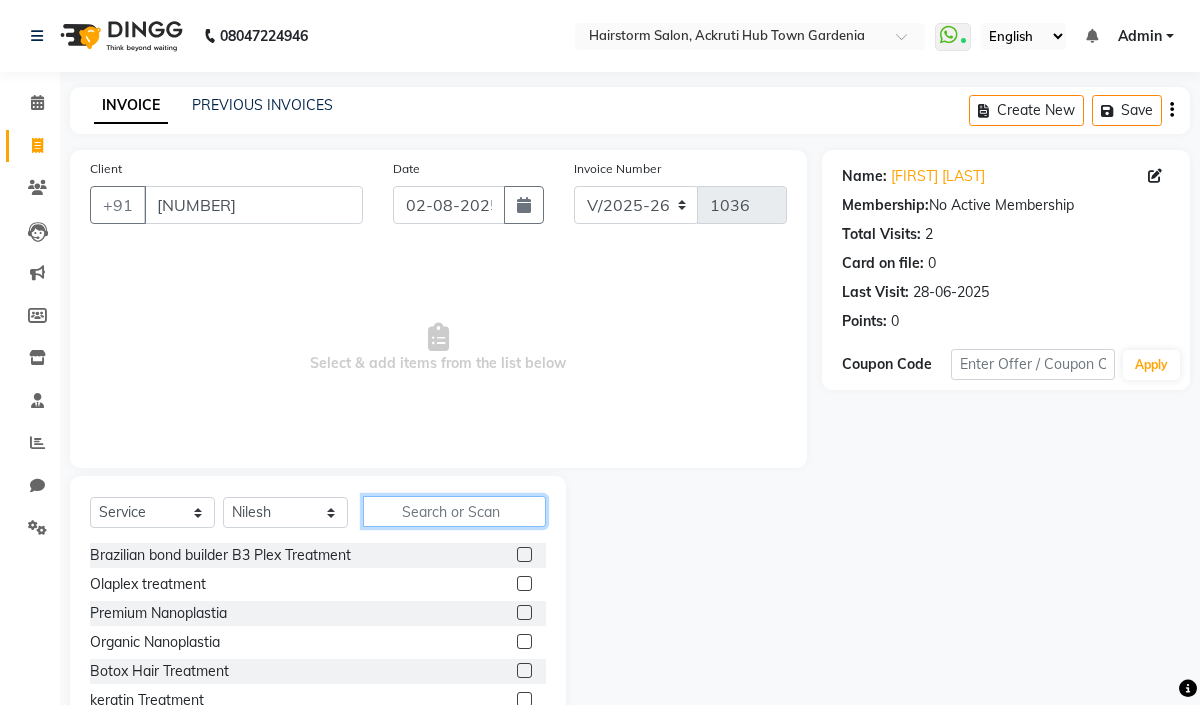 drag, startPoint x: 465, startPoint y: 516, endPoint x: 455, endPoint y: 518, distance: 10.198039 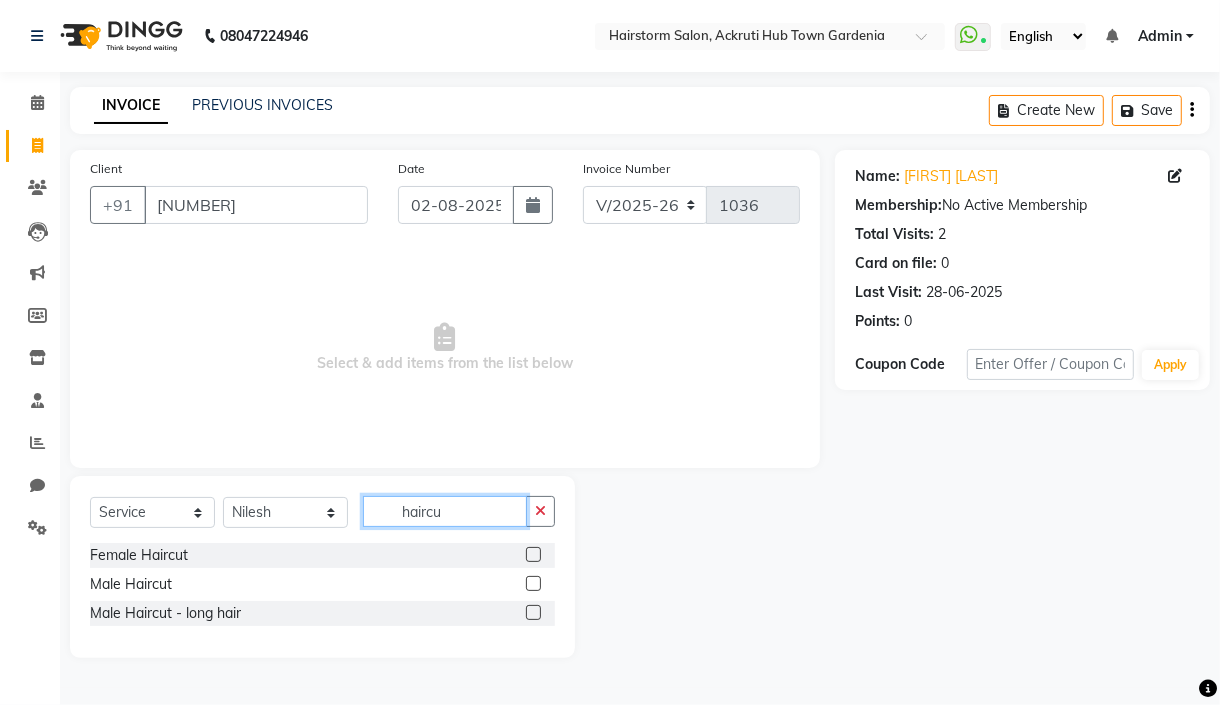 type on "haircu" 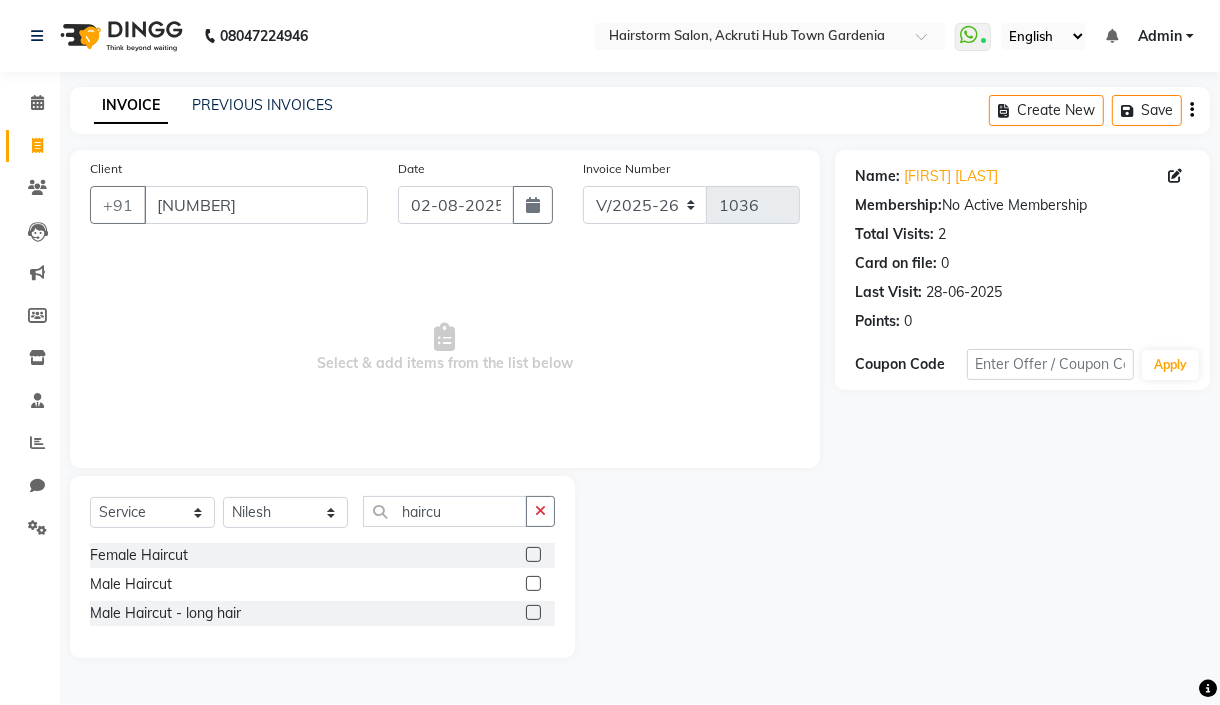 click 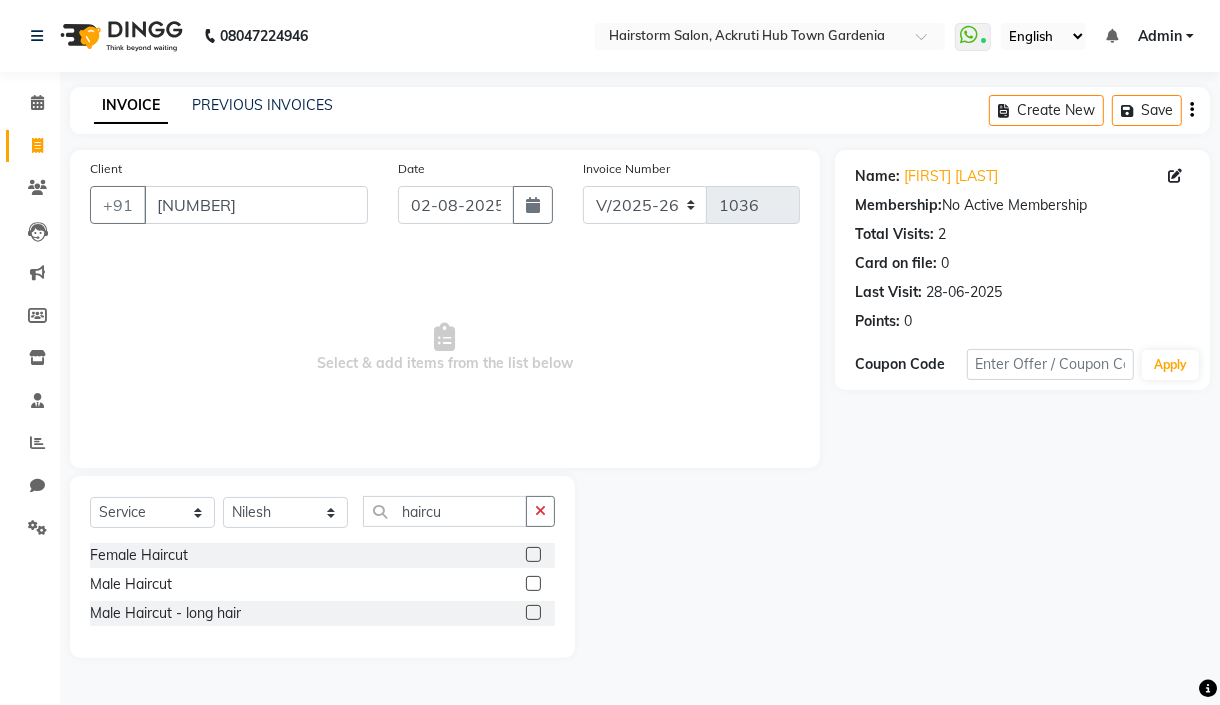 click at bounding box center (532, 584) 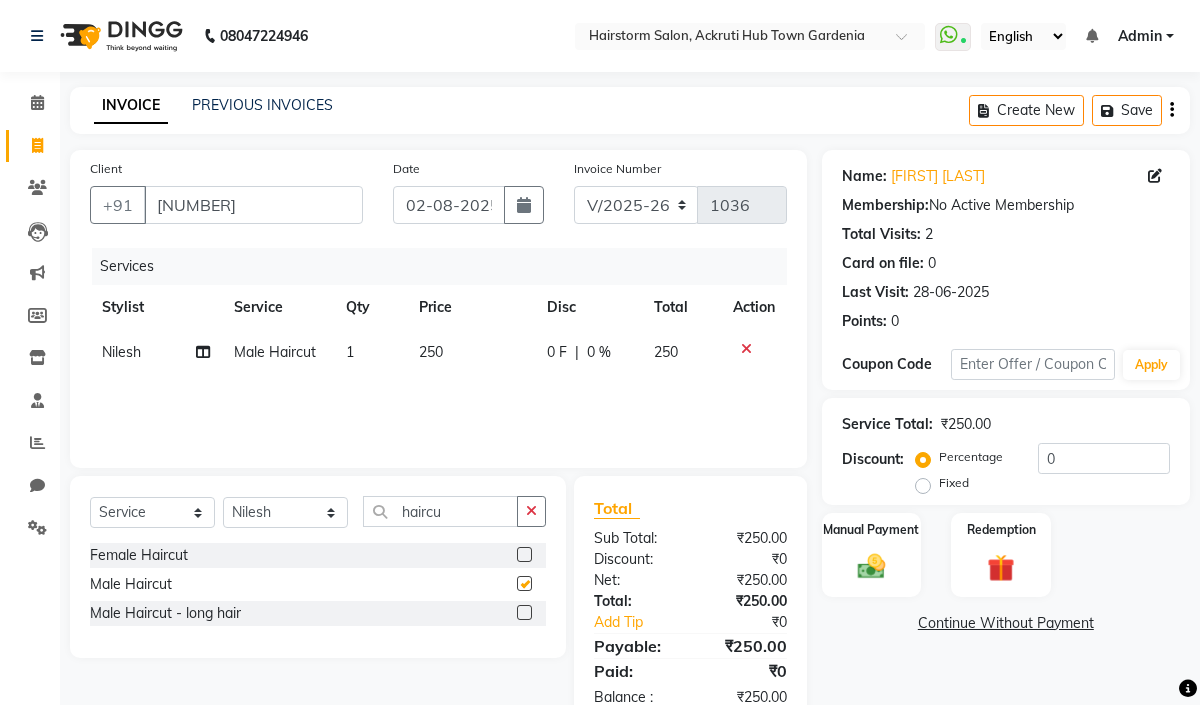 checkbox on "false" 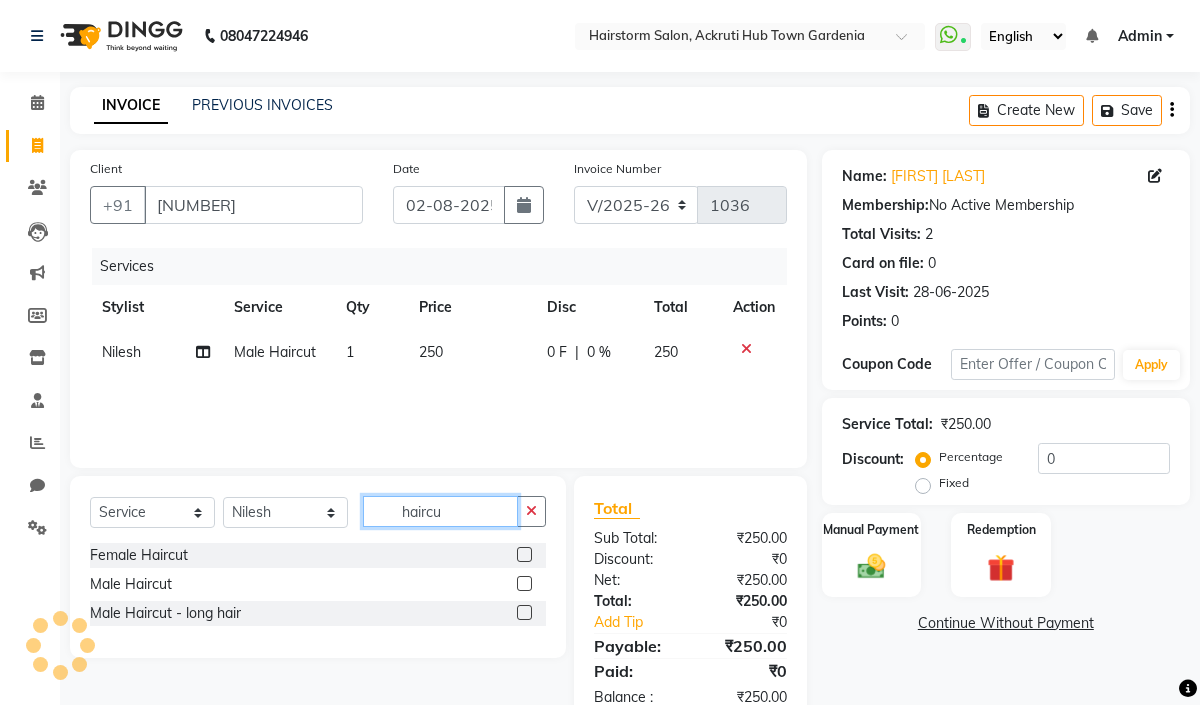 click on "haircu" 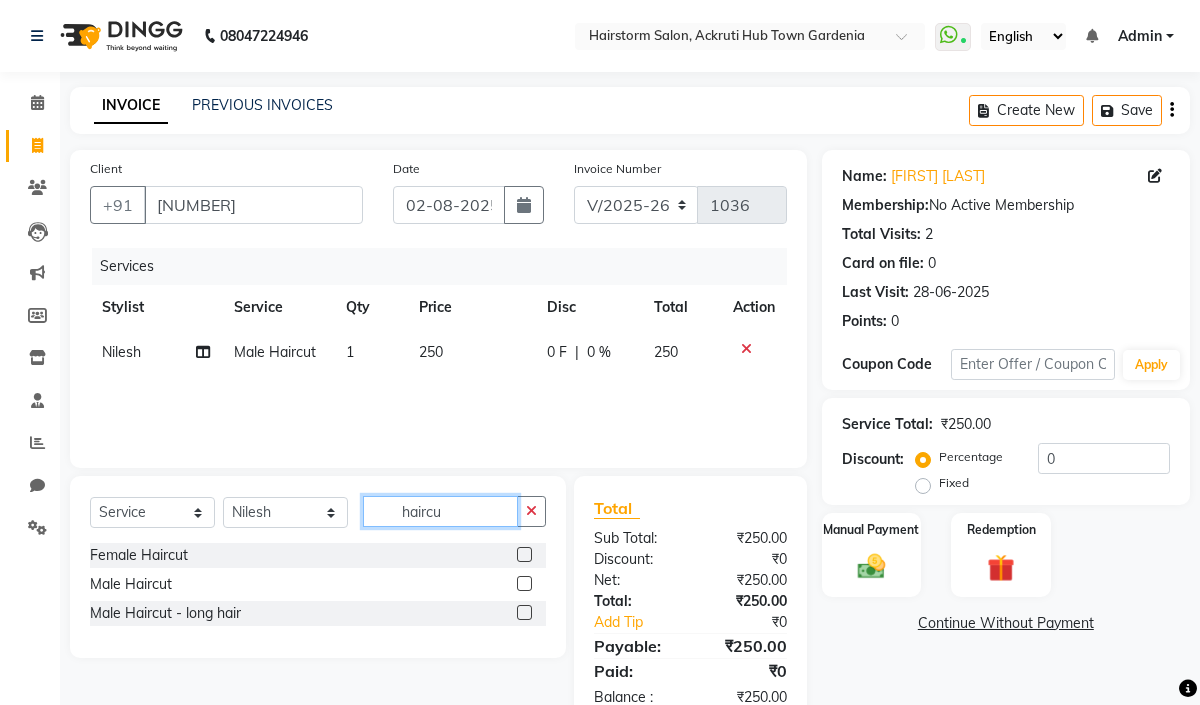 click on "haircu" 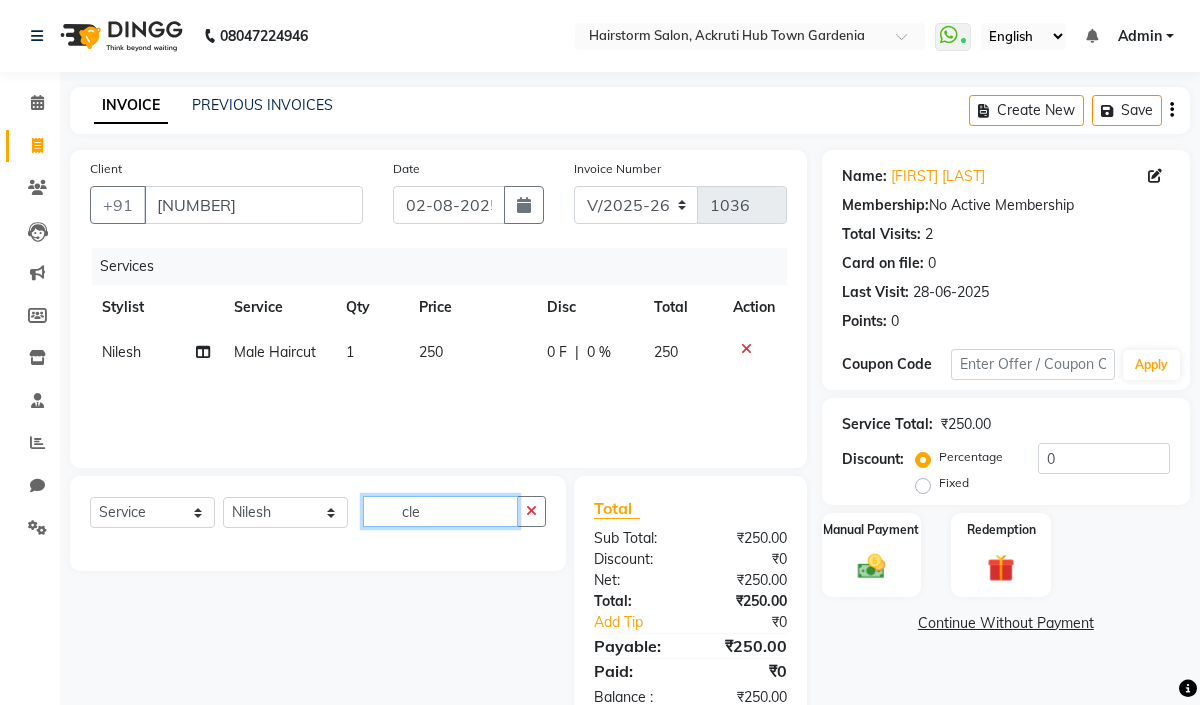 click on "cle" 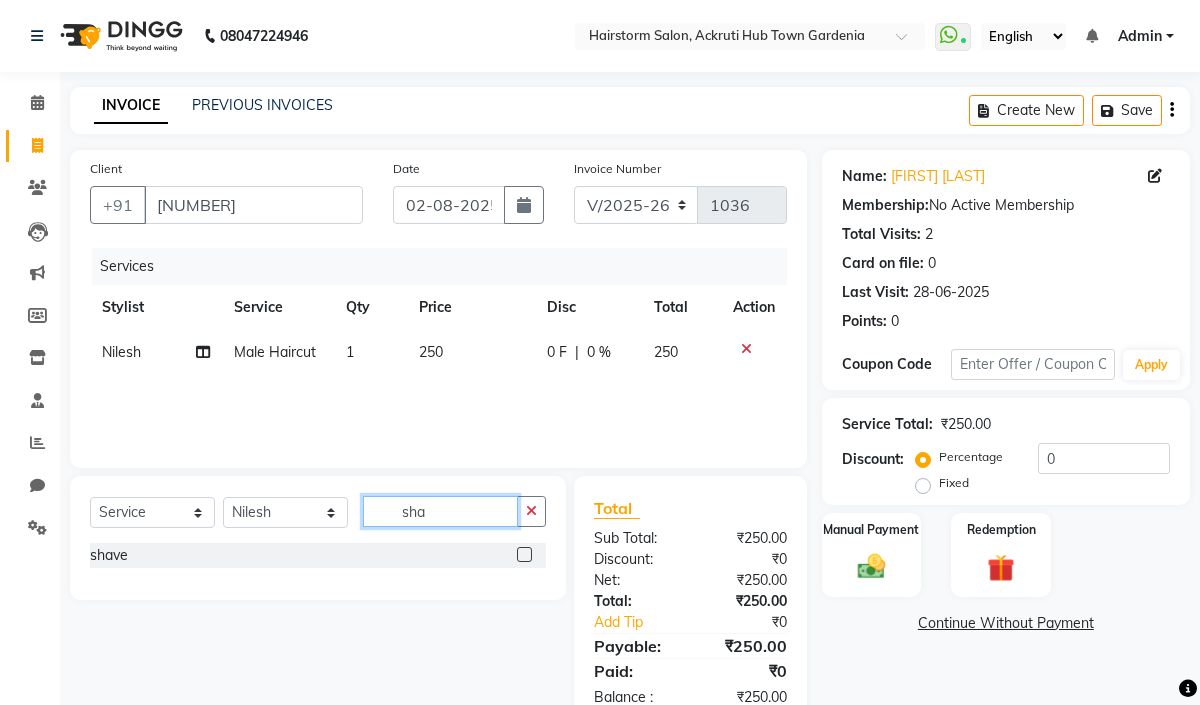 type on "sha" 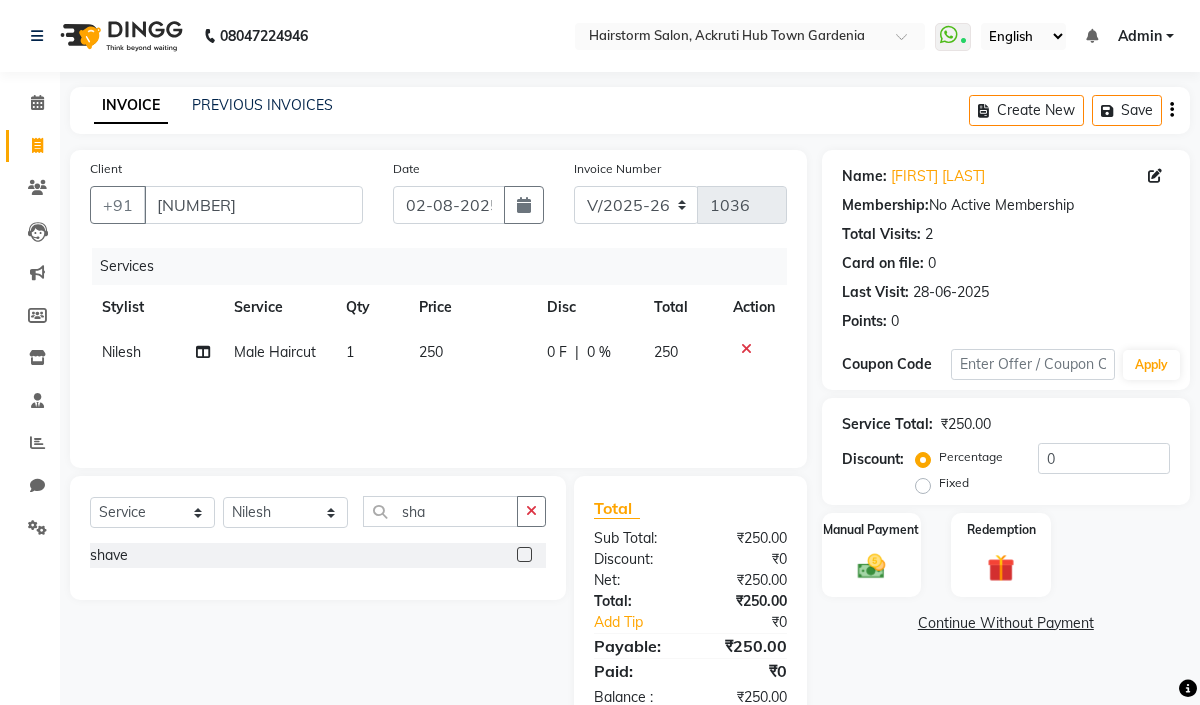 click 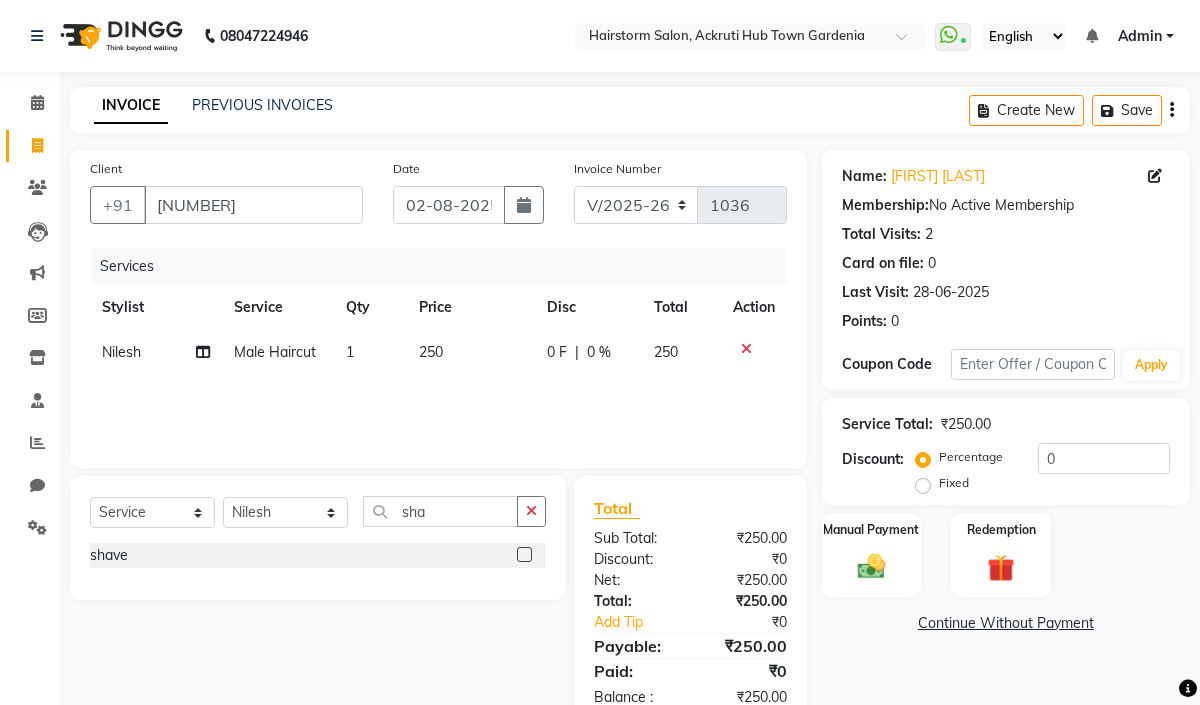 click at bounding box center (523, 555) 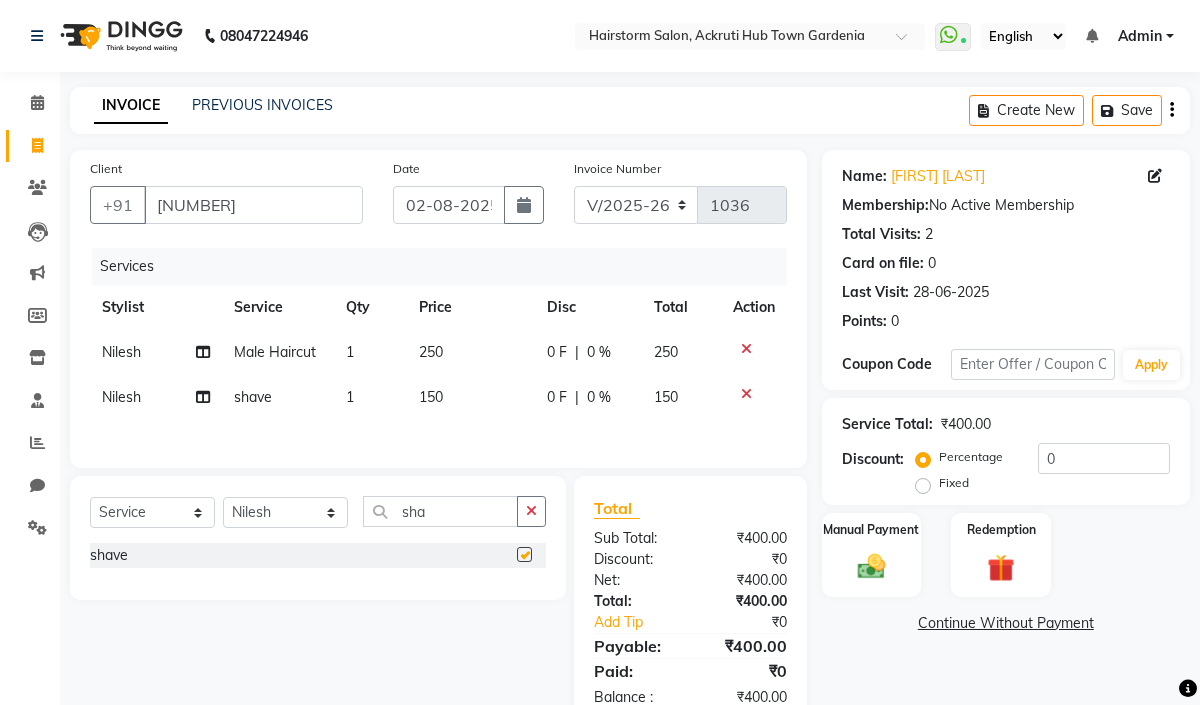 checkbox on "false" 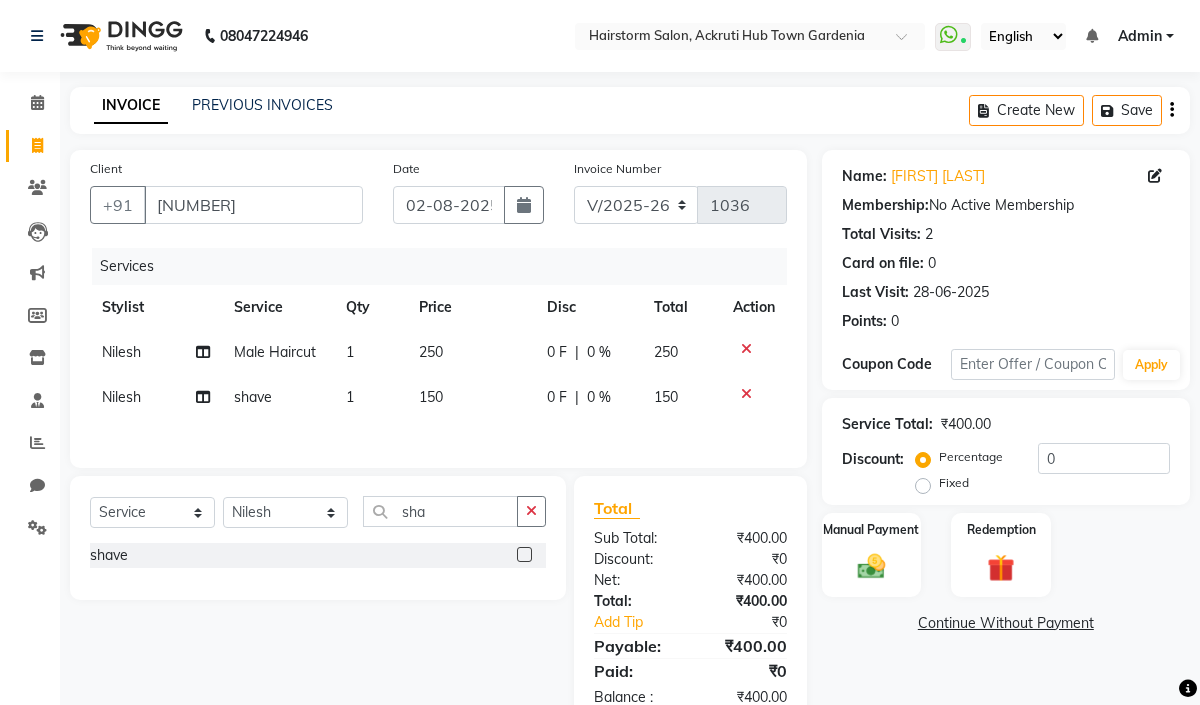 drag, startPoint x: 467, startPoint y: 389, endPoint x: 466, endPoint y: 401, distance: 12.0415945 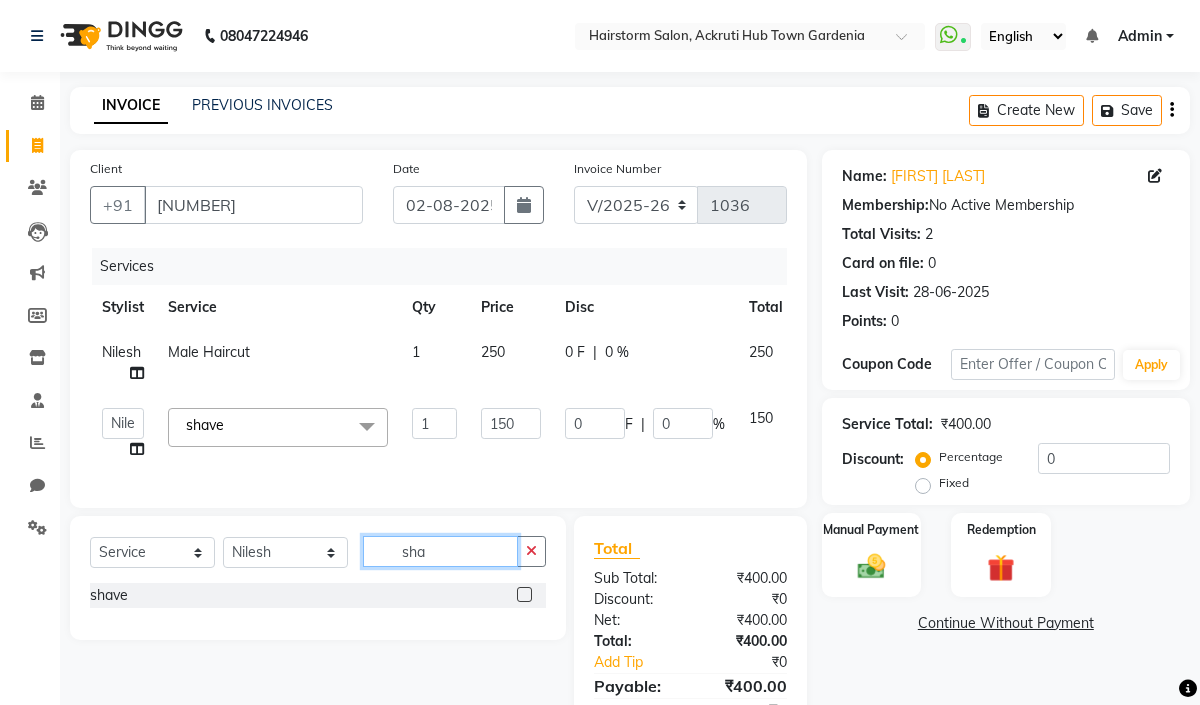 click on "sha" 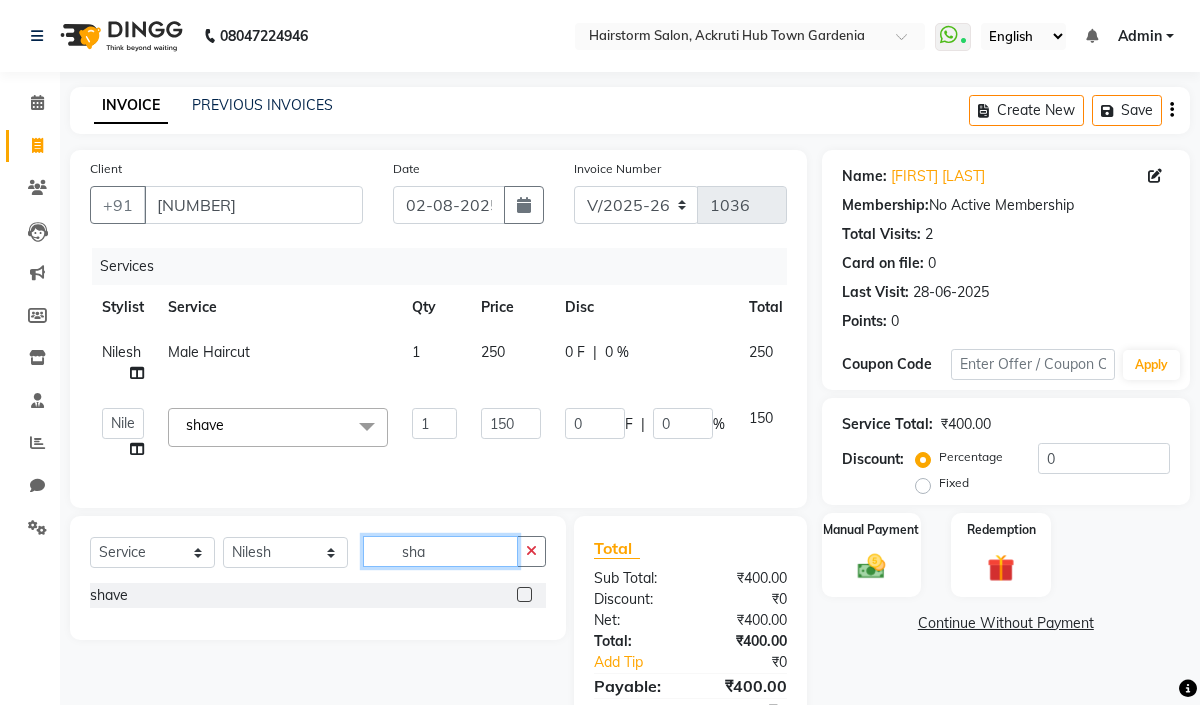 click on "sha" 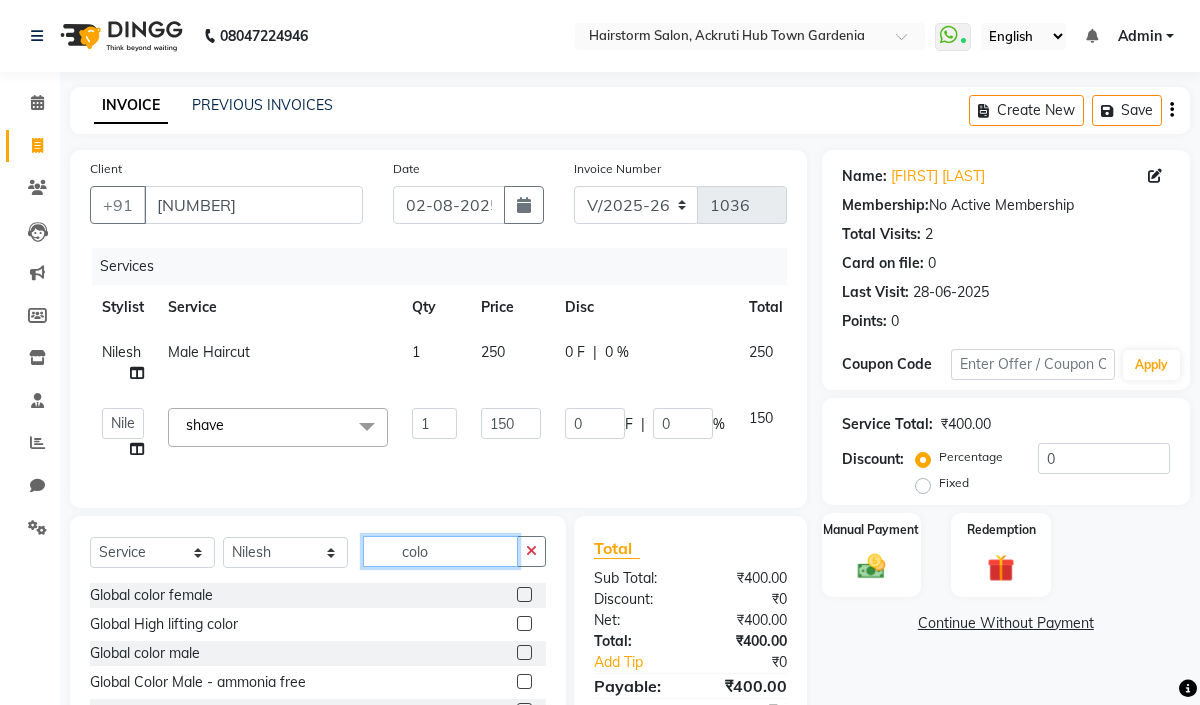 scroll, scrollTop: 129, scrollLeft: 0, axis: vertical 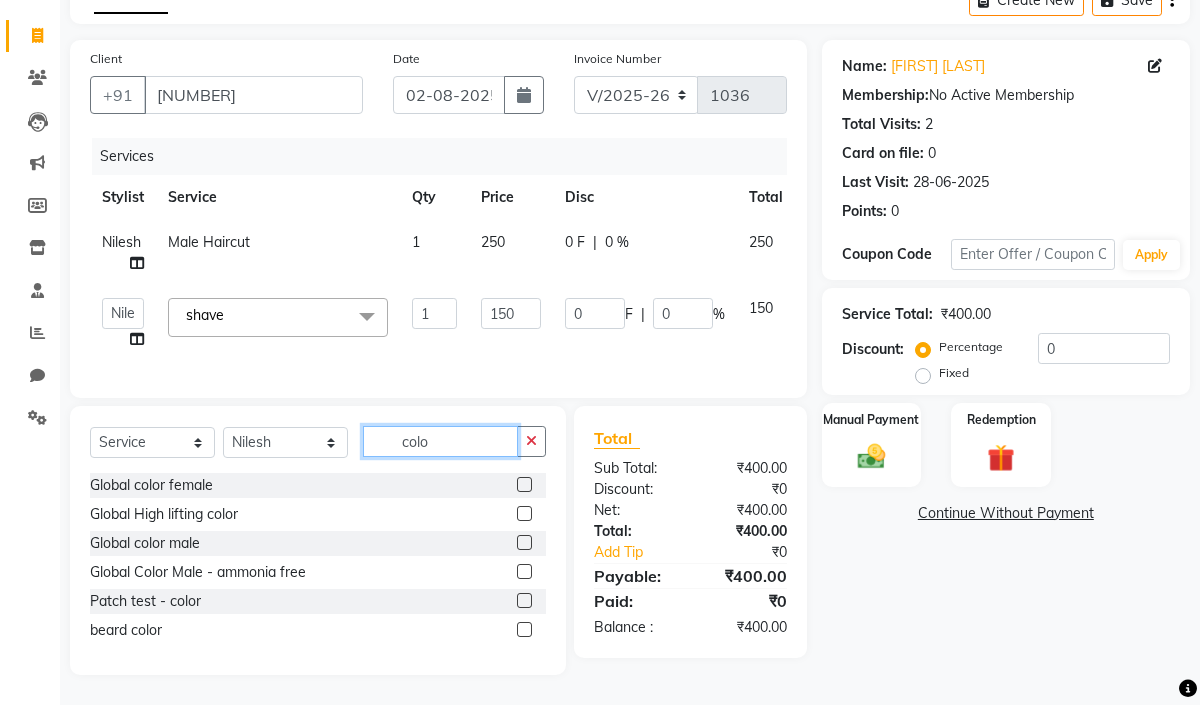type on "colo" 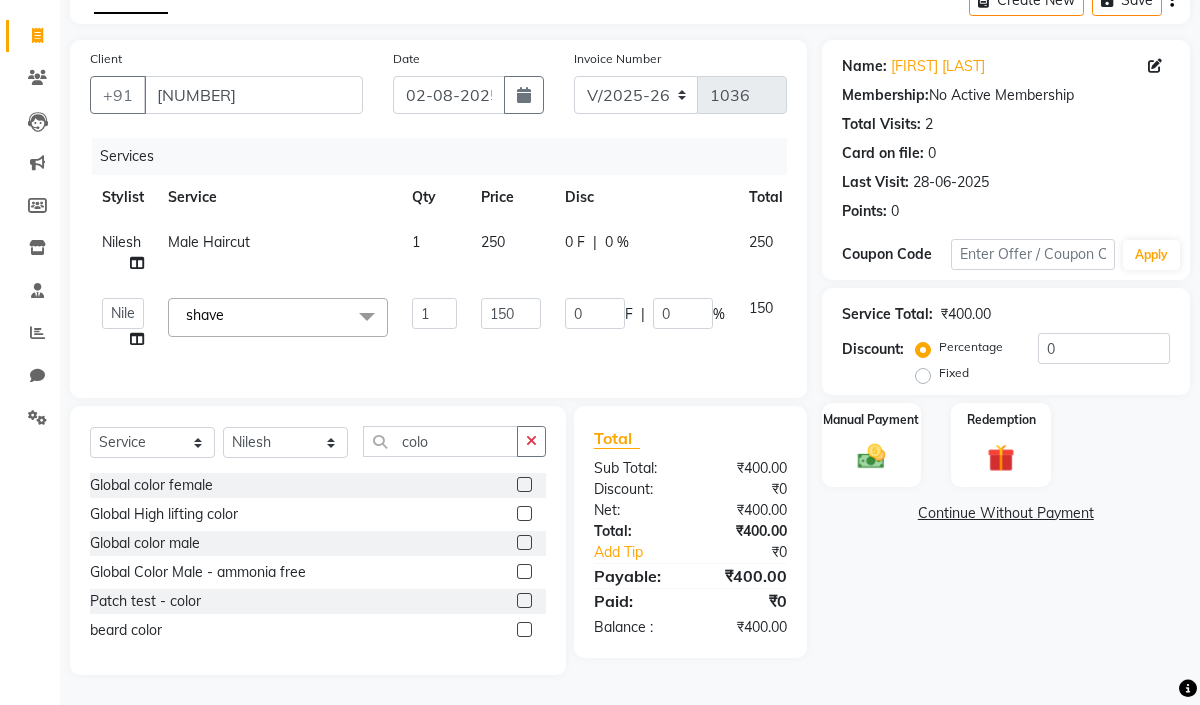 click 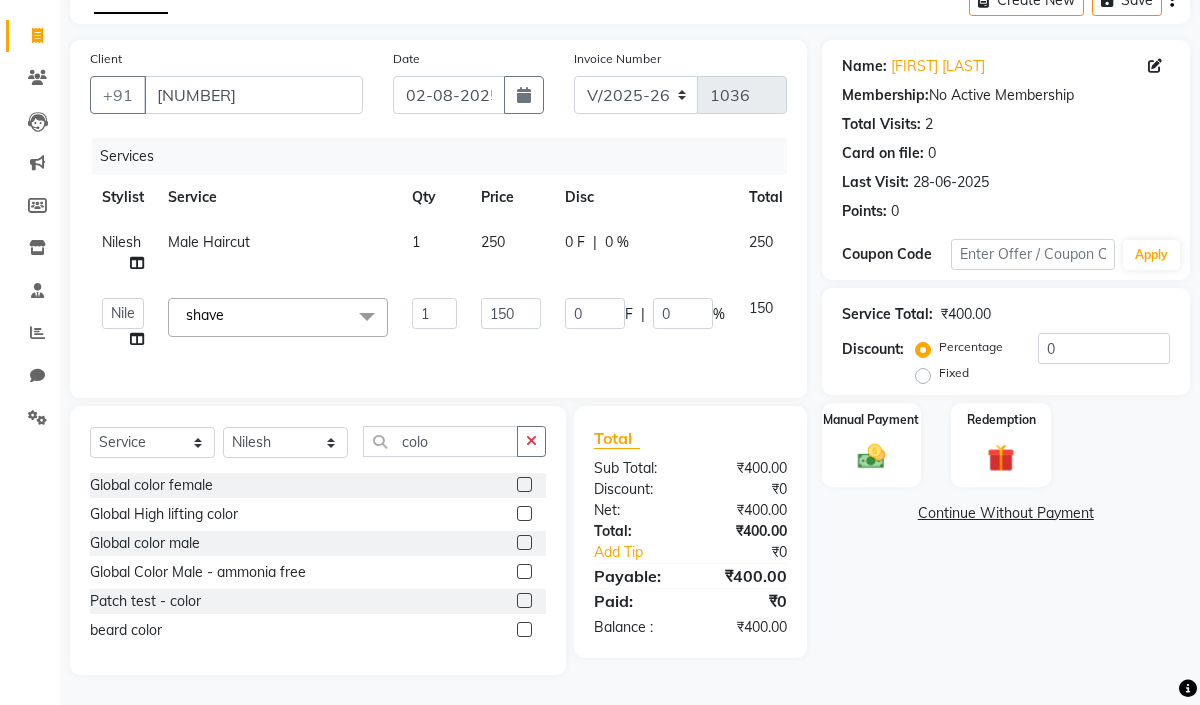 click at bounding box center [523, 630] 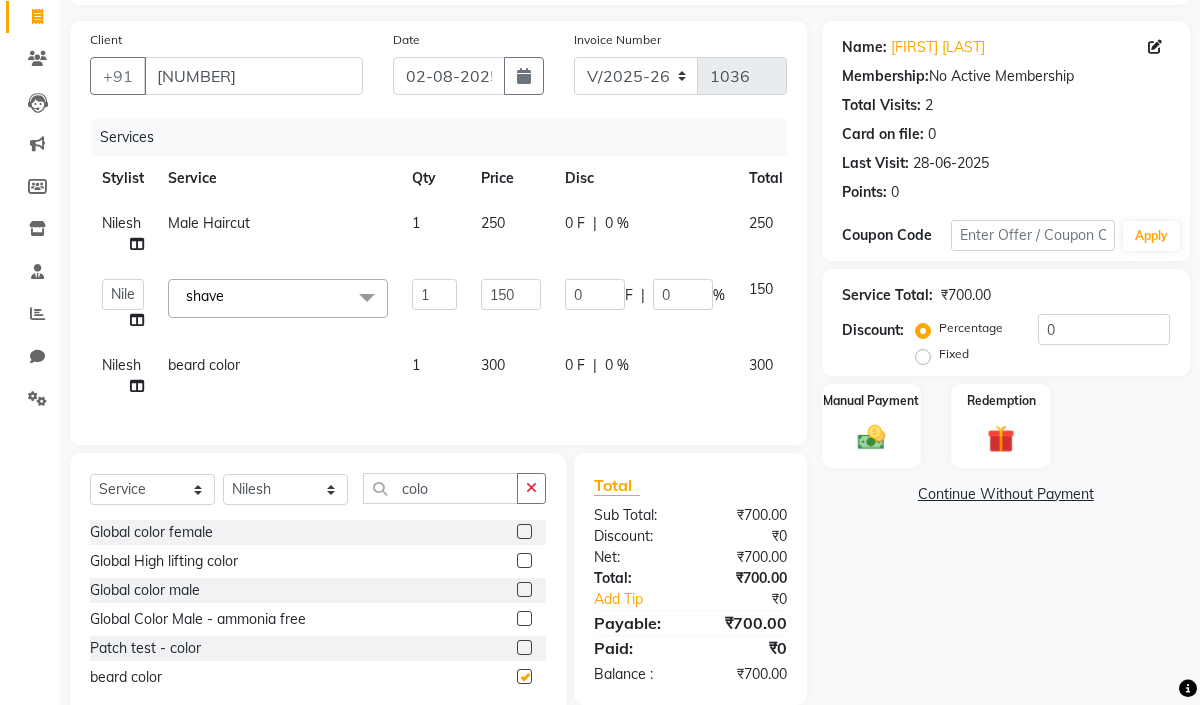 checkbox on "false" 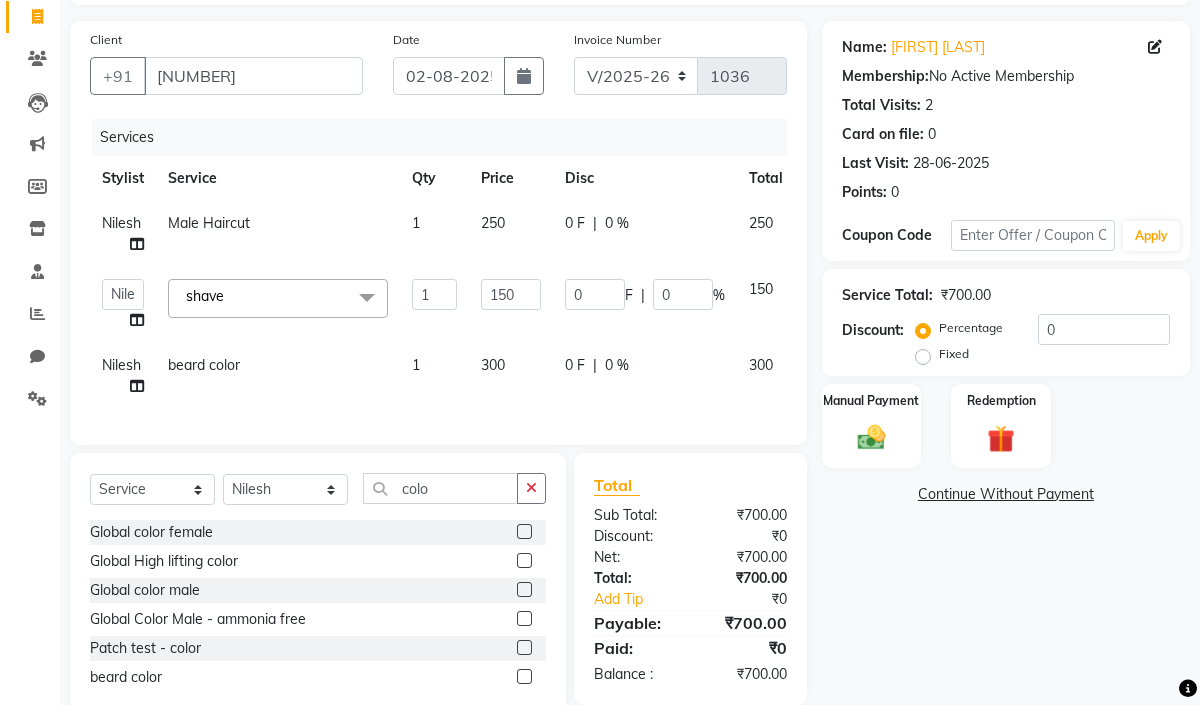 click on "300" 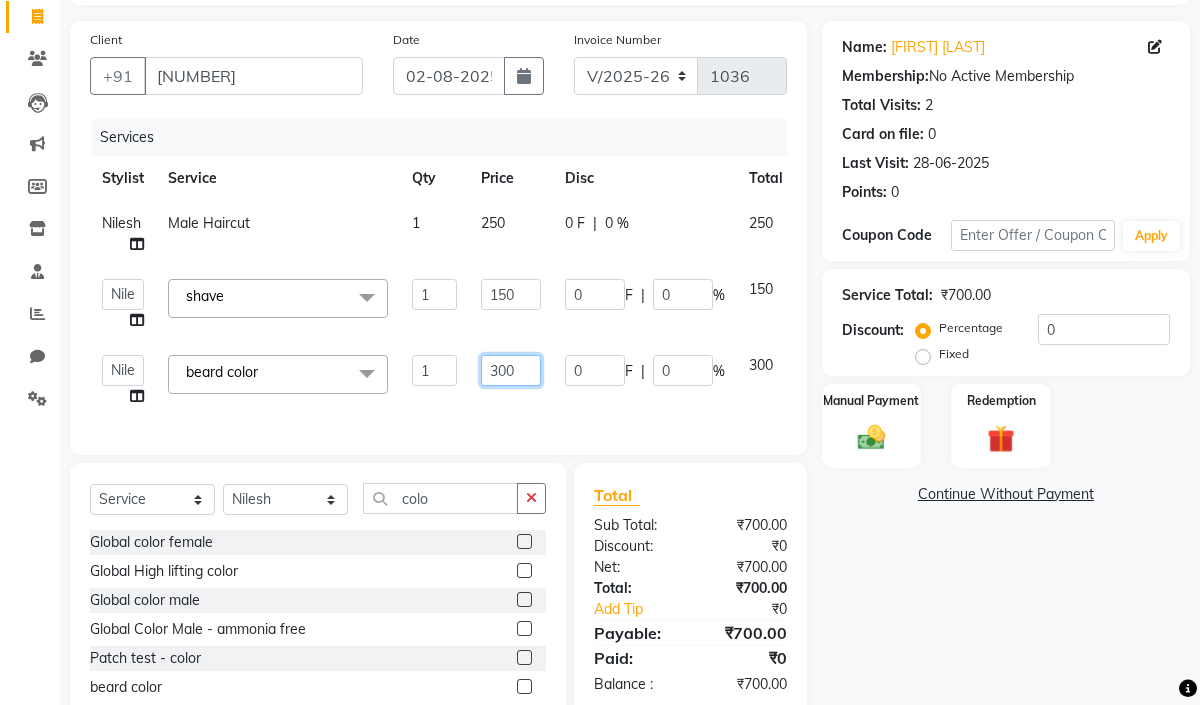 click on "300" 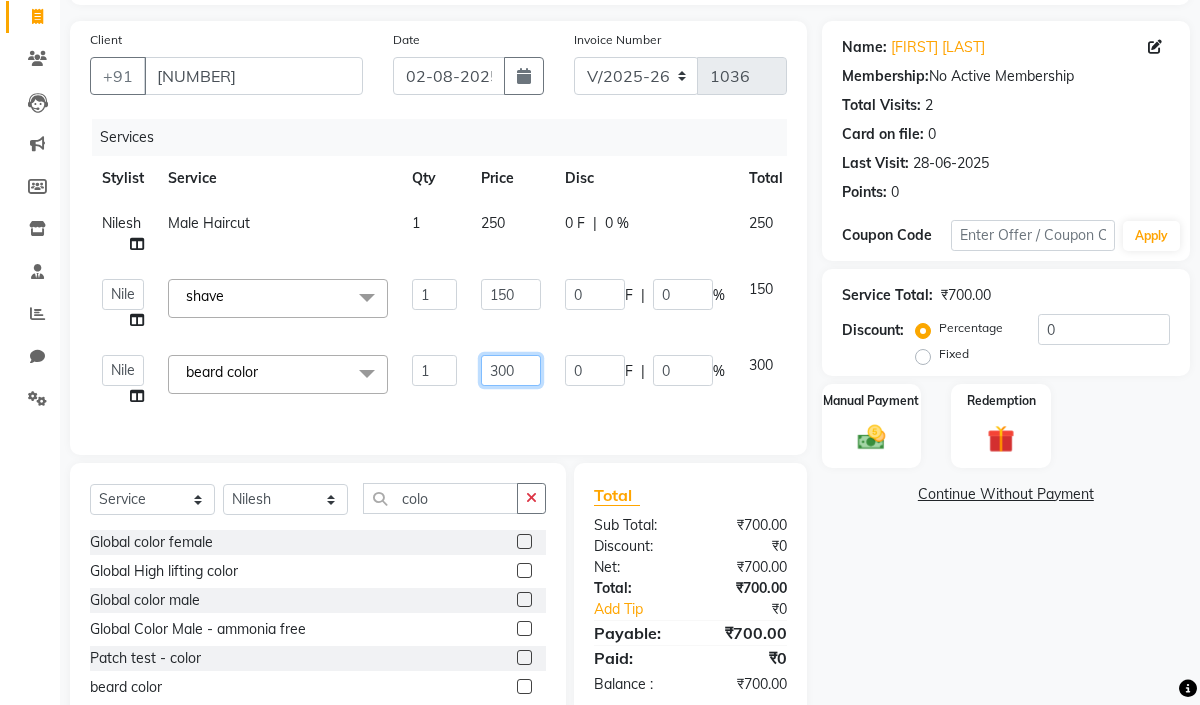 click on "300" 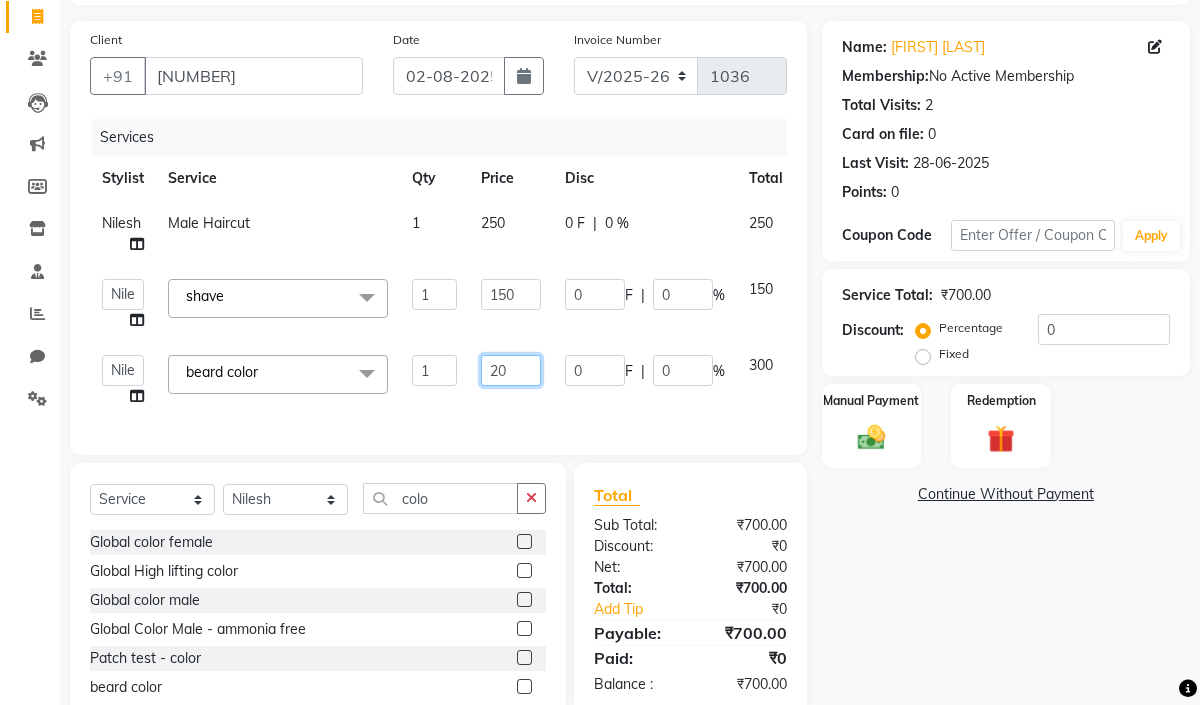 type on "200" 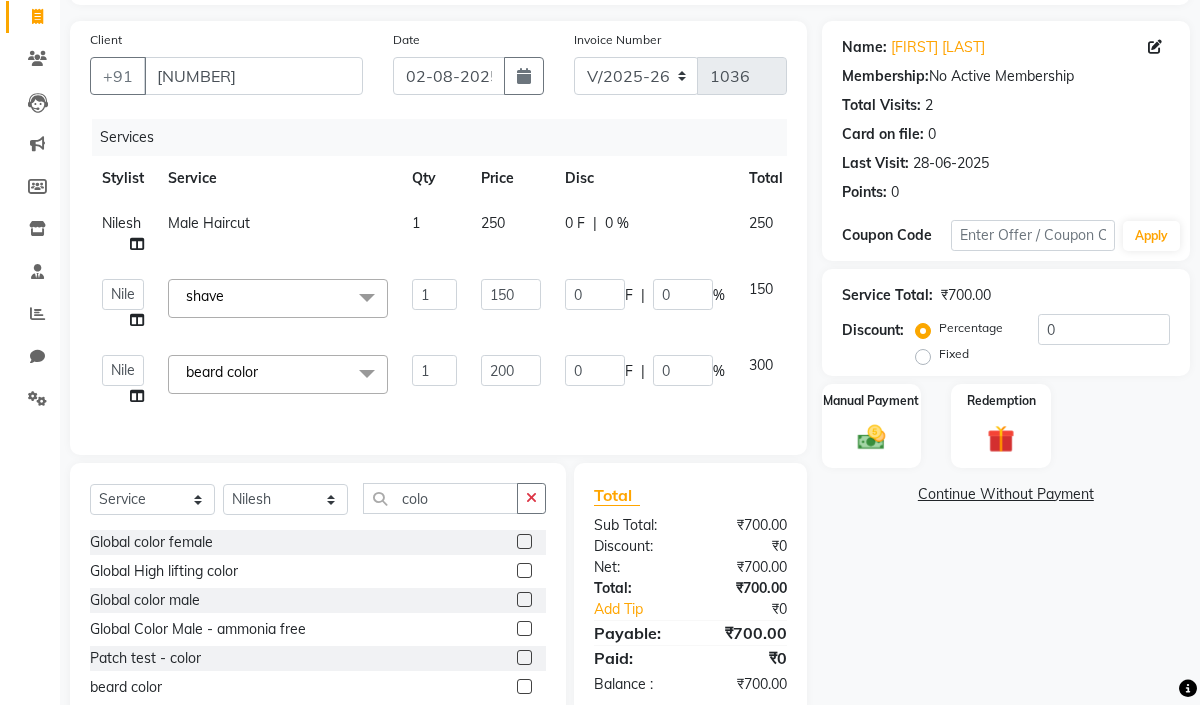 click on "Services Stylist Service Qty Price Disc Total Action [FIRST] [LAST]   [FIRST]   [FIRST]   [FIRST]   [FIRST]   [FIRST]   [FIRST]    [FIRST] [LAST]  [SERVICE] x [SERVICE] [SERVICE] [SERVICE] [SERVICE] [SERVICE] [SERVICE] [SERVICE] [SERVICE] [SERVICE] [SERVICE] [SERVICE] [SERVICE] [SERVICE] [SERVICE] [SERVICE] [SERVICE] [SERVICE] [SERVICE] [SERVICE] [SERVICE] [SERVICE] [SERVICE] [SERVICE] [SERVICE] [SERVICE] [SERVICE] [SERVICE] [SERVICE] [SERVICE] [SERVICE] [SERVICE] [SERVICE] [SERVICE] [SERVICE] [SERVICE] [SERVICE] [SERVICE] [SERVICE] [SERVICE] [SERVICE] [SERVICE] [SERVICE] [SERVICE] [SERVICE] [SERVICE] [SERVICE] [SERVICE] [SERVICE] [SERVICE] [SERVICE] [SERVICE] [SERVICE] [SERVICE] [SERVICE] [SERVICE] [SERVICE] [SERVICE] [SERVICE] [SERVICE] [SERVICE] [SERVICE] [SERVICE] [SERVICE] [SERVICE] [SERVICE] [SERVICE] [SERVICE] [SERVICE] [SERVICE] [SERVICE] [SERVICE] [SERVICE] [SERVICE] [SERVICE] [SERVICE] [SERVICE] [SERVICE] [SERVICE] [SERVICE] [SERVICE] [SERVICE] [SERVICE] [SERVICE] [SERVICE] [SERVICE] [SERVICE] [SERVICE] [SERVICE] [SERVICE] [SERVICE] [SERVICE] [SERVICE] [SERVICE] [SERVICE] [SERVICE] [SERVICE] [SERVICE] [SERVICE] [SERVICE] [SERVICE] [SERVICE] [SERVICE] [SERVICE] [SERVICE] [SERVICE] [SERVICE] [SERVICE] [SERVICE] [SERVICE] [SERVICE] [SERVICE] [SERVICE] [SERVICE] [SERVICE] [SERVICE] [SERVICE] [SERVICE] [SERVICE] [SERVICE] [SERVICE] [SERVICE] [SERVICE] [SERVICE] [SERVICE] [SERVICE] [SERVICE] [SERVICE] [SERVICE] [SERVICE] [SERVICE] [SERVICE] [SERVICE] [SERVICE] [SERVICE] [SERVICE] [SERVICE] [SERVICE] [SERVICE] [SERVICE] [SERVICE] [SERVICE] [SERVICE] [SERVICE] [SERVICE] [SERVICE] [SERVICE] [SERVICE] [SERVICE] [SERVICE] [SERVICE] [SERVICE] [SERVICE] [SERVICE] [SERVICE] [SERVICE] [SERVICE] [SERVICE] [SERVICE] [SERVICE] [SERVICE] [SERVICE] [SERVICE] [SERVICE] [SERVICE] [SERVICE] [SERVICE] [SERVICE] [SERVICE] [SERVICE] [SERVICE] [SERVICE] [SERVICE] [SERVICE] [SERVICE] [SERVICE] [SERVICE] [SERVICE] [SERVICE] [SERVICE] [SERVICE] [SERVICE] [SERVICE] [SERVICE] [SERVICE] [SERVICE] [SERVICE] [SERVICE] [SERVICE] [SERVICE] [SERVICE] [SERVICE] [SERVICE] [SERVICE] [SERVICE] [SERVICE] [SERVICE] [SERVICE] [SERVICE] [SERVICE] [SERVICE] [SERVICE] [SERVICE] [SERVICE] [SERVICE] [SERVICE] [SERVICE] [SERVICE] [SERVICE] [SERVICE] [SERVICE] [SERVICE] [SERVICE] [SERVICE] [SERVICE] [SERVICE] [SERVICE] [SERVICE] [SERVICE] [SERVICE] [SERVICE] [SERVICE] [SERVICE] [SERVICE] [SERVICE] [SERVICE] [SERVICE] [SERVICE] [SERVICE] [SERVICE] [SERVICE] [SERVICE] [SERVICE] [SERVICE] [SERVICE] [SERVICE] [SERVICE] [SERVICE] [SERVICE] [SERVICE] [SERVICE] [SERVICE] [SERVICE] [SERVICE] [SERVICE] [SERVICE] [SERVICE] [SERVICE] [SERVICE] [SERVICE] [SERVICE] [SERVICE] [SERVICE] [SERVICE] [SERVICE] [SERVICE] [SERVICE] [SERVICE] [SERVICE] [SERVICE] [SERVICE] [SERVICE] [SERVICE] [SERVICE] [SERVICE] [SERVICE] [SERVICE] [SERVICE] [SERVICE] [SERVICE] [SERVICE] [SERVICE] [SERVICE] [SERVICE] [SERVICE] [SERVICE] [SERVICE] [SERVICE] [SERVICE] [SERVICE] [SERVICE] [SERVICE] [SERVICE] [SERVICE] [SERVICE] [SERVICE] [SERVICE] [SERVICE] [SERVICE] [SERVICE] [SERVICE] [SERVICE] [SERVICE] [SERVICE] [SERVICE] [SERVICE] [SERVICE] [SERVICE] [SERVICE] [SERVICE] [SERVICE] [SERVICE] [SERVICE] [SERVICE] [SERVICE] [SERVICE] [SERVICE] [SERVICE] [SERVICE] [SERVICE] [SERVICE] [SERVICE] [SERVICE] [SERVICE] [SERVICE] [SERVICE] [SERVICE] [SERVICE] [SERVICE] [SERVICE] [SERVICE] [SERVICE] [SERVICE] [SERVICE] [SERVICE] [SERVICE] [SERVICE] [SERVICE] [SERVICE] [SERVICE] [SERVICE] [SERVICE] [SERVICE] [SERVICE] [SERVICE] [SERVICE] [SERVICE] [SERVICE] [SERVICE] [SERVICE] [SERVICE] [SERVICE] [SERVICE] [SERVICE] [SERVICE] [SERVICE] [SERVICE] [SERVICE] [SERVICE] [SERVICE] [SERVICE] [SERVICE] [SERVICE] [SERVICE] [SERVICE] [SERVICE] [SERVICE] [SERVICE] [SERVICE] [SERVICE] [SERVICE] [SERVICE] [SERVICE] [SERVICE] [SERVICE] [SERVICE] [SERVICE] [SERVICE] [SERVICE] [SERVICE] [SERVICE] [SERVICE] [SERVICE] [SERVICE] [SERVICE] [SERVICE] [SERVICE] [SERVICE] [SERVICE] [SERVICE] [SERVICE] [SERVICE] [SERVICE] [SERVICE] [SERVICE] [SERVICE] [SERVICE] [SERVICE] [SERVICE] [SERVICE] [SERVICE] [SERVICE] [SERVICE] [SERVICE] [SERVICE] [SERVICE] [SERVICE] [SERVICE] [SERVICE] [SERVICE] [SERVICE] [SERVICE] [SERVICE] [SERVICE] [SERVICE] [SERVICE] [SERVICE] [SERVICE] [SERVICE] [SERVICE] [SERVICE] [SERVICE] [SERVICE] [SERVICE] [SERVICE] [SERVICE] [SERVICE] [SERVICE] [SERVICE] [SERVICE] [SERVICE] [SERVICE] [SERVICE] [SERVICE] [SERVICE] [SERVICE] [SERVICE] [SERVICE] [SERVICE] [SERVICE] [SERVICE] [SERVICE] [SERVICE] [SERVICE] [SERVICE] [SERVICE] [SERVICE] [SERVICE] [SERVICE] [SERVICE] [SERVICE] [SERVICE] [SERVICE] [SERVICE] [SERVICE] [SERVICE] [SERVICE] [SERVICE] [SERVICE] [SERVICE] [SERVICE] [SERVICE] [SERVICE] [SERVICE] [SERVICE] [SERVICE] [SERVICE] [SERVICE] [SERVICE] [SERVICE] [SERVICE] [SERVICE] [SERVICE] [SERVICE] [SERVICE] [SERVICE] [SERVICE] [SERVICE] [SERVICE] [SERVICE] [SERVICE] [SERVICE] [SERVICE] [SERVICE] [SERVICE] [SERVICE] [SERVICE] [SERVICE] [SERVICE] [SERVICE] [SERVICE] [SERVICE] [SERVICE] [SERVICE] [SERVICE] [SERVICE] [SERVICE] [SERVICE] [SERVICE] [SERVICE] [SERVICE] [SERVICE] [SERVICE] [SERVICE] [SERVICE] [SERVICE] [SERVICE] [SERVICE] [SERVICE] [SERVICE] [SERVICE] [SERVICE] [SERVICE] [SERVICE] [SERVICE] [SERVICE] [SERVICE] [SERVICE] [SERVICE] [SERVICE] [SERVICE] [SERVICE] [SERVICE] [SERVICE] [SERVICE] [SERVICE] [SERVICE] [SERVICE] [SERVICE] [SERVICE] [SERVICE] [SERVICE] [SERVICE] [SERVICE] [SERVICE] [SERVICE] [SERVICE] [SERVICE] [SERVICE] [SERVICE] [SERVICE] [SERVICE] [SERVICE] [SERVICE] [SERVICE] [SERVICE] [SERVICE] [SERVICE] [SERVICE] [SERVICE] [SERVICE] [SERVICE] [SERVICE] [SERVICE] [SERVICE] [SERVICE] [SERVICE] [SERVICE] [SERVICE] [SERVICE] [SERVICE] [SERVICE] [SERVICE] [SERVICE] [SERVICE] [SERVICE] [SERVICE] [SERVICE] [SERVICE] [SERVICE] [SERVICE] [SERVICE] [SERVICE] [SERVICE] [SERVICE] [SERVICE] [SERVICE] [SERVICE] [SERVICE] [SERVICE] [SERVICE] [SERVICE] [SERVICE] [SERVICE] [SERVICE] [SERVICE] [SERVICE] [SERVICE] [SERVICE] [SERVICE] [SERVICE] [SERVICE] [SERVICE] [SERVICE] [SERVICE] [SERVICE] [SERVICE] [SERVICE] [SERVICE] [SERVICE] [SERVICE] [SERVICE] [SERVICE] [SERVICE] [SERVICE] [SERVICE] [SERVICE] [SERVICE] [SERVICE] [SERVICE] [SERVICE] [SERVICE] [SERVICE] [SERVICE] [SERVICE] [SERVICE] [SERVICE] [SERVICE] [SERVICE] [SERVICE] [SERVICE] [SERVICE] [SERVICE] [SERVICE] [SERVICE] [SERVICE] [SERVICE] [SERVICE] [SERVICE] [SERVICE] [SERVICE] [SERVICE] [SERVICE] [SERVICE] [SERVICE] [SERVICE] [SERVICE] [SERVICE] [SERVICE] [SERVICE] [SERVICE] [SERVICE] [SERVICE] [SERVICE] [SERVICE] [SERVICE] [SERVICE] [SERVICE] [SERVICE] [SERVICE] [SERVICE] [SERVICE] [SERVICE] [SERVICE] [SERVICE] [SERVICE] [SERVICE] [SERVICE] [SERVICE] [SERVICE] [SERVICE] [SERVICE] [SERVICE] [SERVICE] [SERVICE] [SERVICE] [SERVICE] [SERVICE] [SERVICE] [SERVICE] [SERVICE] [SERVICE] [SERVICE] [SERVICE] [SERVICE] [SERVICE] [SERVICE] [SERVICE] [SERVICE] [SERVICE] [SERVICE] [SERVICE] [SERVICE] [SERVICE] [SERVICE] [SERVICE] [SERVICE] [SERVICE] [SERVICE] [SERVICE] [SERVICE] [SERVICE] [SERVICE] [SERVICE] [SERVICE] [SERVICE] [SERVICE] [SERVICE] [SERVICE] [SERVICE] [SERVICE] [SERVICE] [SERVICE] [SERVICE] [SERVICE] [SERVICE] [SERVICE] [SERVICE] [SERVICE] [SERVICE] [SERVICE] [SERVICE] [SERVICE] [SERVICE] [SERVICE] [SERVICE] [SERVICE] [SERVICE] [SERVICE] [SERVICE] [SERVICE] [SERVICE] [SERVICE] [SERVICE] [SERVICE] [SERVICE] [SERVICE] [SERVICE] [SERVICE] [SERVICE] [SERVICE] [SERVICE] [SERVICE] [SERVICE] [SERVICE] [SERVICE] [SERVICE] [SERVICE] [SERVICE] [SERVICE] [SERVICE] [SERVICE] [SERVICE] [SERVICE] [SERVICE] [SERVICE] [SERVICE] [SERVICE] [SERVICE] [SERVICE] [SERVICE] [SERVICE] [SERVICE] [SERVICE] [SERVICE] [SERVICE] [SERVICE] [SERVICE] [SERVICE] [SERVICE] [SERVICE] [SERVICE] [SERVICE] [SERVICE] [SERVICE] [SERVICE] [SERVICE] [SERVICE] [SERVICE] [SERVICE] [SERVICE] [SERVICE] [SERVICE] [SERVICE] [SERVICE] [SERVICE] [SERVICE] [SERVICE] [SERVICE] [SERVICE] [SERVICE] [SERVICE] [SERVICE] [SERVICE] [SERVICE] [SERVICE] [SERVICE] [SERVICE] [SERVICE] [SERVICE] [SERVICE] [SERVICE] [SERVICE] [SERVICE] [SERVICE] [SERVICE] [SERVICE] [SERVICE] [SERVICE] [SERVICE] [SERVICE] [SERVICE] [SERVICE] [SERVICE] [SERVICE] [SERVICE] [SERVICE] [SERVICE] [SERVICE] [SERVICE] [SERVICE] [SERVICE] [SERVICE] [SERVICE] [SERVICE] [SERVICE] [SERVICE] [SERVICE] [SERVICE] [SERVICE] [SERVICE] [SERVICE] [SERVICE] [SERVICE] [SERVICE] [SERVICE] [SERVICE] [SERVICE] [SERVICE] [SERVICE] [SERVICE] [SERVICE] [SERVICE] [SERVICE] [SERVICE] [SERVICE] [SERVICE] [SERVICE] [SERVICE] [SERVICE] [SERVICE] [SERVICE] [SERVICE] [SERVICE] [SERVICE] [SERVICE] [SERVICE] [SERVICE] [SERVICE] [SERVICE] [SERVICE] [SERVICE] [SERVICE] [SERVICE] [SERVICE] [SERVICE] [SERVICE] [SERVICE] [SERVICE] [SERVICE] [SERVICE] [SERVICE] [SERVICE] [SERVICE] [SERVICE] [SERVICE] [SERVICE] [SERVICE] [SERVICE] [SERVICE] [SERVICE] [SERVICE] [SERVICE] [SERVICE] [SERVICE] [SERVICE] [SERVICE] [SERVICE] [SERVICE] [SERVICE] [SERVICE] [SERVICE] [SERVICE] [SERVICE] [SERVICE] [SERVICE] [SERVICE] [SERVICE] [SERVICE] [SERVICE] [SERVICE] [SERVICE] [SERVICE] [SERVICE] [SERVICE] [SERVICE] [SERVICE] [SERVICE] [SERVICE] [SERVICE] [SERVICE] [SERVICE] [SERVICE] [SERVICE] [SERVICE] [SERVICE] [SERVICE] [SERVICE] [SERVICE] [SERVICE] [SERVICE] [SERVICE] [SERVICE] [SERVICE] [SERVICE] [SERVICE] [SERVICE] [SERVICE] [SERVICE] [SERVICE] [SERVICE] [SERVICE] [SERVICE] [SERVICE] [SERVICE] [SERVICE] [SERVICE] [SERVICE] [SERVICE] [SERVICE] [SERVICE] [SERVICE] [SERVICE] [SERVICE] [SERVICE] [SERVICE] [SERVICE] [SERVICE] [SERVICE] [SERVICE] [SERVICE] [SERVICE] [SERVICE] [SERVICE] [SERVICE] [SERVICE] [SERVICE] [SERVICE] [SERVICE] [SERVICE] [SERVICE] [SERVICE] [SERVICE] [SERVICE] [SERVICE] [SERVICE] [SERVICE] [SERVICE] [SERVICE] [SERVICE] [SERVICE] [SERVICE] [SERVICE] [SERVICE] [SERVICE] [SERVICE] [SERVICE] [SERVICE] [SERVICE] [SERVICE] [SERVICE] [SERVICE] [SERVICE] [SERVICE] [SERVICE] [SERVICE] [SERVICE] [SERVICE] [SERVICE] [SERVICE] [SERVICE] [SERVICE] [SERVICE] [SERVICE] [SERVICE] [SERVICE] [SERVICE] [SERVICE] [SERVICE] [SERVICE] [SERVICE] [SERVICE] [SERVICE] [SERVICE] [SERVICE] [SERVICE] [SERVICE] [SERVICE] [SERVICE] [SERVICE] [SERVICE] [SERVICE] [SERVICE] [SERVICE] [SERVICE] [SERVICE] [SERVICE] [SERVICE] [SERVICE] [SERVICE] [SERVICE] [SERVICE] [SERVICE] [SERVICE] [SERVICE] [SERVICE] [SERVICE] [SERVICE] [SERVICE] [SERVICE] [SERVICE] [SERVICE] [SERVICE] [SERVICE] [SERVICE] [SERVICE] [SERVICE] [SERVICE] [SERVICE] [SERVICE] [SERVICE] [SERVICE] [SERVICE] [SERVICE] [SERVICE] [SERVICE] [SERVICE] [SERVICE] [SERVICE] [SERVICE] [SERVICE] [SERVICE] [SERVICE] [SERVICE] [SERVICE] [SERVICE] [SERVICE] [SERVICE] [SERVICE] [SERVICE] [SERVICE] [SERVICE] [SERVICE] [SERVICE] [SERVICE] [SERVICE] [SERVICE] [SERVICE] [SERVICE] [SERVICE] [SERVICE] [SERVICE] [SERVICE] [SERVICE] [SERVICE] [SERVICE] [SERVICE] [SERVICE] [SERVICE] [SERVICE] [SERVICE] [SERVICE] [SERVICE] [SERVICE] [SERVICE] [SERVICE] [SERVICE] [SERVICE] [SERVICE] [SERVICE] [SERVICE] [SERVICE] [SERVICE] [SERVICE] [SERVICE] [SERVICE] [SERVICE] [SERVICE] [SERVICE] [SERVICE] [SERVICE] [SERVICE] [SERVICE] [SERVICE] [SERVICE] [SERVICE] [SERVICE] [SERVICE] [SERVICE] [SERVICE] [SERVICE] [SERVICE] [SERVICE] [SERVICE] [SERVICE] [SERVICE] [SERVICE] [SERVICE] [SERVICE] [SERVICE] [SERVICE] [SERVICE] [SERVICE] [SERVICE] [SERVICE] [SERVICE] [SERVICE] [SERVICE] [SERVICE] [SERVICE] [SERVICE] [SERVICE] [SERVICE] [SERVICE] [SERVICE] [SERVICE] [SERVICE] [SERVICE] [SERVICE] [SERVICE] [SERVICE] [SERVICE] [SERVICE] [SERVICE] [SERVICE] [SERVICE] [SERVICE] [SERVICE] [SERVICE] [SERVICE] [SERVICE] [SERVICE] [SERVICE] [SERVICE] [SERVICE] [SERVICE] [SERVICE] [SERVICE] [SERVICE] [SERVICE] [SERVICE] [SERVICE] [SERVICE] [SERVICE] [SERVICE] [SERVICE] [SERVICE] [SERVICE] [SERVICE] [SERVICE] [SERVICE] [SERVICE] [SERVICE] [SERVICE] [SERVICE] [SERVICE] [SERVICE] [SERVICE] [SERVICE] [SERVICE] [SERVICE] [SERVICE] [SERVICE] [SERVICE] [SERVICE] [SERVICE] [SERVICE] [SERVICE] [SERVICE] [SERVICE] [SERVICE] [SERVICE] [SERVICE] [SERVICE] [SERVICE] [SERVICE] [SERVICE] [SERVICE] [SERVICE] [SERVICE] [SERVICE] [SERVICE] [SERVICE] [SERVICE] [SERVICE] [SERVICE] [SERVICE] [SERVICE] [SERVICE] [SERVICE] [SERVICE] [SERVICE] [SERVICE] [SERVICE] [SERVICE] [SERVICE] [SERVICE] [SERVICE] [SERVICE] [SERVICE] [SERVICE] [SERVICE] [SERVICE] [SERVICE] [SERVICE] [SERVICE] [SERVICE] [SERVICE] [SERVICE] [SERVICE] [SERVICE] [SERVICE] [SERVICE] [SERVICE] [SERVICE] [SERVICE] [SERVICE] [SERVICE] [SERVICE] [SERVICE] [SERVICE] [SERVICE] [SERVICE] [SERVICE] [SERVICE] [SERVICE] [SERVICE] [SERVICE] [SERVICE] [SERVICE] [SERVICE] [SERVICE] [SERVICE] [SERVICE] [SERVICE] [SERVICE] [SERVICE] [SERVICE] [SERVICE] [SERVICE] [SERVICE] [SERVICE] [SERVICE] [SERVICE] [SERVICE] [SERVICE] [SERVICE] [SERVICE] [SERVICE] [SERVICE] [SERVICE] [SERVICE] [SERVICE] [SERVICE] [SERVICE] [SERVICE] [SERVICE] [SERVICE] [SERVICE] [SERVICE] [SERVICE] [SERVICE] [SERVICE] [SERVICE] [SERVICE] [SERVICE] [SERVICE] [SERVICE] [SERVICE] [SERVICE] [SERVICE] [SERVICE] [SERVICE] [SERVICE] [SERVICE] [SERVICE] [SERVICE] [SERVICE] [SERVICE] [SERVICE] [SERVICE] [SERVICE] [SERVICE] [SERVICE] [SERVICE] [SERVICE] [SERVICE] [SERVICE] [SERVICE] [SERVICE] [SERVICE] [SERVICE] [SERVICE] [SERVICE] [SERVICE] [SERVICE] [SERVICE] [SERVICE] [SERVICE] [SERVICE] [SERVICE] [SERVICE] [SERVICE] [SERVICE] [SERVICE] [SERVICE] [SERVICE] [SERVICE] [SERVICE] [SERVICE] [SERVICE] [SERVICE] [SERVICE] [SERVICE] [SERVICE] [SERVICE] [SERVICE] [SERVICE] [SERVICE] [SERVICE] [SERVICE] [SERVICE] [SERVICE] [SERVICE] [SERVICE] [SERVICE] [SERVICE] [SERVICE] [SERVICE] [SERVICE] [SERVICE] [SERVICE] [SERVICE] [SERVICE] [SERVICE] [SERVICE] [SERVICE] [SERVICE] [SERVICE] [SERVICE] [SERVICE] [SERVICE] [SERVICE] [SERVICE] [SERVICE] [SERVICE] [SERVICE] [SERVICE] [SERVICE] [SERVICE] [SERVICE] [SERVICE] [SERVICE] [SERVICE] [SERVICE] [SERVICE] [SERVICE] [SERVICE] [SERVICE] [SERVICE] [SERVICE] [SERVICE] [SERVICE] [SERVICE] [SERVICE] [SERVICE] [SERVICE] [SERVICE] [SERVICE] [SERVICE] [SERVICE] [SERVICE] [SERVICE] [SERVICE] [SERVICE] [SERVICE] [SERVICE] [SERVICE] [SERVICE] [SERVICE] [SERVICE] [SERVICE] [SERVICE] [SERVICE] [SERVICE] [SERVICE] [SERVICE] [SERVICE] [SERVICE] [SERVICE] [SERVICE] [SERVICE] [SERVICE] [SERVICE] [SERVICE] [SERVICE] [SERVICE] [SERVICE] [SERVICE] [SERVICE] [SERVICE] [SERVICE] [SERVICE] [SERVICE] [SERVICE] [SERVICE] [SERVICE] [SERVICE] [SERVICE] [SERVICE] [SERVICE] [SERVICE] [SERVICE] [SERVICE] [SERVICE] [SERVICE] [SERVICE] [SERVICE] [SERVICE] [SERVICE] [SERVICE] [SERVICE] [SERVICE] [SERVICE] [SERVICE] [SERVICE] [SERVICE] [SERVICE] [SERVICE] [SERVICE] [SERVICE] [SERVICE] [SERVICE] [SERVICE] [SERVICE] [SERVICE] [SERVICE] [SERVICE] [SERVICE] [SERVICE] [SERVICE] [SERVICE] [SERVICE] [SERVICE] [SERVICE] [SERVICE] [SERVICE] [SERVICE] [SERVICE] [SERVICE] [SERVICE] [SERVICE] [SERVICE] [SERVICE] [SERVICE] [SERVICE] [SERVICE] [SERVICE] [SERVICE] [SERVICE] [SERVICE] [SERVICE] [SERVICE] [SERVICE] [SERVICE] [SERVICE] [SERVICE] [SERVICE] [SERVICE] [SERVICE] [SERVICE] [SERVICE] [SERVICE] [SERVICE] [SERVICE] [SERVICE] [SERVICE] [SERVICE] [SERVICE] [SERVICE] [SERVICE] [SERVICE] [SERVICE] [SERVICE] [SERVICE] [SERVICE] [SERVICE] [SERVICE] [SERVICE] [SERVICE] [SERVICE] [SERVICE] [SERVICE] [SERVICE] [SERVICE] [SERVICE] [SERVICE] [SERVICE] [SERVICE] [SERVICE] [SERVICE] [SERVICE] [SERVICE] [SERVICE] [SERVICE] [SERVICE] [SERVICE] [SERVICE] [SERVICE] [SERVICE] [SERVICE] [SERVICE] [SERVICE] [SERVICE] [SERVICE] [SERVICE] [SERVICE] [SERVICE] [SERVICE] [SERVICE] [SERVICE] [SERVICE] [SERVICE] [SERVICE] [SERVICE] [SERVICE] [SERVICE] [SERVICE] [SERVICE] [SERVICE] [SERVICE] [SERVICE] [SERVICE] [SERVICE] [SERVICE] [SERVICE] [SERVICE] [SERVICE] [SERVICE] [SERVICE] [SERVICE] [SERVICE] [SERVICE] [SERVICE] [SERVICE] [SERVICE] [SERVICE] [SERVICE] [SERVICE] [SERVICE] [SERVICE] [SERVICE] [SERVICE] [SERVICE] [SERVICE] [SERVICE] [SERVICE] [SERVICE] [SERVICE] [SERVICE] [SERVICE] [SERVICE] [SERVICE] [SERVICE] [SERVICE] [SERVICE] [SERVICE] [SERVICE] [SERVICE] [SERVICE] [SERVICE] [SERVICE] [SERVICE] [SERVICE] [SERVICE] [SERVICE] [SERVICE] [SERVICE] [SERVICE] [SERVICE] [SERVICE] [SERVICE] [SERVICE] [SERVICE] [SERVICE] [SERVICE] [SERVICE] [SERVICE] [SERVICE] [SERVICE] [SERVICE] [SERVICE] [SERVICE] [SERVICE] [SERVICE] [SERVICE] [SERVICE] [SERVICE] [SERVICE] [SERVICE] [SERVICE] [SERVICE] [SERVICE] [SERVICE] [SERVICE] [SERVICE] [SERVICE] [SERVICE] [SERVICE] [SERVICE] [SERVICE] [SERVICE] [SERVICE] [SERVICE] [SERVICE] [SERVICE] [SERVICE] [SERVICE] [SERVICE] [SERVICE] [SERVICE] [SERVICE] [SERVICE] [SERVICE] [SERVICE] [SERVICE] [SERVICE] [SERVICE] [SERVICE] [SERVICE] [SERVICE] [SERVICE] [SERVICE] [SERVICE] [SERVICE] [SERVICE] [SERVICE] [SERVICE] [SERVICE] [SERVICE] [SERVICE] [SERVICE] [SERVICE] [SERVICE] [SERVICE] [SERVICE] [SERVICE] [SERVICE] [SERVICE] [SERVICE] [SERVICE] [SERVICE] [SERVICE] [SERVICE] [SERVICE] [SERVICE] [SERVICE] [SERVICE] [SERVICE] [SERVICE] [SERVICE] [SERVICE] [SERVICE] [SERVICE] [SERVICE] [SERVICE] [SERVICE] [SERVICE] [SERVICE] [SERVICE] [SERVICE] [SERVICE] [SERVICE] [SERVICE] [SERVICE] [SERVICE] [SERVICE] [SERVICE] [SERVICE] [SERVICE] [SERVICE] [SERVICE] [SERVICE] [SERVICE] [SERVICE] [SERVICE] [SERVICE] [SERVICE] [SERVICE] [SERVICE] [SERVICE] [SERVICE] [SERVICE] [SERVICE] [SERVICE] [SERVICE] [SERVICE] [SERVICE] [SERVICE] [SERVICE] [SERVICE] [SERVICE] [SERVICE] [SERVICE] [SERVICE] [SERVICE] [SERVICE] [SERVICE] [SERVICE] [SERVICE] [SERVICE] [SERVICE] [SERVICE] [SERVICE] [SERVICE] [SERVICE] [SERVICE] [SERVICE] [SERVICE] [SERVICE] [SERVICE] [SERVICE] [SERVICE] [SERVICE] [SERVICE] [SERVICE] [SERVICE] [SERVICE] [SERVICE] [SERVICE] [SERVICE] [SERVICE] [SERVICE] [SERVICE] [SERVICE] [SERVICE] [SERVICE] [SERVICE] [SERVICE] [SERVICE] [SERVICE] [SERVICE] [SERVICE] [SERVICE] [SERVICE] [SERVICE] [SERVICE] [SERVICE] [SERVICE] [SERVICE] [SERVICE] [SERVICE] [SERVICE] [SERVICE] [SERVICE] [SERVICE] [SERVICE] [SERVICE] [SERVICE] [SERVICE] [SERVICE] [SERVICE] [SERVICE] [SERVICE] [SERVICE] [SERVICE] [SERVICE] [SERVICE] [SERVICE] [SERVICE] [SERVICE] [SERVICE] [SERVICE] [SERVICE] [SERVICE] [SERVICE] [SERVICE] [SERVICE] [SERVICE] [SERVICE] [SERVICE] [SERVICE] [SERVICE] [SERVICE] [SERVICE] [SERVICE] [SERVICE] [SERVICE] [SERVICE] [SERVICE] [SERVICE] [SERVICE] [SERVICE] [SERVICE] [SERVICE] [SERVICE] [SERVICE] [SERVICE] [SERVICE] [SERVICE] [SERVICE] [SERVICE] [SERVICE] [SERVICE] [SERVICE] [SERVICE] [SERVICE] [SERVICE] [SERVICE] [SERVICE] [SERVICE] [SERVICE] [SERVICE] [SERVICE] [SERVICE] [SERVICE] [SERVICE] [SERVICE] [SERVICE] [SERVICE] [SERVICE] [SERVICE] [SERVICE] [SERVICE] [SERVICE] [SERVICE] [SERVICE] [SERVICE] [SERVICE] [SERVICE] [SERVICE] [SERVICE] [SERVICE] [SERVICE] [SERVICE] [SERVICE] [SERVICE] [SERVICE] [SERVICE] [SERVICE] [SERVICE] [SERVICE] [SERVICE] [SERVICE] [SERVICE] [SERVICE] [SERVICE] [SERVICE] [SERVICE] [SERVICE] [SERVICE] [SERVICE] [SERVICE] [SERVICE] [SERVICE] [SERVICE] [SERVICE] [SERVICE] [SERVICE] [SERVICE] [SERVICE] [SERVICE] [SERVICE] [SERVICE] [SERVICE] [SERVICE] [SERVICE] [SERVICE] [SERVICE] [SERVICE] [SERVICE] [SERVICE] [SERVICE] [SERVICE] [SERVICE] [SERVICE] [SERVICE] [SERVICE] [SERVICE] [SERVICE] [SERVICE] [SERVICE] [SERVICE] [SERVICE] [SERVICE] [SERVICE] [SERVICE] [SERVICE] [SERVICE] [SERVICE] [SERVICE] [SERVICE] [SERVICE] [SERVICE] [SERVICE] [SERVICE] [SERVICE] [SERVICE] [SERVICE] [SERVICE] [SERVICE] [SERVICE] [SERVICE] [SERVICE] [SERVICE] [SERVICE] [SERVICE] [SERVICE] [SERVICE] [SERVICE] [SERVICE] [SERVICE] [SERVICE] [SERVICE] [SERVICE] [SERVICE] [SERVICE] [SERVICE] [SERVICE] [SERVICE] [SERVICE] [SERVICE] [SERVICE] [SERVICE] [SERVICE] [SERVICE] [SERVICE] [SERVICE] [SERVICE] [SERVICE] [SERVICE] [SERVICE] [SERVICE] [SERVICE] [SERVICE] [SERVICE] [SERVICE] [SERVICE] [SERVICE] [SERVICE] [SERVICE] [SERVICE] [SERVICE] [SERVICE] [SERVICE] [SERVICE] [SERVICE] [SERVICE] [SERVICE] [SERVICE] [SERVICE] [SERVICE] [SERVICE] [SERVICE] [SERVICE] [SERVICE] [SERVICE] [SERVICE] [SERVICE] [SERVICE] [SERVICE] [SERVICE] [SERVICE] [SERVICE] [SERVICE] [SERVICE] [SERVICE] [SERVICE] [SERVICE] [SERVICE] [SERVICE] [SERVICE] [SERVICE] [SERVICE] [SERVICE] [SERVICE] [SERVICE] [SERVICE] [SERVICE] [SERVICE] [SERVICE] [SERVICE] [SERVICE] [SERVICE] [SERVICE] [SERVICE] [SERVICE] [SERVICE] [SERVICE] [SERVICE] [SERVICE] [SERVICE] [SERVICE] [SERVICE] [SERVICE] [SERVICE] [SERVICE] [SERVICE] [SERVICE] [SERVICE] [SERVICE] [SERVICE] [SERVICE] [SERVICE] [SERVICE] [SERVICE] [SERVICE] [SERVICE] [SERVICE] [SERVICE] [SERVICE] [SERVICE] [SERVICE] [SERVICE] [SERVICE] [SERVICE] [SERVICE] [SERVICE] [SERVICE] [SERVICE] [SERVICE] [SERVICE] [SERVICE] [SERVICE] [SERVICE] [SERVICE] [SERVICE] [SERVICE] [SERVICE] [SERVICE] [SERVICE] [SERVICE] [SERVICE] [SERVICE] [SERVICE] [SERVICE] [SERVICE] [SERVICE] [SERVICE] [SERVICE] [SERVICE] [SERVICE] [SERVICE] [SERVICE] [SERVICE] [SERVICE] [SERVICE] [SERVICE] [SERVICE] [SERVICE] [SERVICE] [SERVICE] [SERVICE] [SERVICE] [SERVICE] [SERVICE] [SERVICE] [SERVICE] [SERVICE] [SERVICE] [SERVICE] [SERVICE] [SERVICE] [SERVICE] [SERVICE] [SERVICE] [SERVICE] [SERVICE] [SERVICE] [SERVICE] [SERVICE] [SERVICE] [SERVICE] [SERVICE] [SERVICE] [SERVICE] [SERVICE] [SERVICE] [SERVICE] [SERVICE] [SERVICE] [SERVICE] [SERVICE] [SERVICE] [SERVICE] [SERVICE] [SERVICE] [SERVICE] [SERVICE] [SERVICE] [SERVICE] [SERVICE] [SERVICE] [SERVICE] [SERVICE] [SERVICE] [SERVICE] [SERVICE] [SERVICE] [SERVICE] [SERVICE] [SERVICE] [SERVICE] [SERVICE] [SERVICE] [SERVICE] [SERVICE] [SERVICE] [SERVICE] [SERVICE] [SERVICE] [SERVICE] [SERVICE] [SERVICE] [SERVICE] [SERVICE] [SERVICE] [SERVICE] [SERVICE] [SERVICE] [SERVICE] [SERVICE] [SERVICE] [SERVICE] [SERVICE] [SERVICE] [SERVICE] [SERVICE] [SERVICE] [SERVICE] [SERVICE] [SERVICE] [SERVICE] [SERVICE] [SERVICE] [SERVICE] [SERVICE] [SERVICE] [SERVICE] [SERVICE] [SERVICE] [SERVICE] [SERVICE] [SERVICE] [SERVICE] [SERVICE] [SERVICE] [SERVICE] [SERVICE] [SERVICE] [SERVICE] [SERVICE] [SERVICE] [SERVICE] [SERVICE] [SERVICE] [SERVICE] [SERVICE] [SERVICE] [SERVICE] [SERVICE] [SERVICE] [SERVICE] [SERVICE] [SERVICE] [SERVICE] [SERVICE] [SERVICE] [SERVICE] [SERVICE] [SERVICE] [SERVICE] [SERVICE] [SERVICE] [SERVICE] [SERVICE] [SERVICE] [SERVICE] [SERVICE] [SERVICE] [SERVICE] [SERVICE] [SERVICE] [SERVICE] [SERVICE] [SERVICE] [SERVICE] [SERVICE] [SERVICE] [SERVICE] [SERVICE] [SERVICE] [SERVICE] [SERVICE] [SERVICE] [SERVICE] [SERVICE] [SERVICE] [SERVICE] [SERVICE] [SERVICE] [SERVICE] [SERVICE] [SERVICE] [SERVICE] [SERVICE] [SERVICE] [SERVICE] [SERVICE] [SERVICE] [SERVICE] [SERVICE] [SERVICE] [SERVICE] [SERVICE] [SERVICE] [SERVICE] [SERVICE] [SERVICE] [SERVICE] [SERVICE] [SERVICE] [SERVICE] [SERVICE] [SERVICE] [SERVICE] [SERVICE] [SERVICE] [SERVICE] [SERVICE] [SERVICE] [SERVICE] [SERVICE] [SERVICE] [SERVICE] [SERVICE] [SERVICE] [SERVICE] [SERVICE] [SERVICE] [SERVICE] [SERVICE] [SERVICE] [SERVICE] [SERVICE] [SERVICE] [SERVICE] [SERVICE] [SERVICE] [SERVICE] [SERVICE] [SERVICE] [SERVICE] [SERVICE] [SERVICE] [SERVICE] [SERVICE] [SERVICE] [SERVICE] [SERVICE] [SERVICE] [SERVICE] [SERVICE] [SERVICE] [SERVICE] [SERVICE] [SERVICE] [SERVICE] [SERVICE] [SERVICE] [SERVICE] [SERVICE] [SERVICE] [SERVICE] [SERVICE] [SERVICE] [SERVICE] [SERVICE] [SERVICE] [SERVICE] [SERVICE] [SERVICE] [SERVICE] [SERVICE] [SERVICE] [SERVICE] [SERVICE] [SERVICE] [SERVICE] [SERVICE] [SERVICE] [SERVICE] [SERVICE] [SERVICE] [SERVICE] [SERVICE] [SERVICE] [SERVICE] [SERVICE] [SERVICE] [SERVICE] [SERVICE] [SERVICE] [SERVICE] [SERVICE] [SERVICE] [SERVICE] [SERVICE] [SERVICE] [SERVICE] [SERVICE] [SERVICE] [SERVICE] [SERVICE] [SERVICE] [SERVICE] [SERVICE] [SERVICE] [SERVICE] [SERVICE] [SERVICE] [SERVICE] [SERVICE] [SERVICE] [SERVICE] [SERVICE] [SERVICE] [SERVICE] [SERVICE] [SERVICE] [SERVICE] [SERVICE] [SERVICE] [SERVICE] [SERVICE] [SERVICE] [SERVICE] [SERVICE] [SERVICE] [SERVICE] [SERVICE] [SERVICE] [SERVICE] [SERVICE] [SERVICE] [SERVICE] [SERVICE] [SERVICE] [SERVICE] [SERVICE] [SERVICE] [SERVICE] [SERVICE] [SERVICE] [SERVICE] [SERVICE] [SERVICE] [SERVICE] [SERVICE] [SERVICE] [SERVICE] [SERVICE] [SERVICE] [SERVICE] [SERVICE] [SERVICE] [SERVICE] [SERVICE] [SERVICE] [SERVICE] [SERVICE] [SERVICE] [SERVICE] [SERVICE] [SERVICE] [SERVICE] [SERVICE] [SERVICE] [SERVICE] [SERVICE] [SERVICE] [SERVICE] [SERVICE] [SERVICE] [SERVICE] [SERVICE] [SERVICE] [SERVICE] [SERVICE] [SERVICE] [SERVICE] [SERVICE] [SERVICE] [SERVICE] [SERVICE] [SERVICE] [SERVICE] [SERVICE] [SERVICE] [SERVICE] [SERVICE] [SERVICE] [SERVICE] [SERVICE] [SERVICE] [SERVICE] [SERVICE] [SERVICE] [SERVICE] [SERVICE] [SERVICE] [SERVICE] [SERVICE] [SERVICE] [SERVICE] [SERVICE] [SERVICE] [SERVICE] [SERVICE] [SERVICE] [SERVICE] [SERVICE] [SERVICE] [SERVICE] [SERVICE] [SERVICE] [SERVICE] [SERVICE] [SERVICE] [SERVICE] [SERVICE] [SERVICE] [SERVICE] [SERVICE] [SERVICE] [SERVICE] [SERVICE] [SERVICE] [SERVICE] [SERVICE] [SERVICE] [SERVICE] [SERVICE] [SERVICE] [SERVICE] [P]" 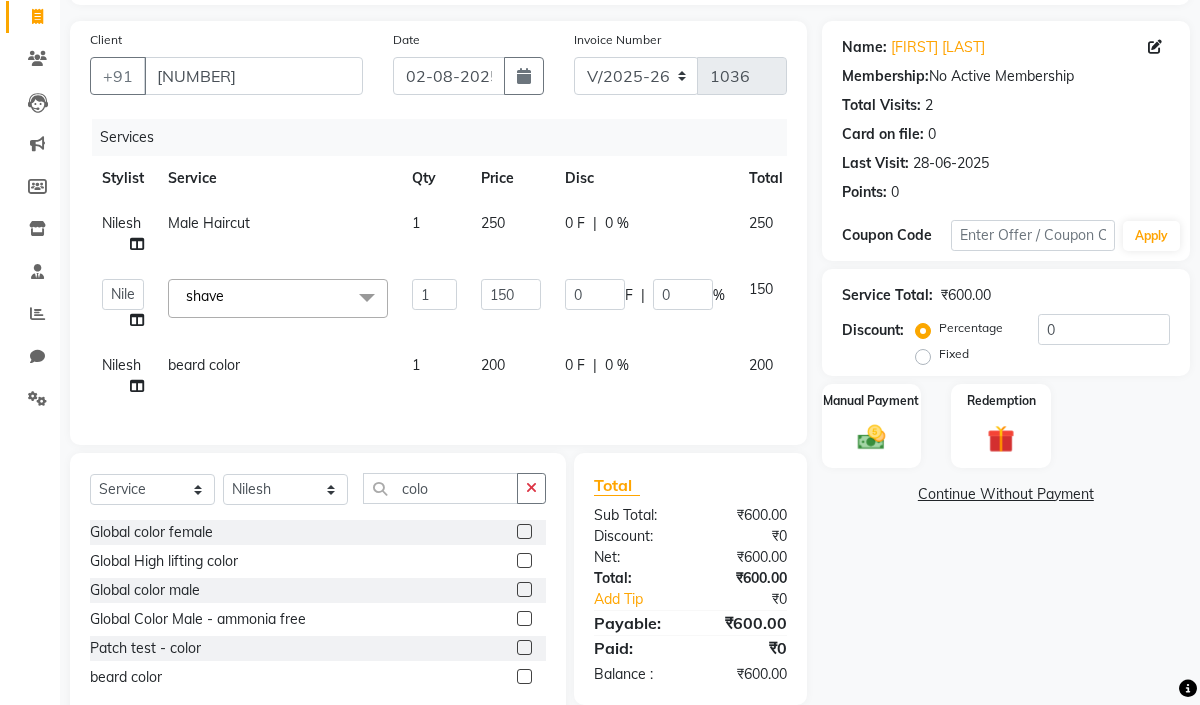 scroll, scrollTop: 196, scrollLeft: 0, axis: vertical 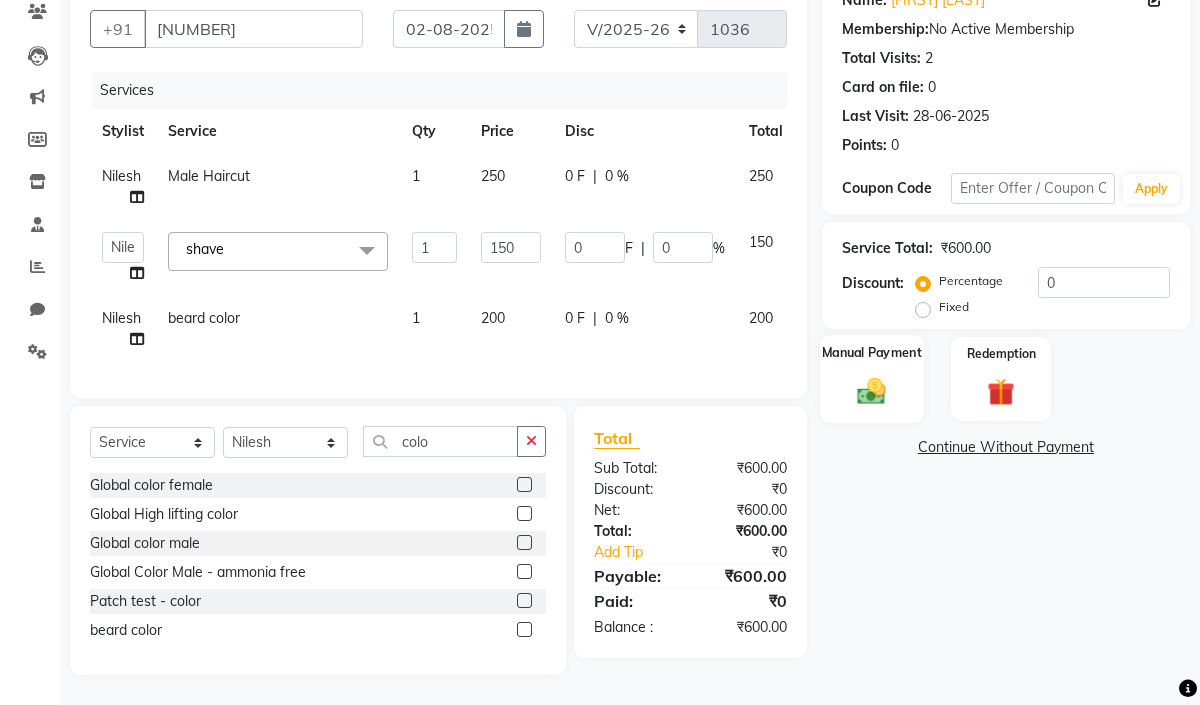 click 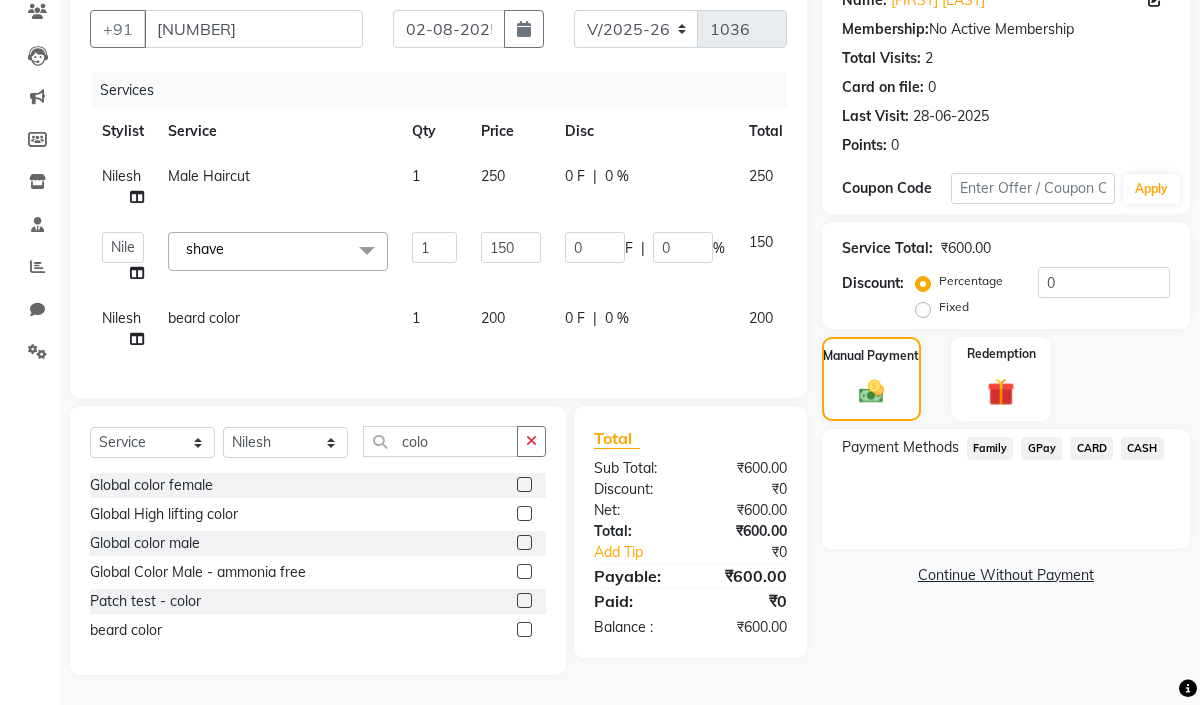 click on "CASH" 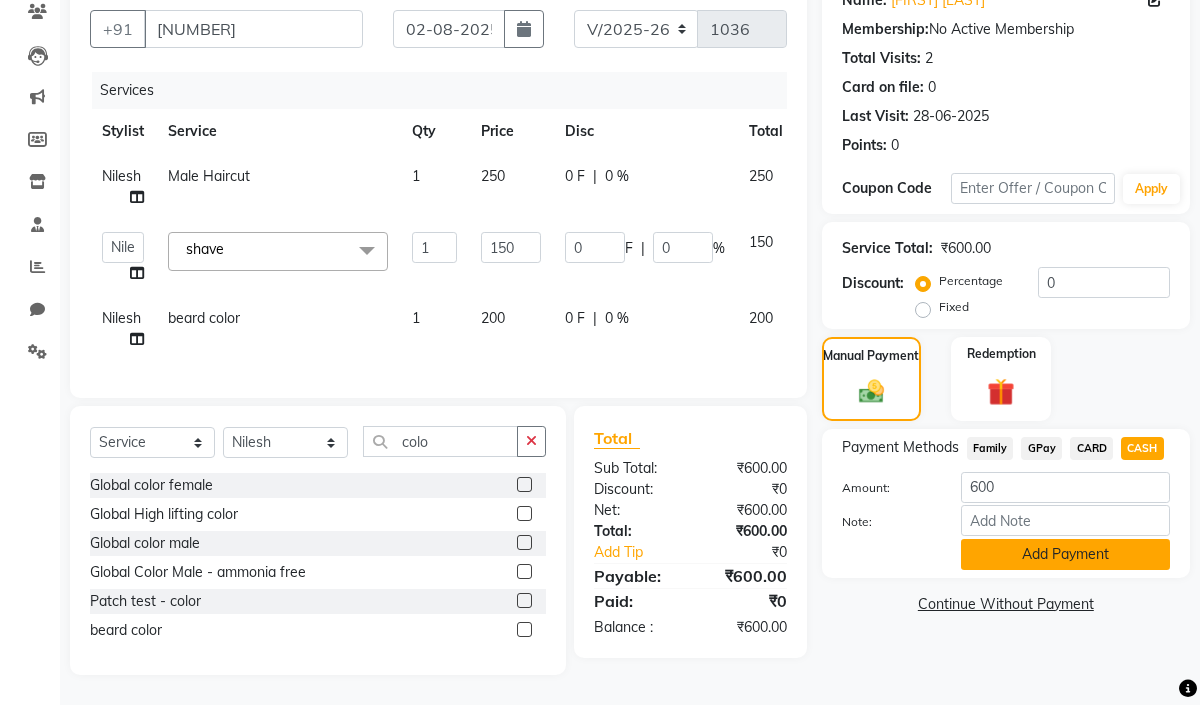 click on "Add Payment" 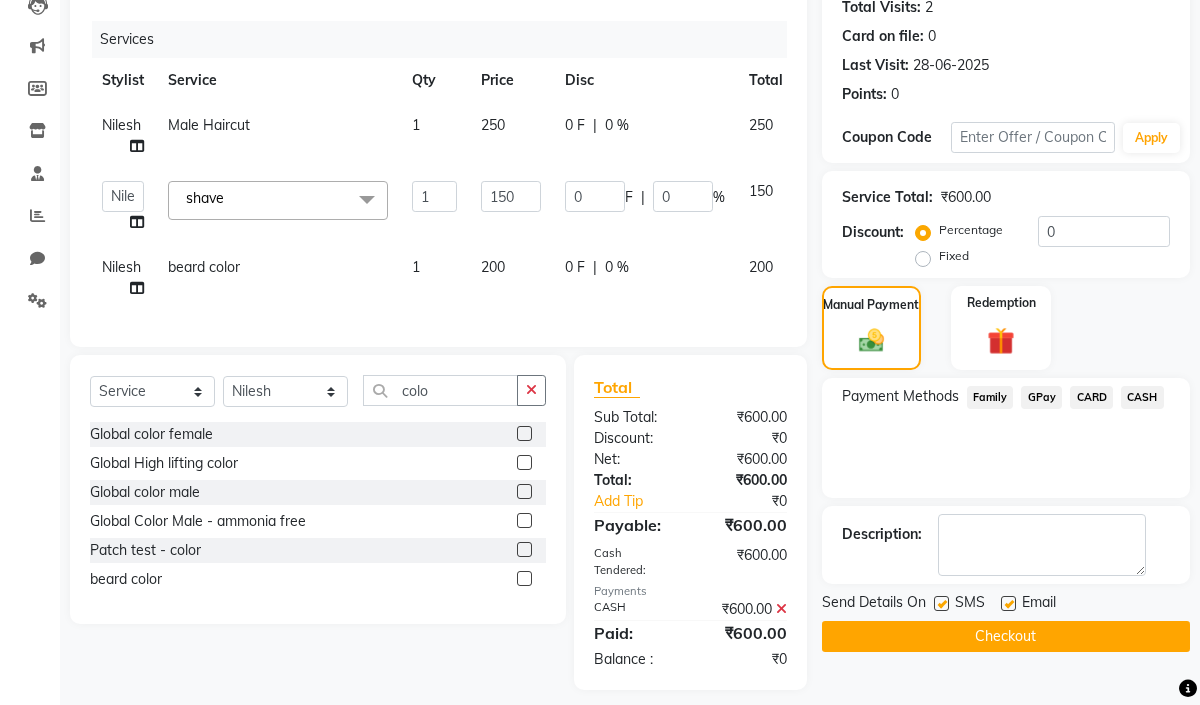 scroll, scrollTop: 249, scrollLeft: 0, axis: vertical 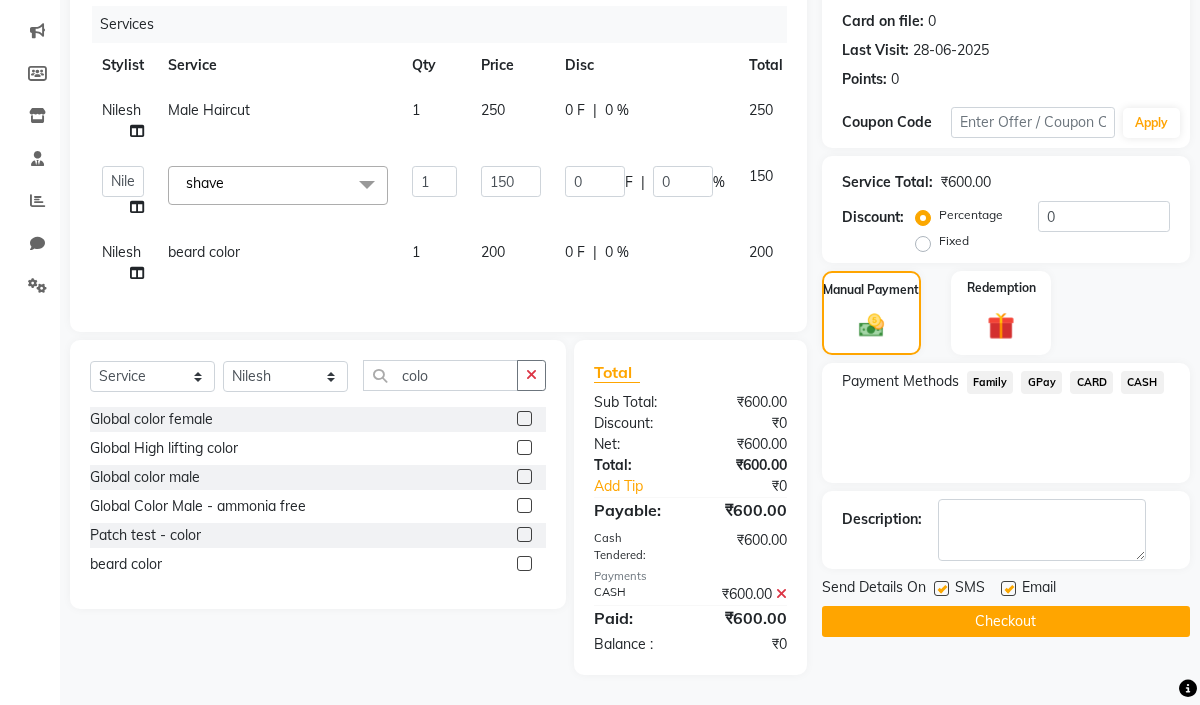 click 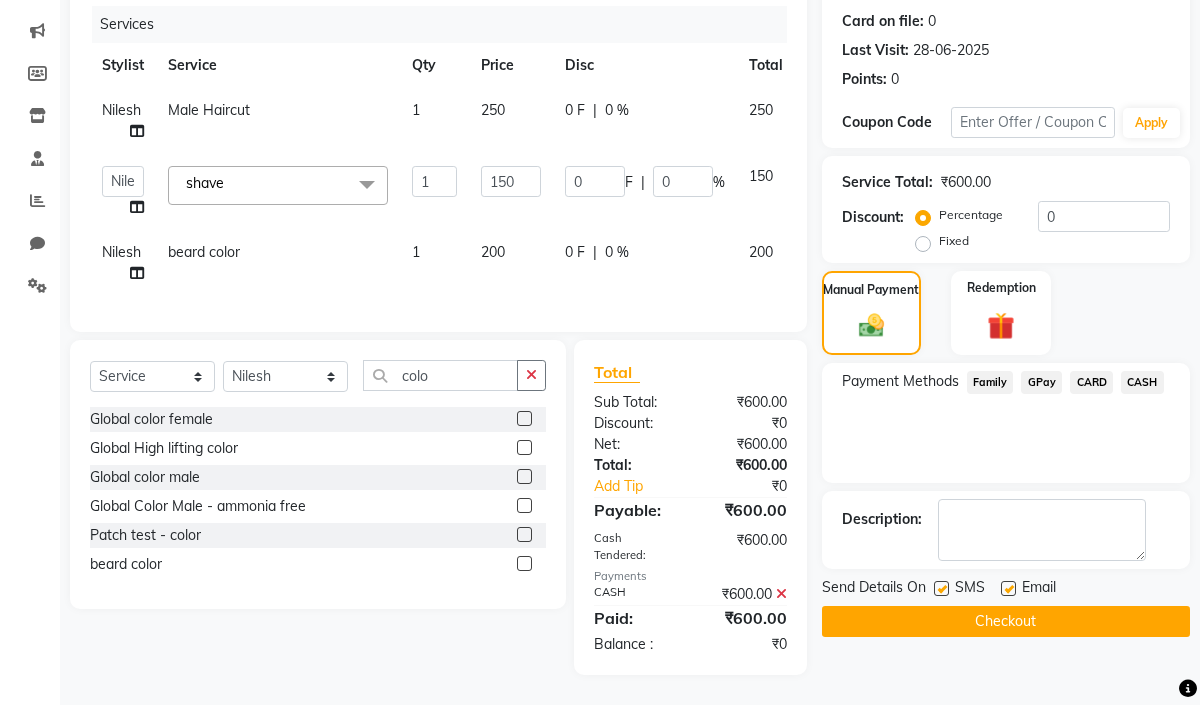 click at bounding box center (1007, 589) 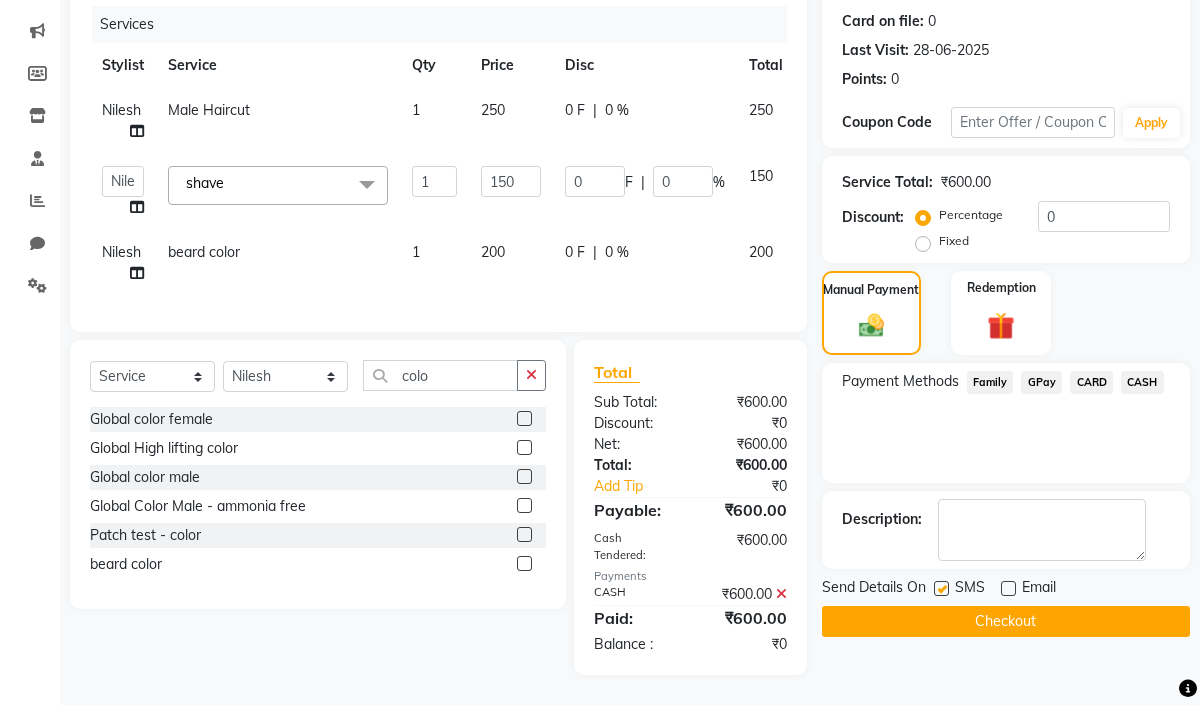 click on "Checkout" 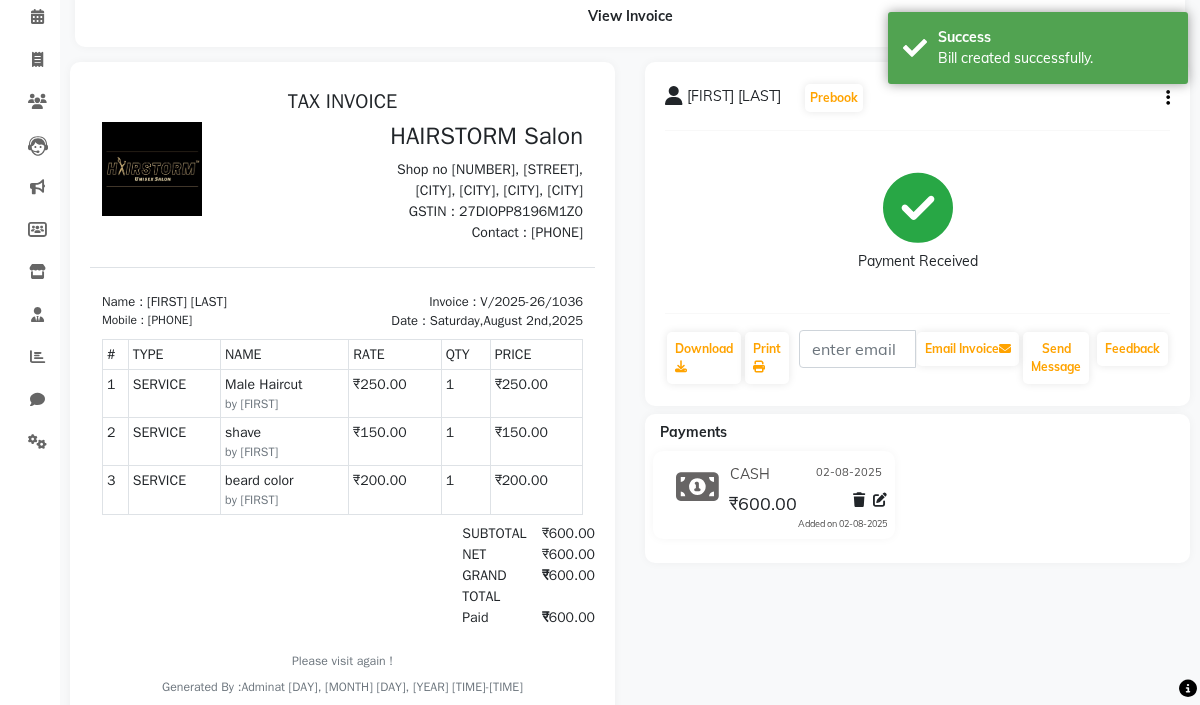 scroll, scrollTop: 0, scrollLeft: 0, axis: both 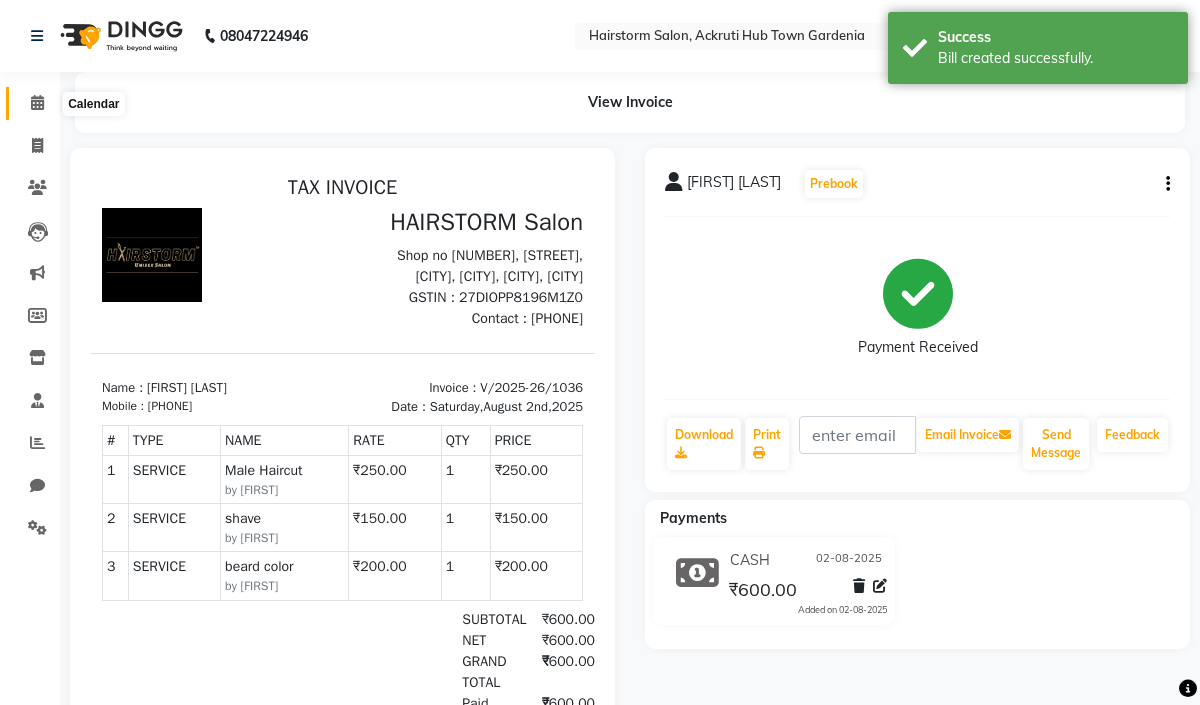click 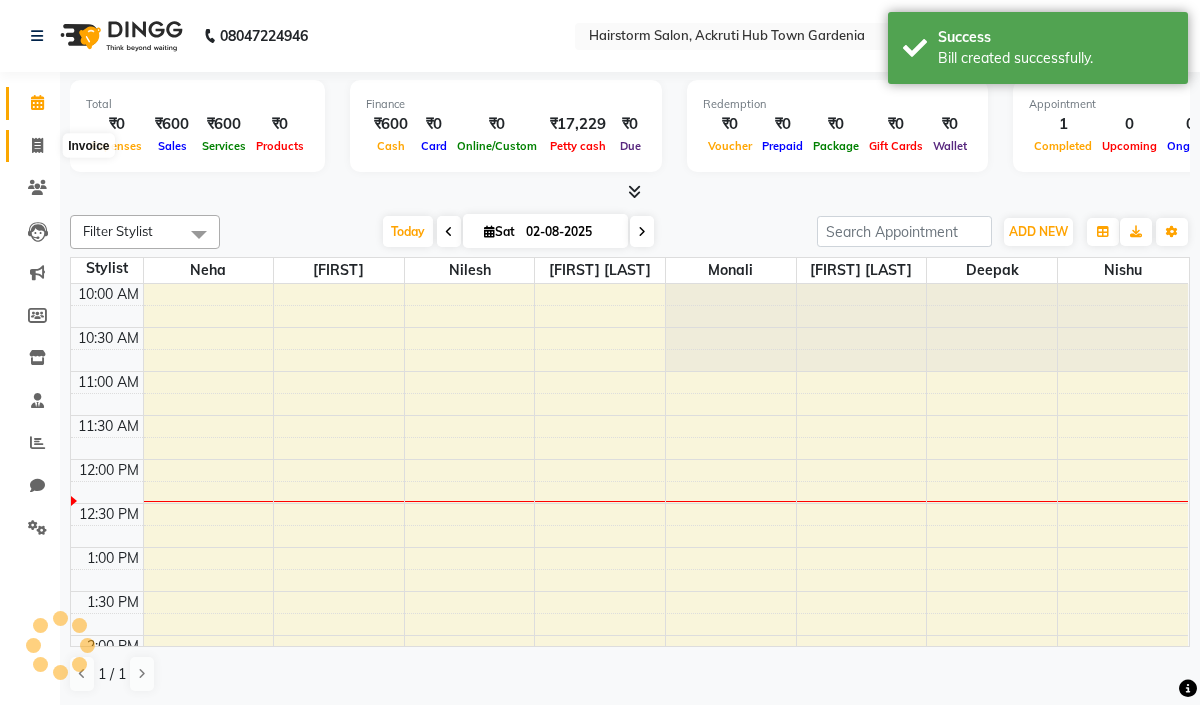 click 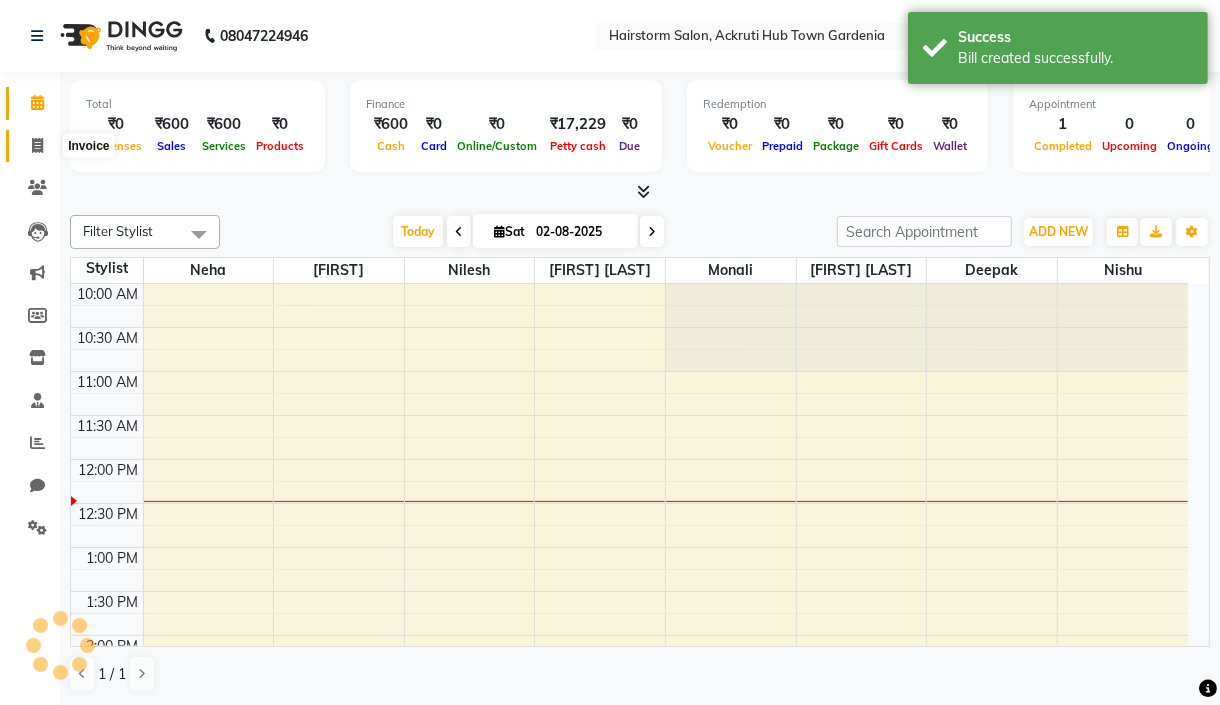 select on "service" 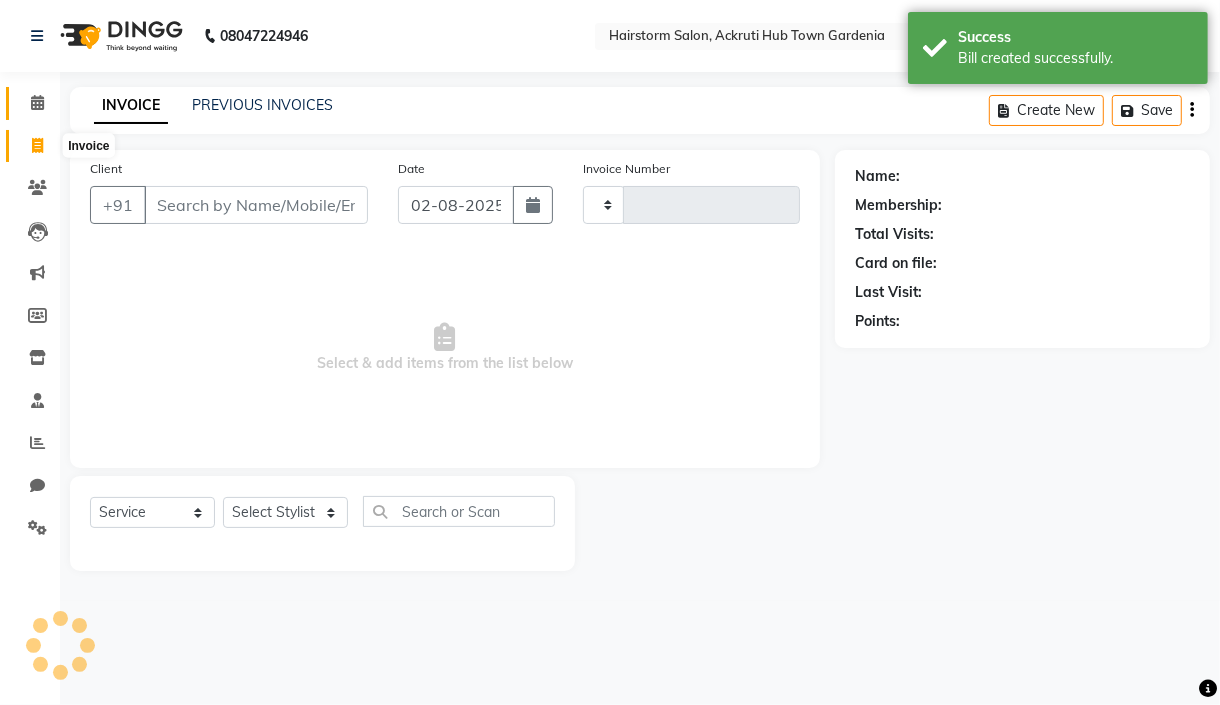 type on "1037" 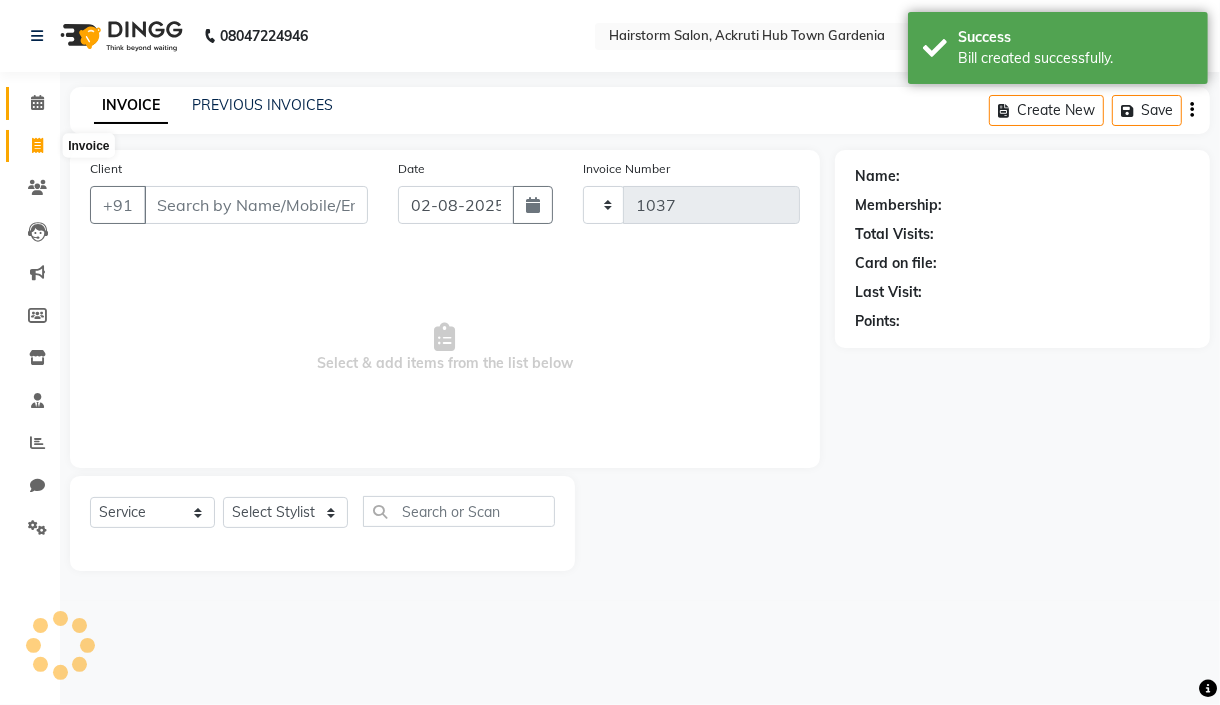 select on "279" 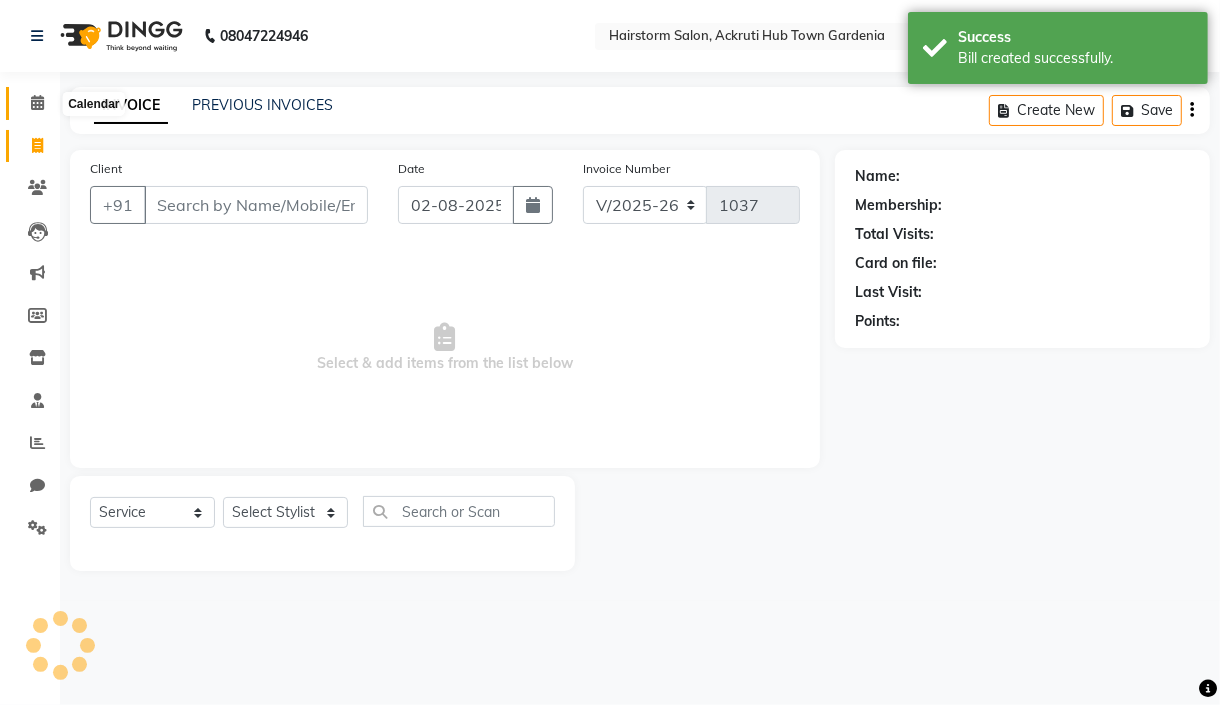 click 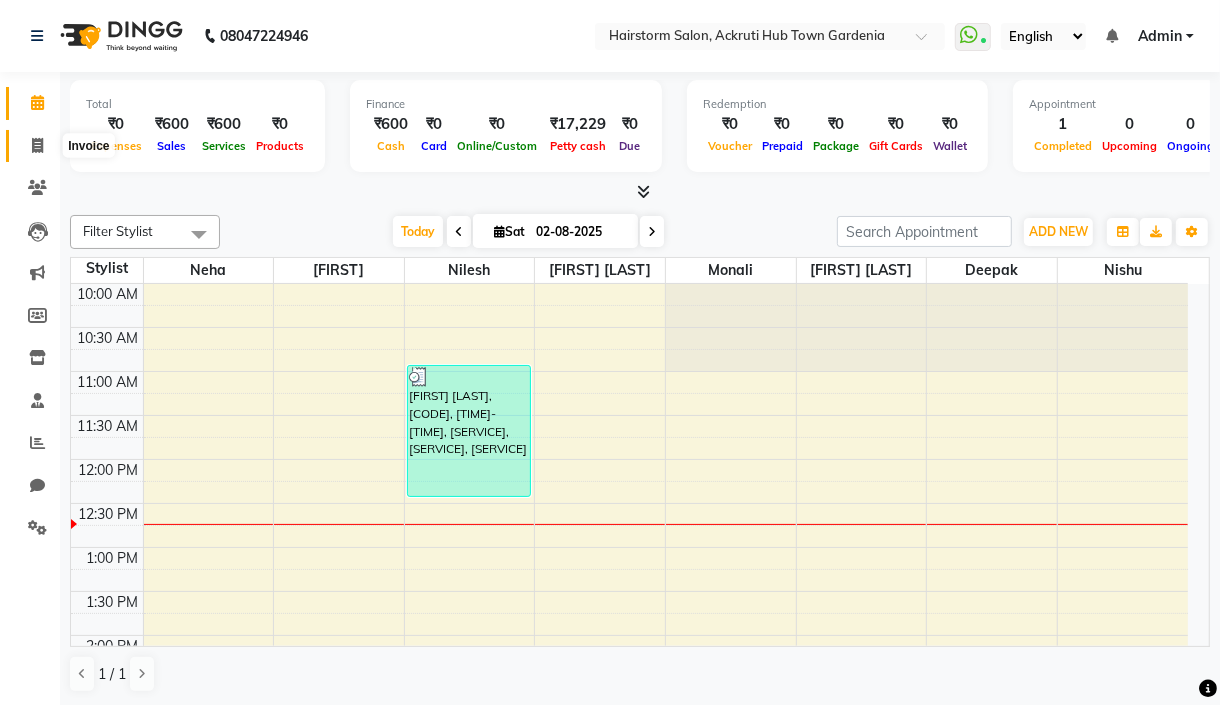 click 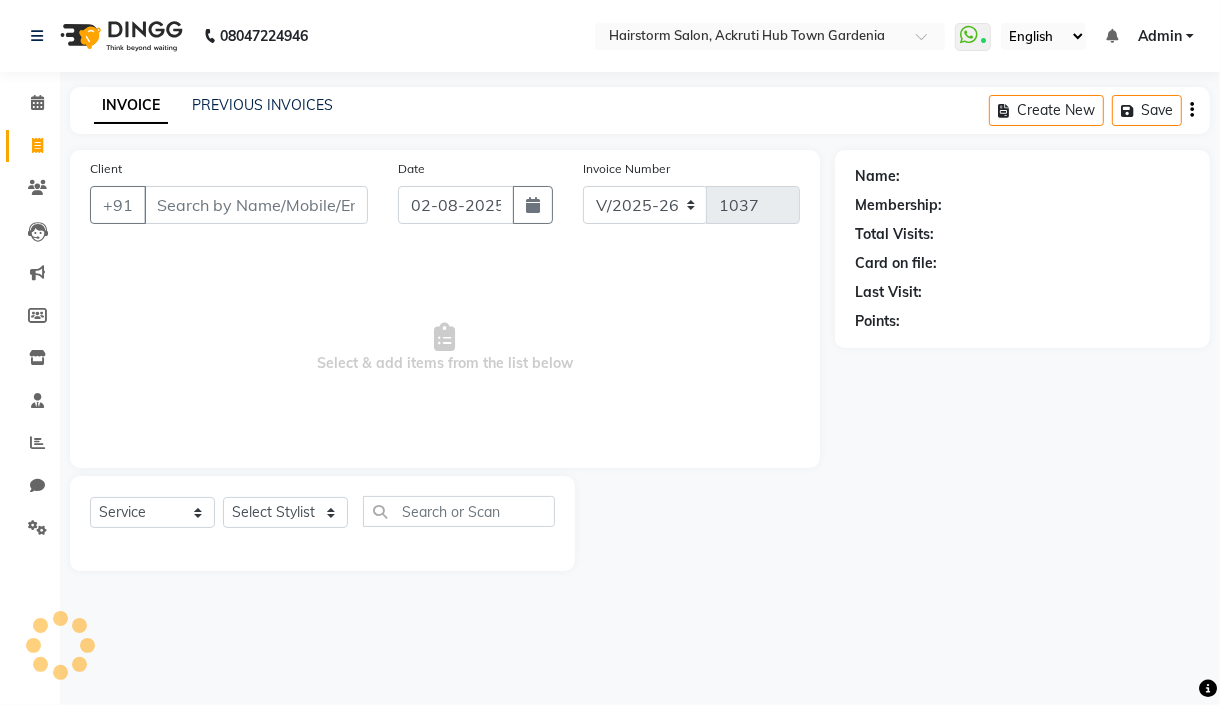 select on "product" 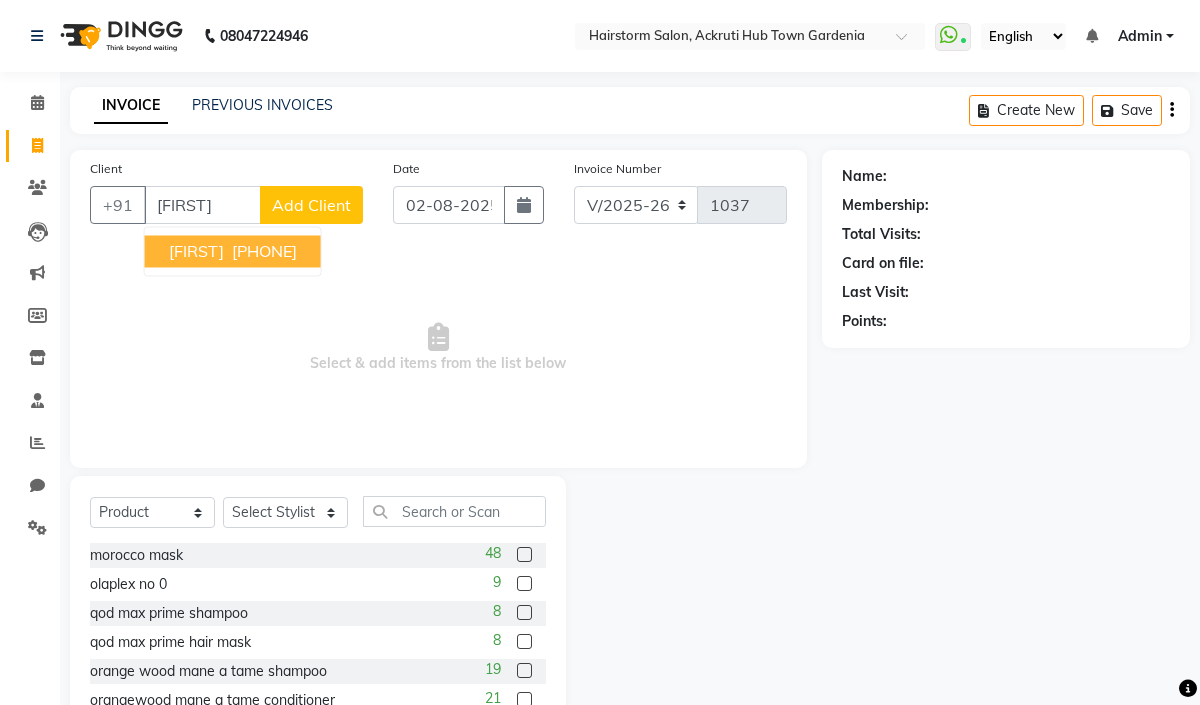 click on "[PHONE]" at bounding box center [264, 251] 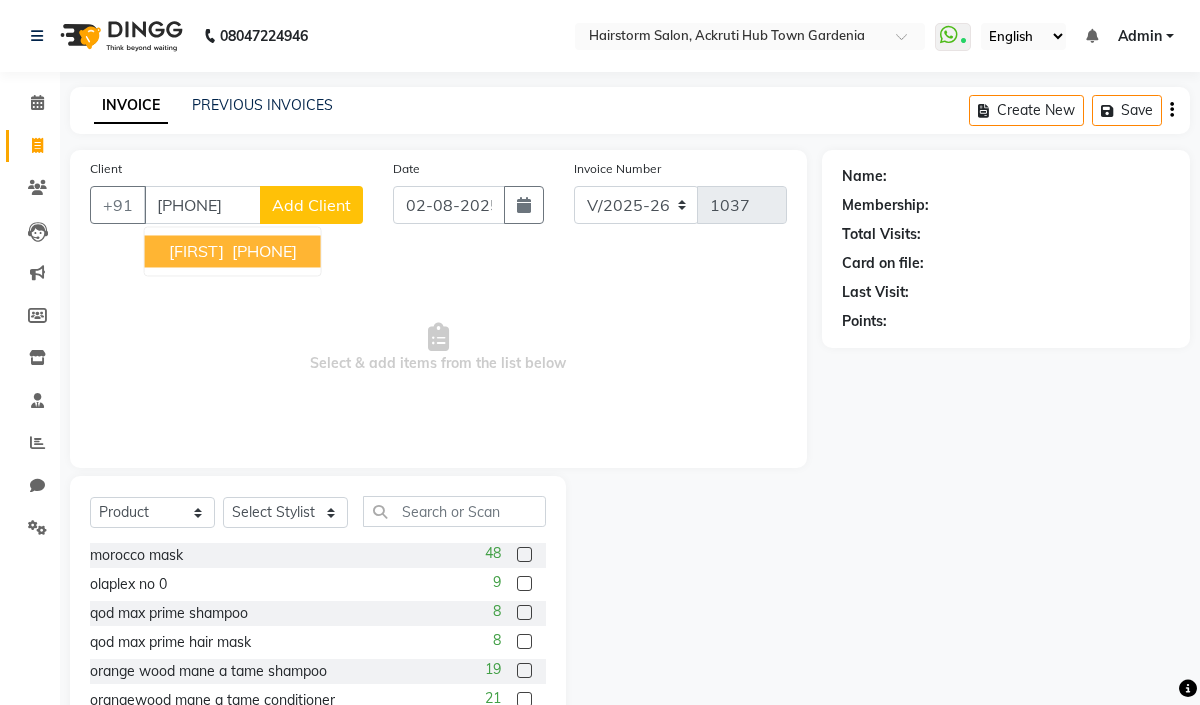 type on "[PHONE]" 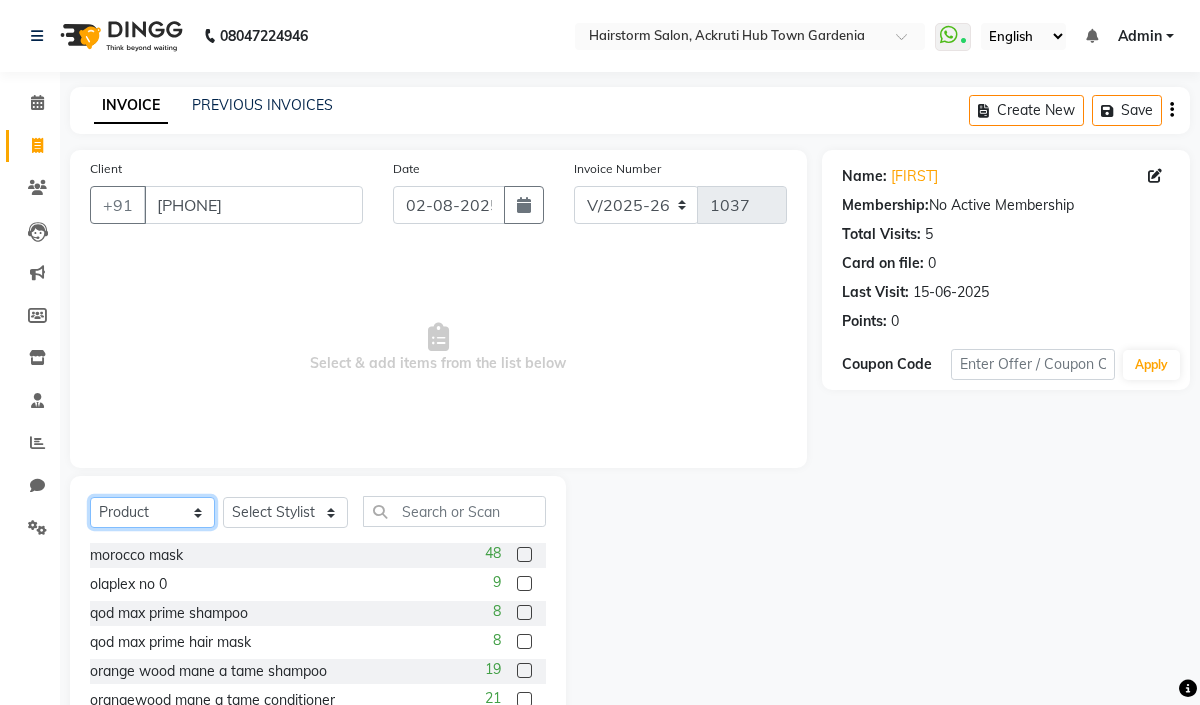 click on "Select  Service  Product  Membership  Package Voucher Prepaid Gift Card" 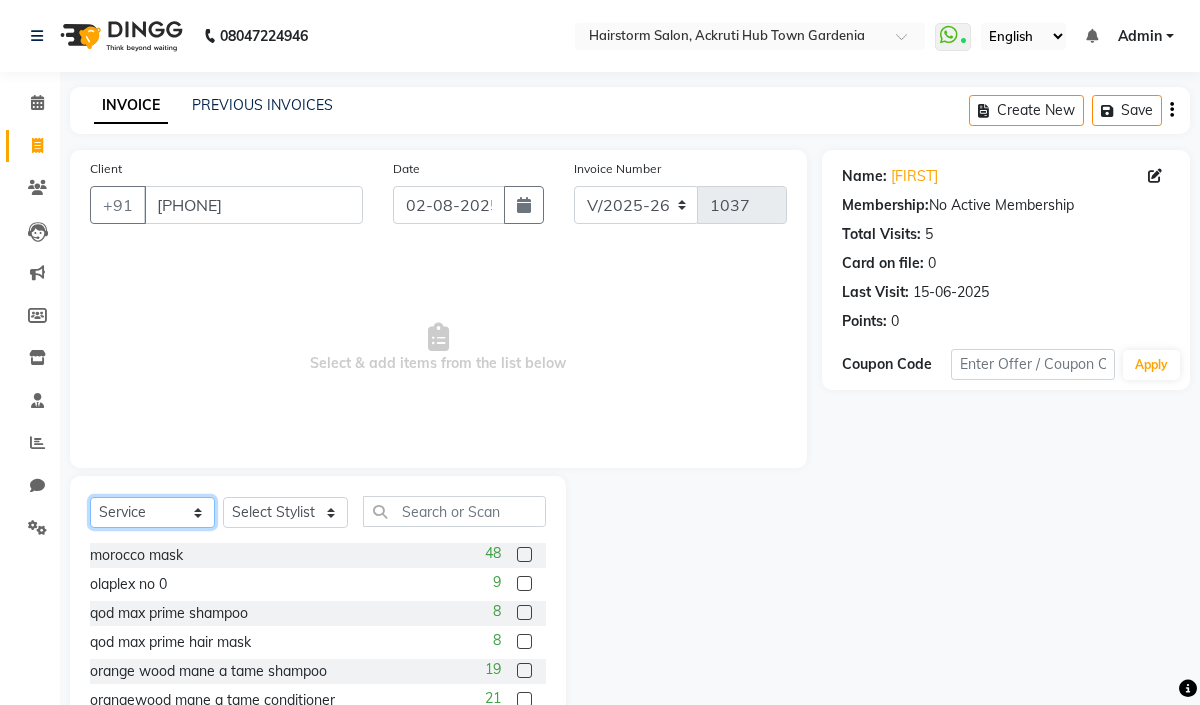 click on "Select  Service  Product  Membership  Package Voucher Prepaid Gift Card" 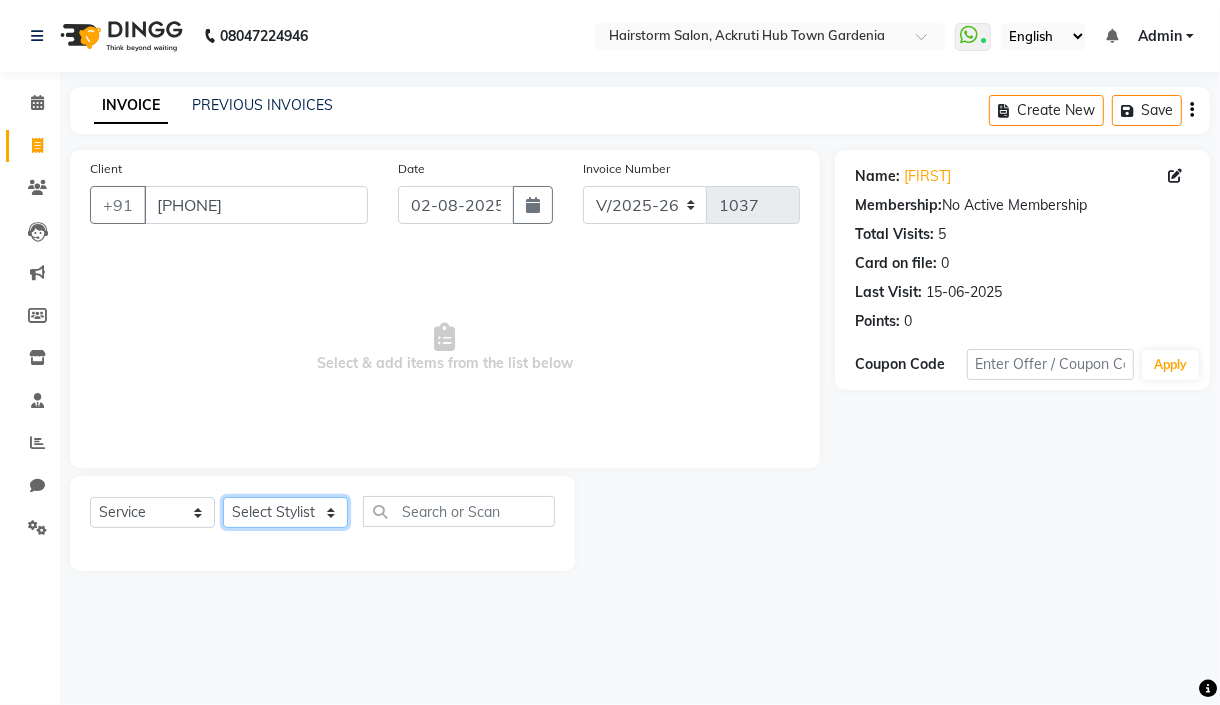click on "Select Stylist [FIRST] [LAST] [FIRST] [LAST] [FIRST] [LAST] [FIRST] [LAST] [FIRST] [LAST] [FIRST] [LAST] [FIRST] [LAST] [FIRST] [LAST] [FIRST] [LAST]" 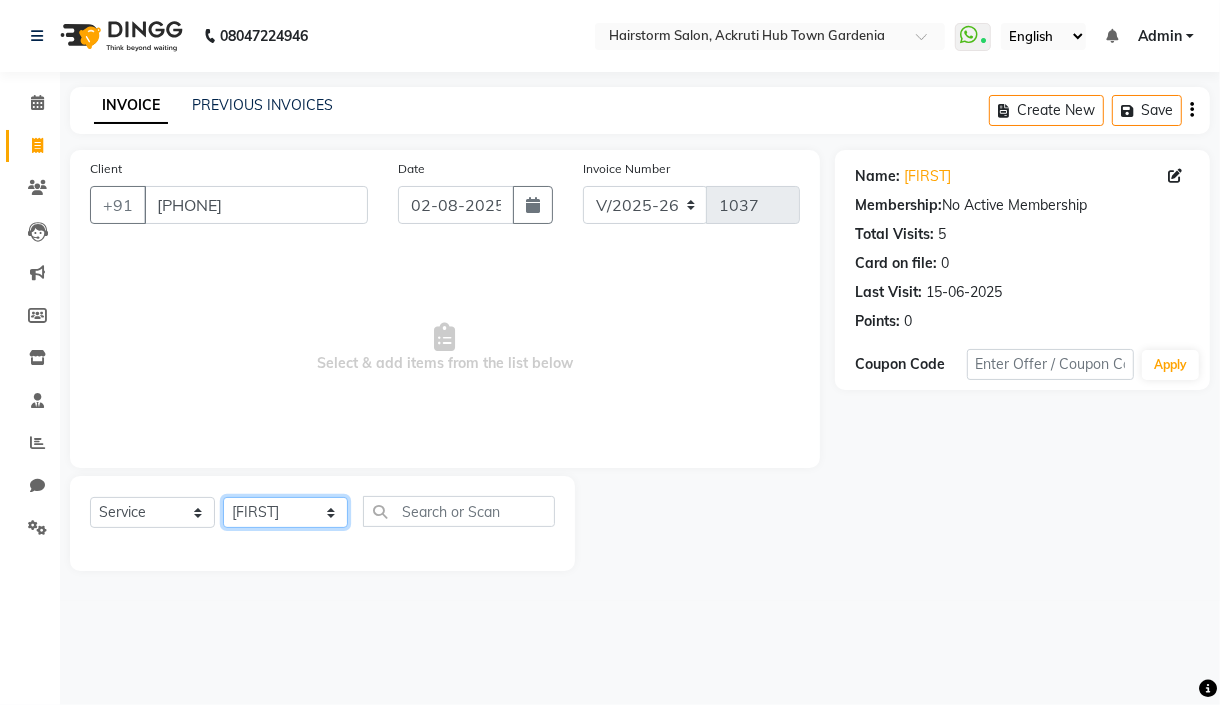 click on "Select Stylist [FIRST] [LAST] [FIRST] [LAST] [FIRST] [LAST] [FIRST] [LAST] [FIRST] [LAST] [FIRST] [LAST] [FIRST] [LAST] [FIRST] [LAST] [FIRST] [LAST]" 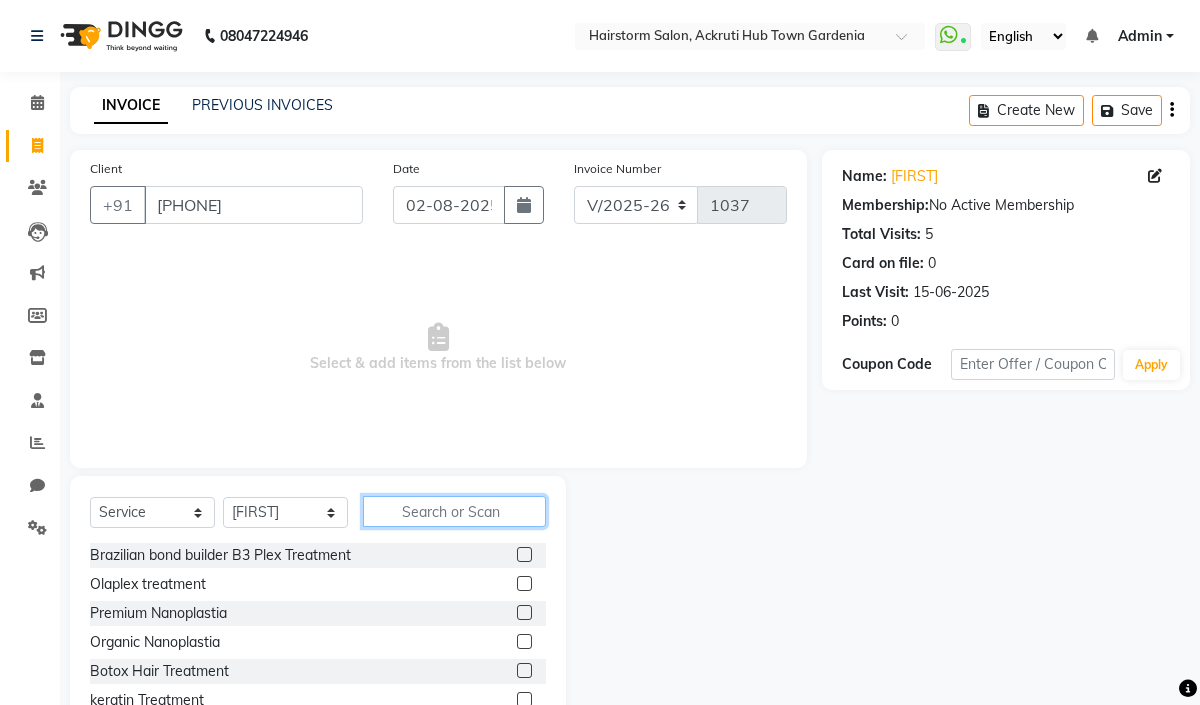click 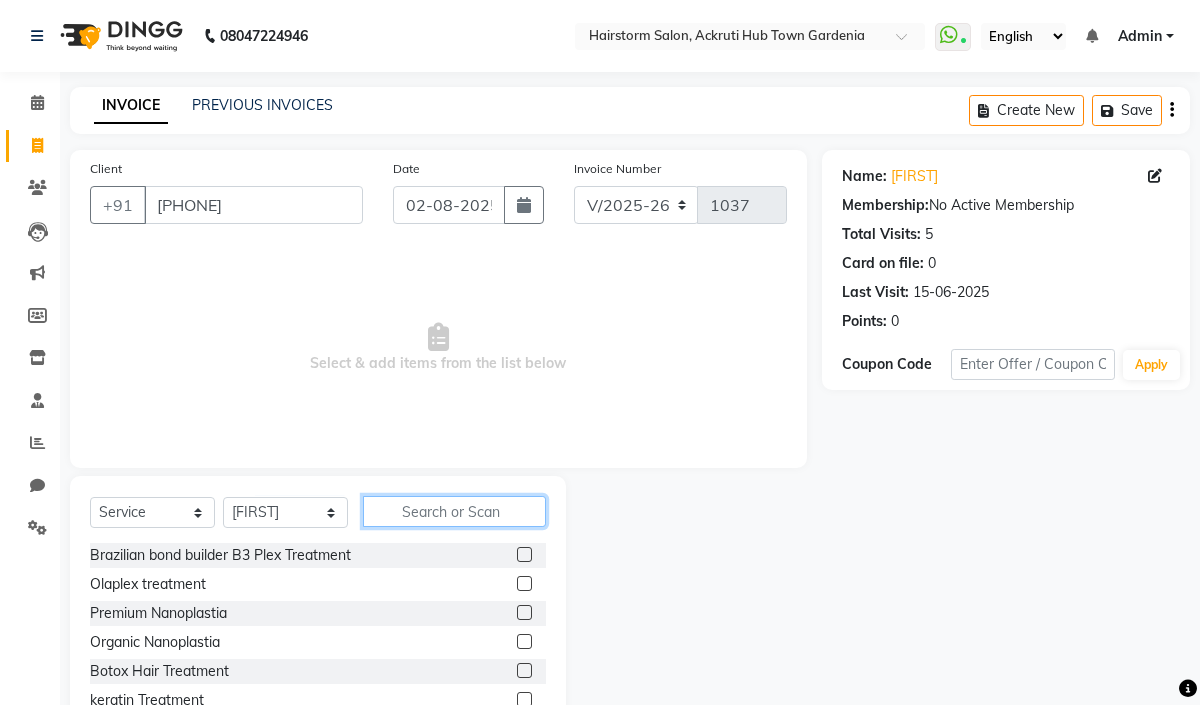 type on "v" 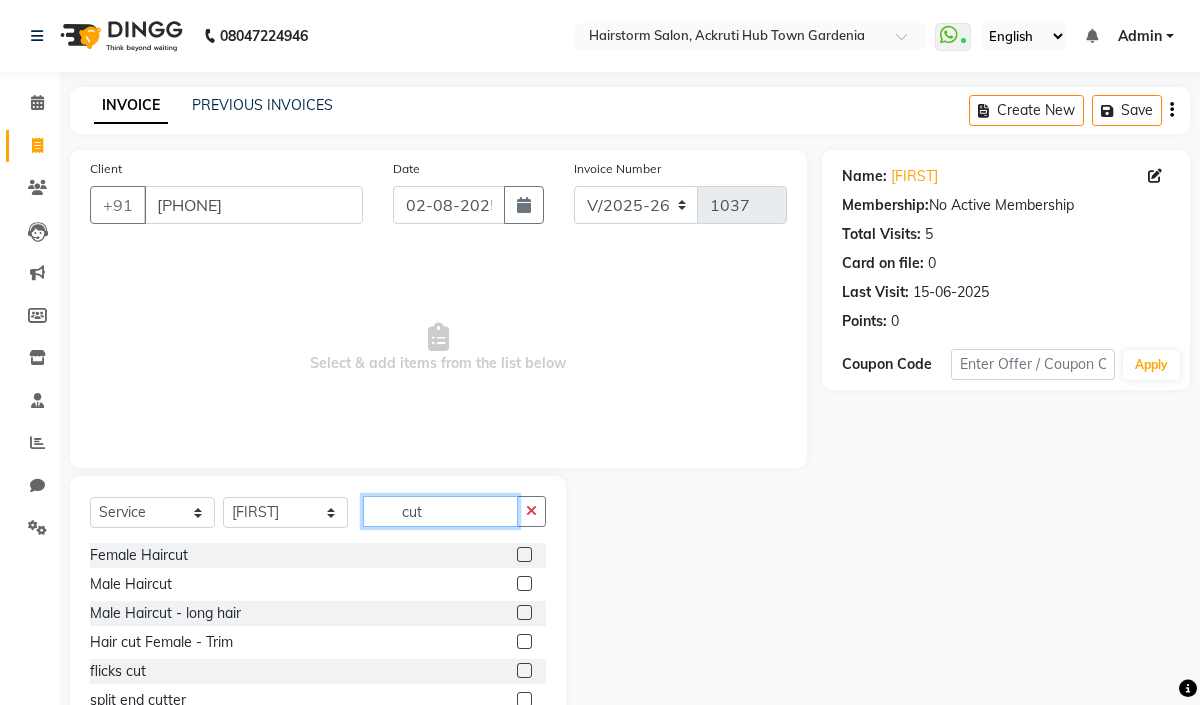 type on "cut" 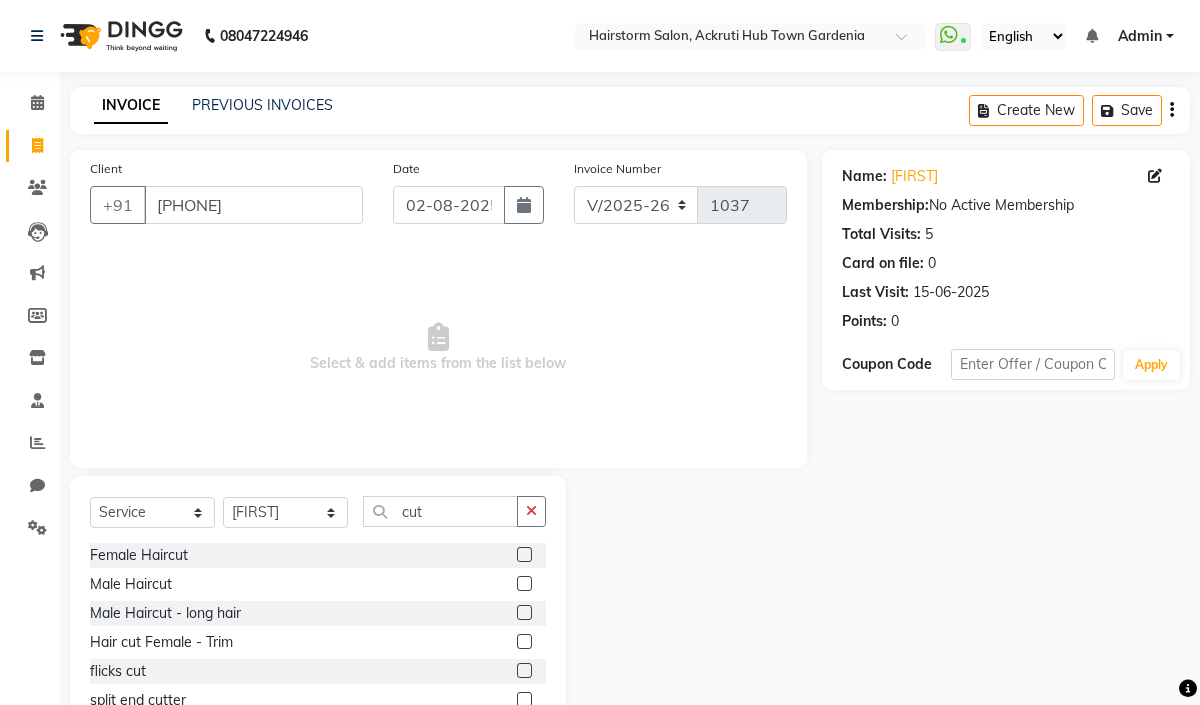 click 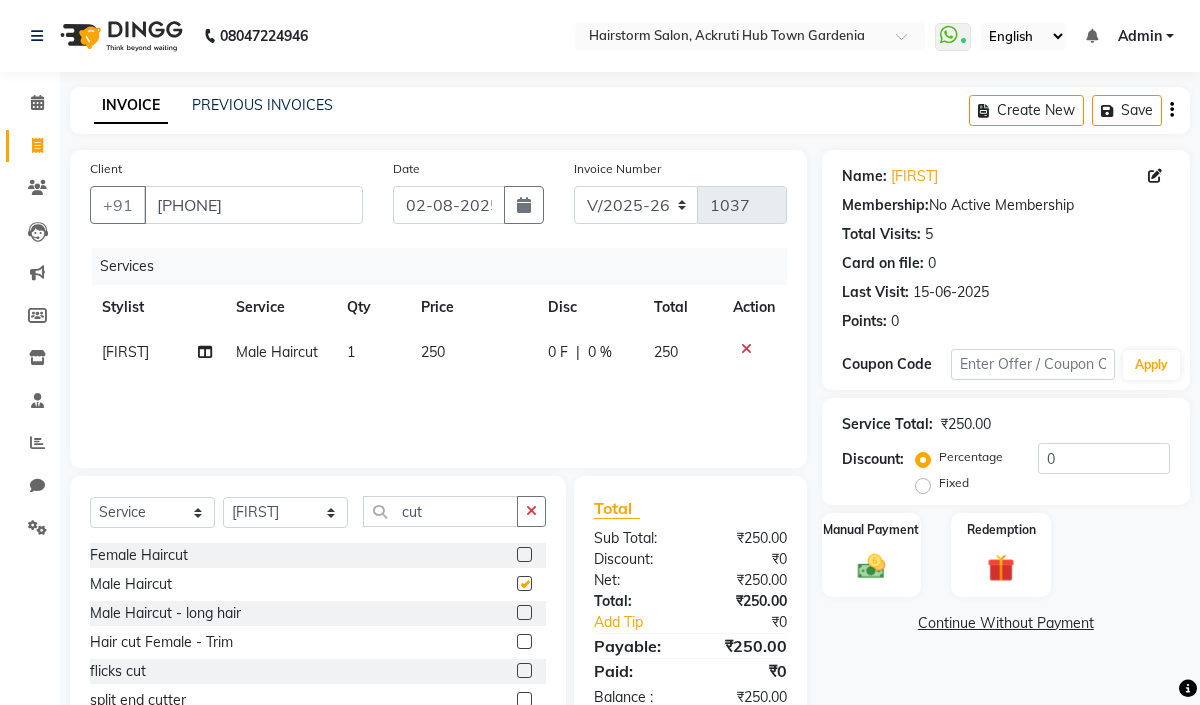 checkbox on "false" 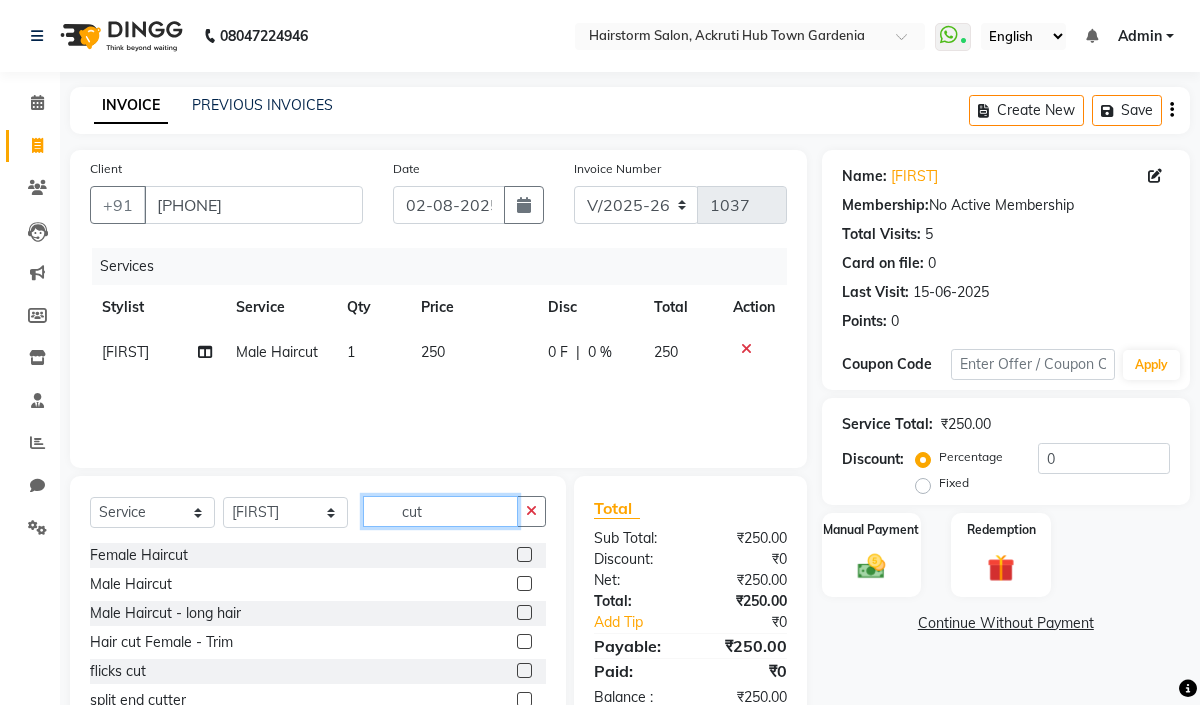 click on "cut" 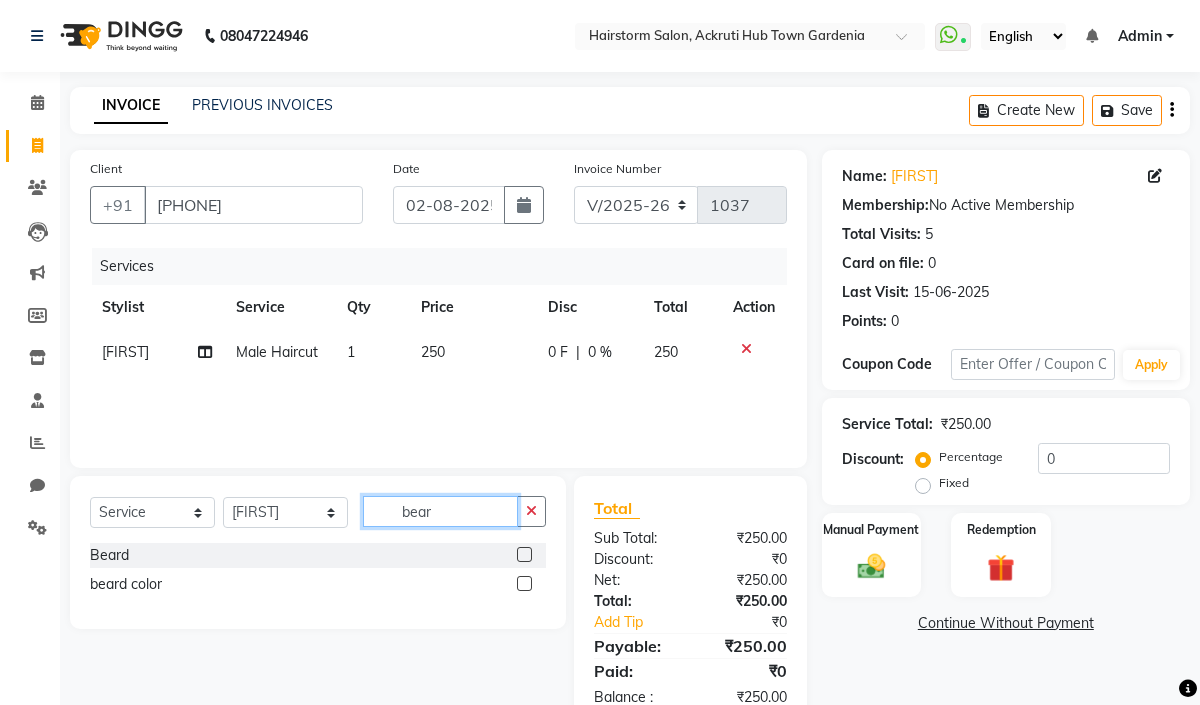 type on "bear" 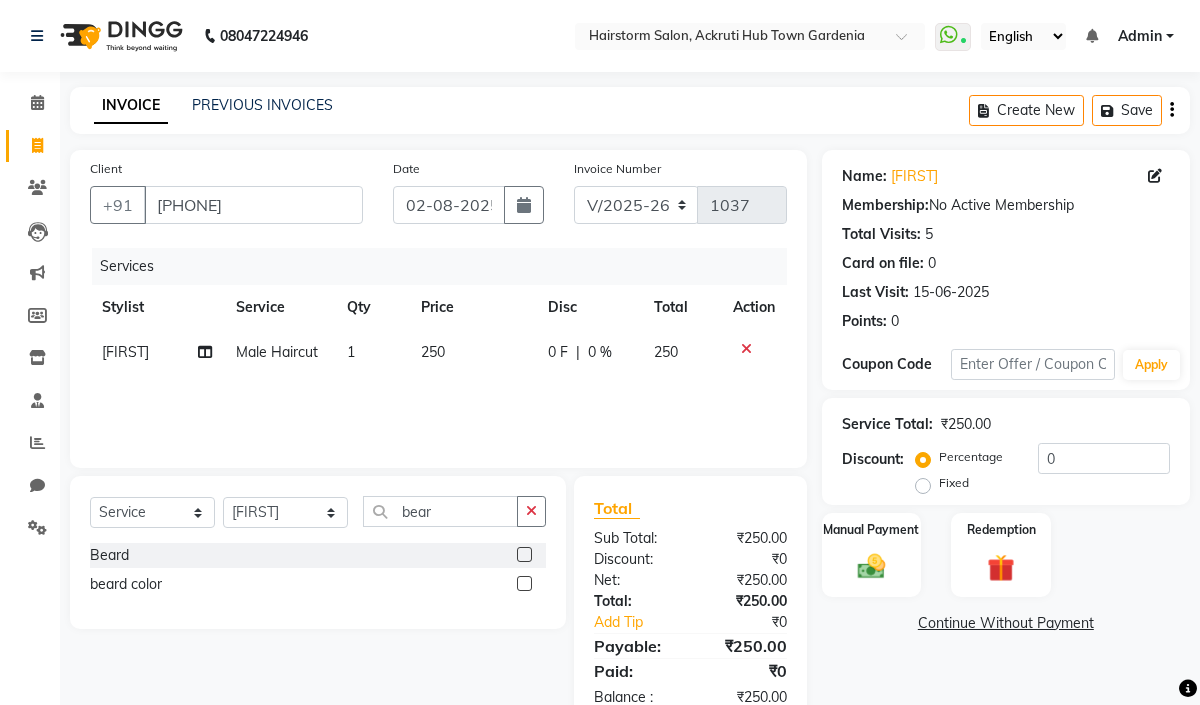 click 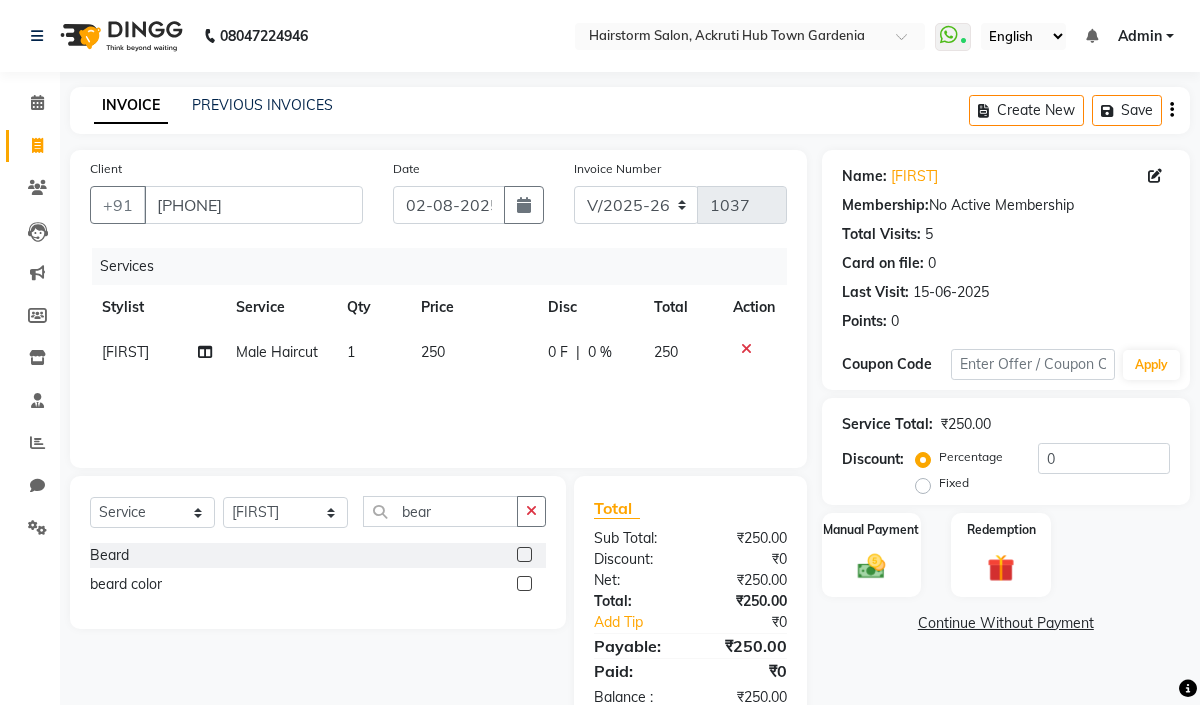 click at bounding box center (523, 555) 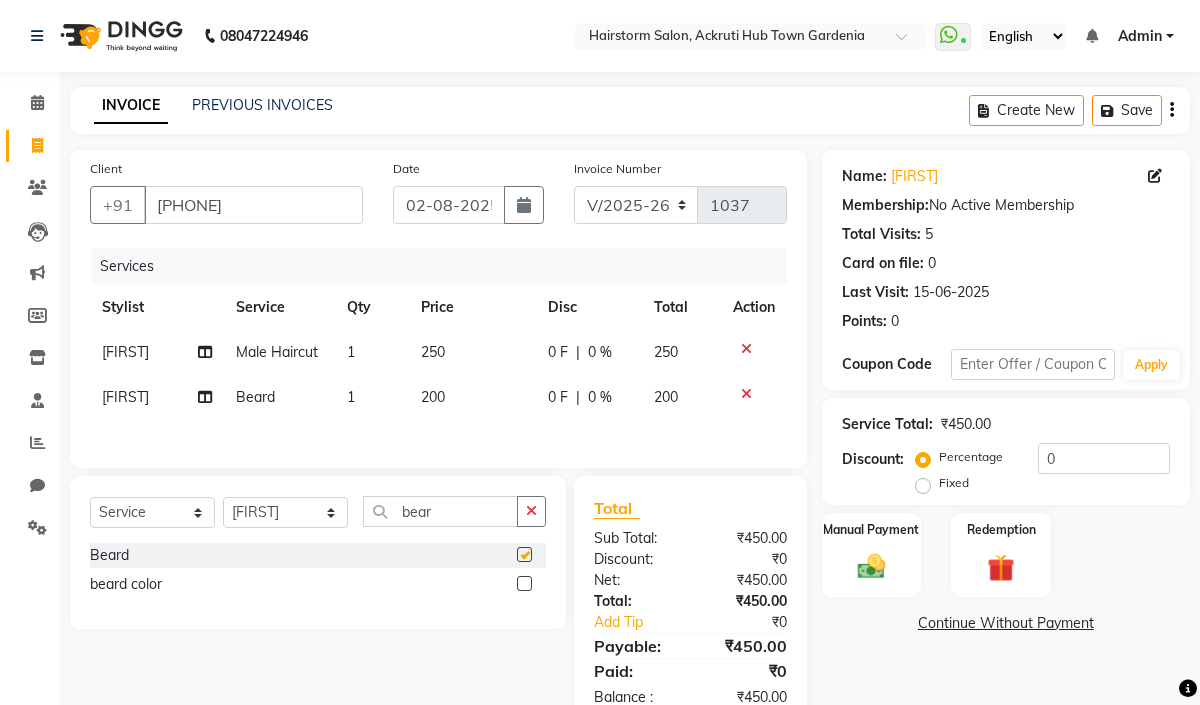 checkbox on "false" 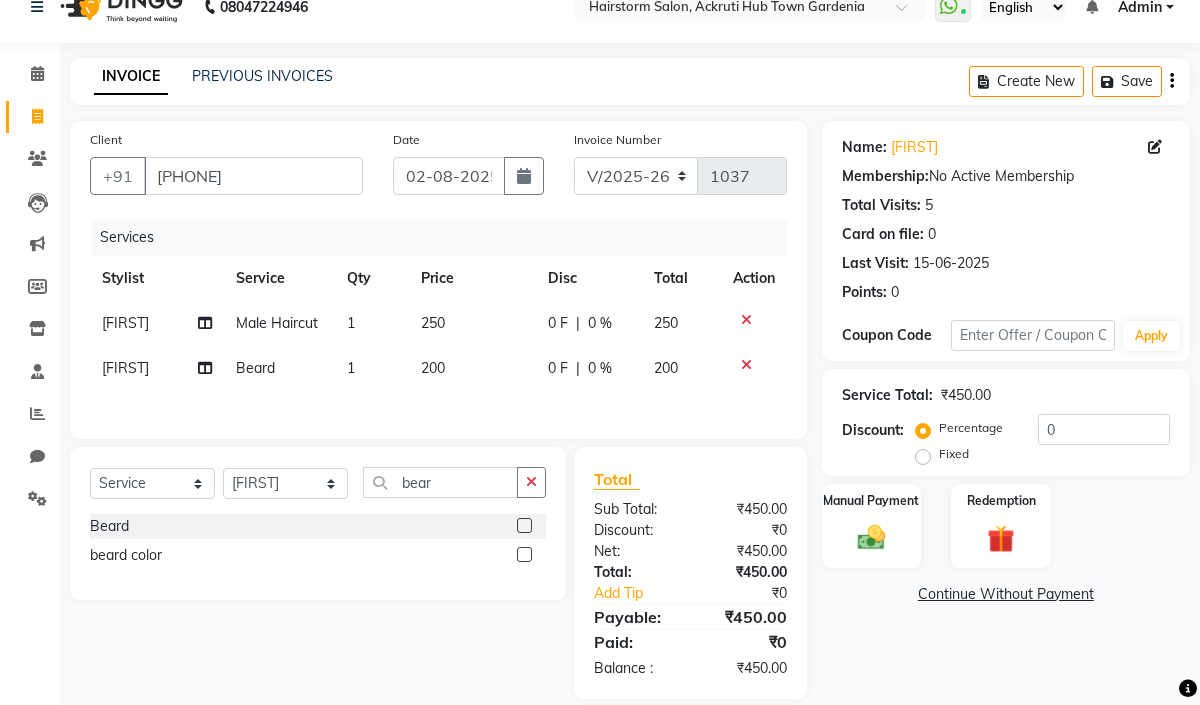 scroll, scrollTop: 61, scrollLeft: 0, axis: vertical 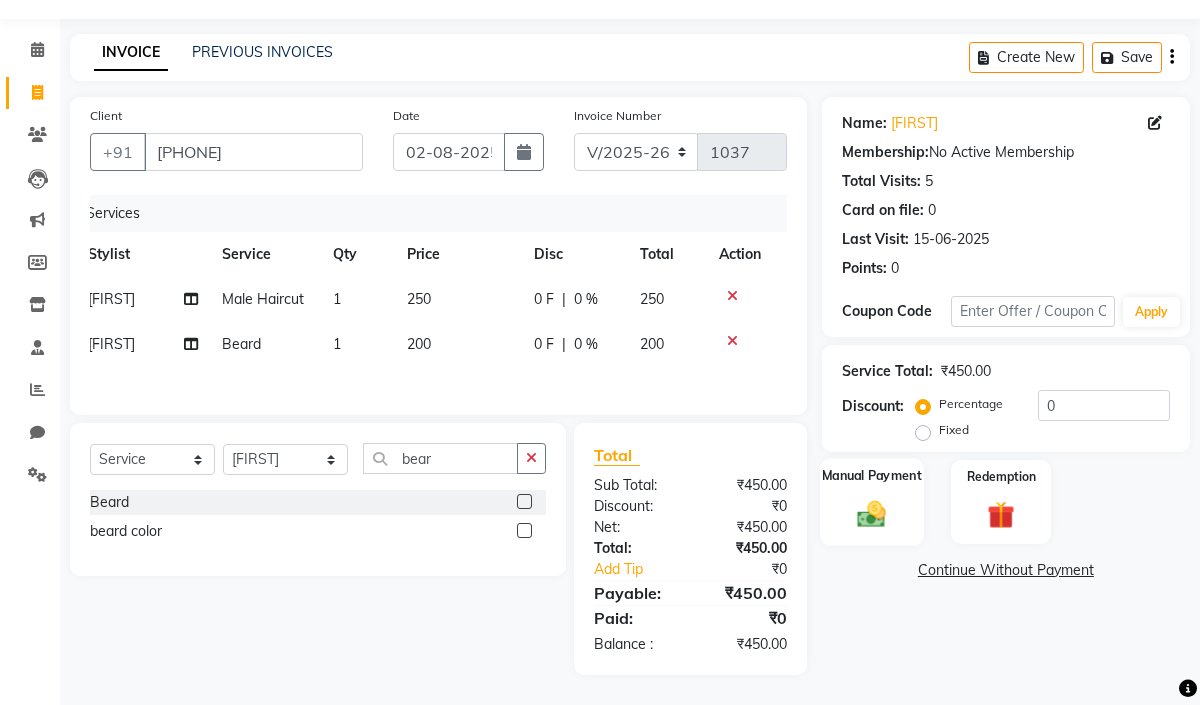 click 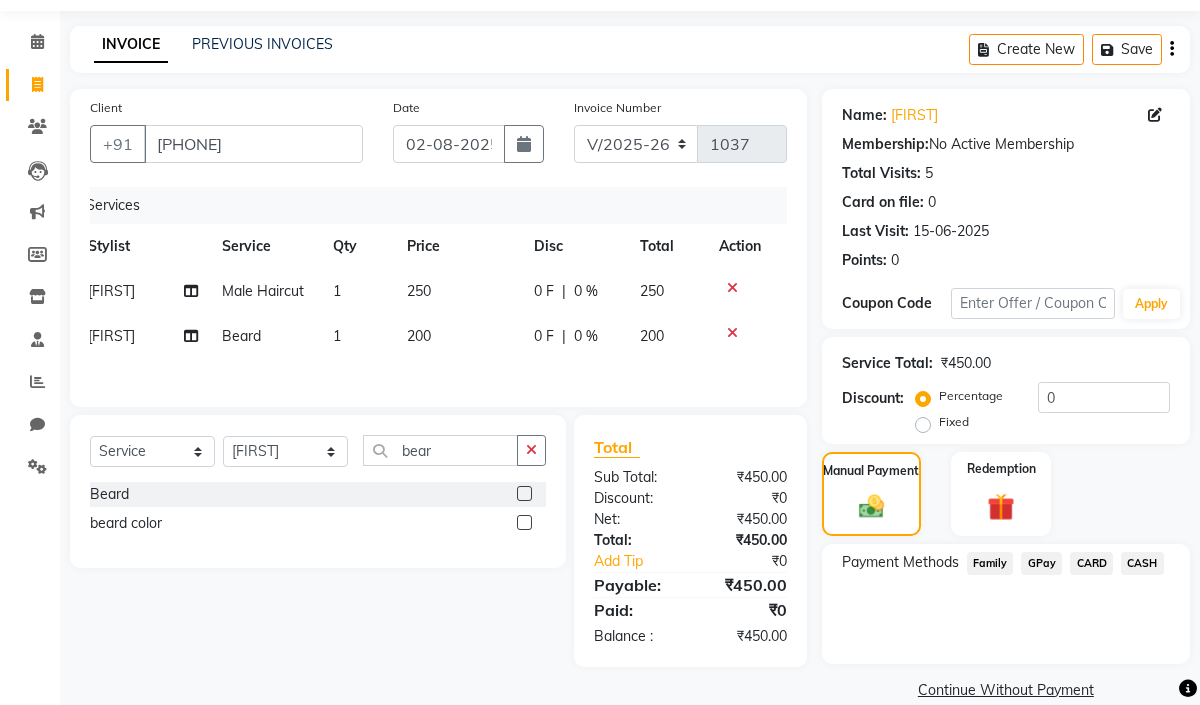 click on "GPay" 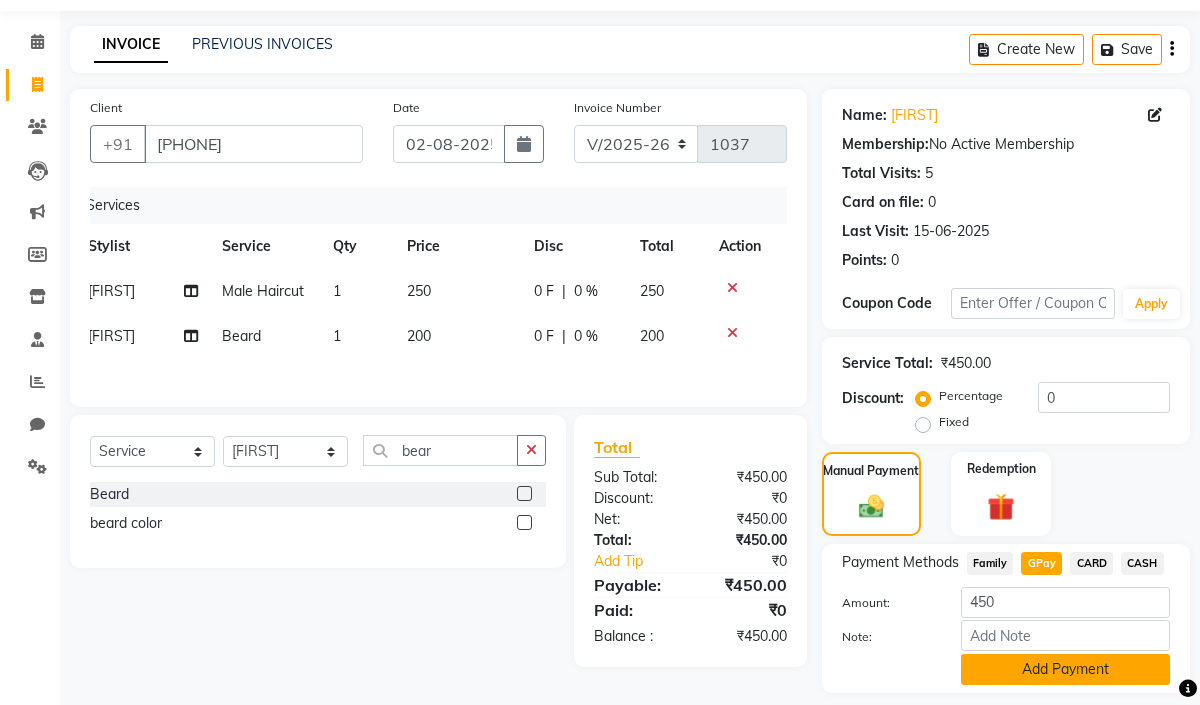 click on "Add Payment" 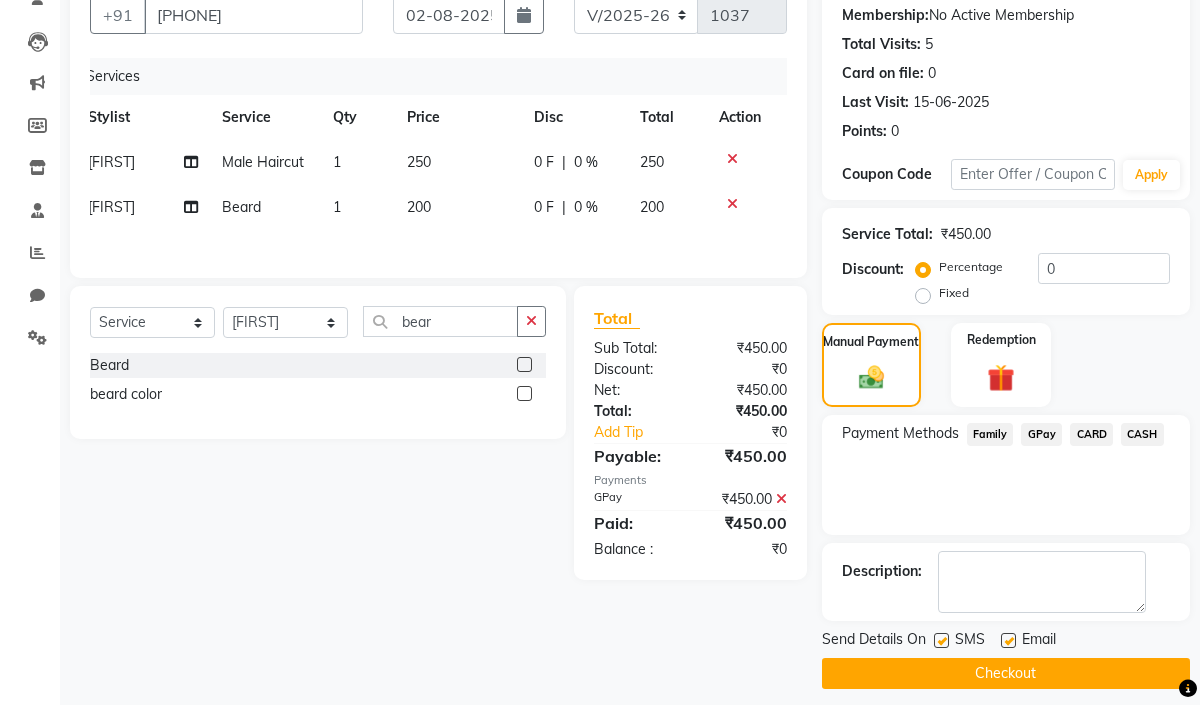scroll, scrollTop: 203, scrollLeft: 0, axis: vertical 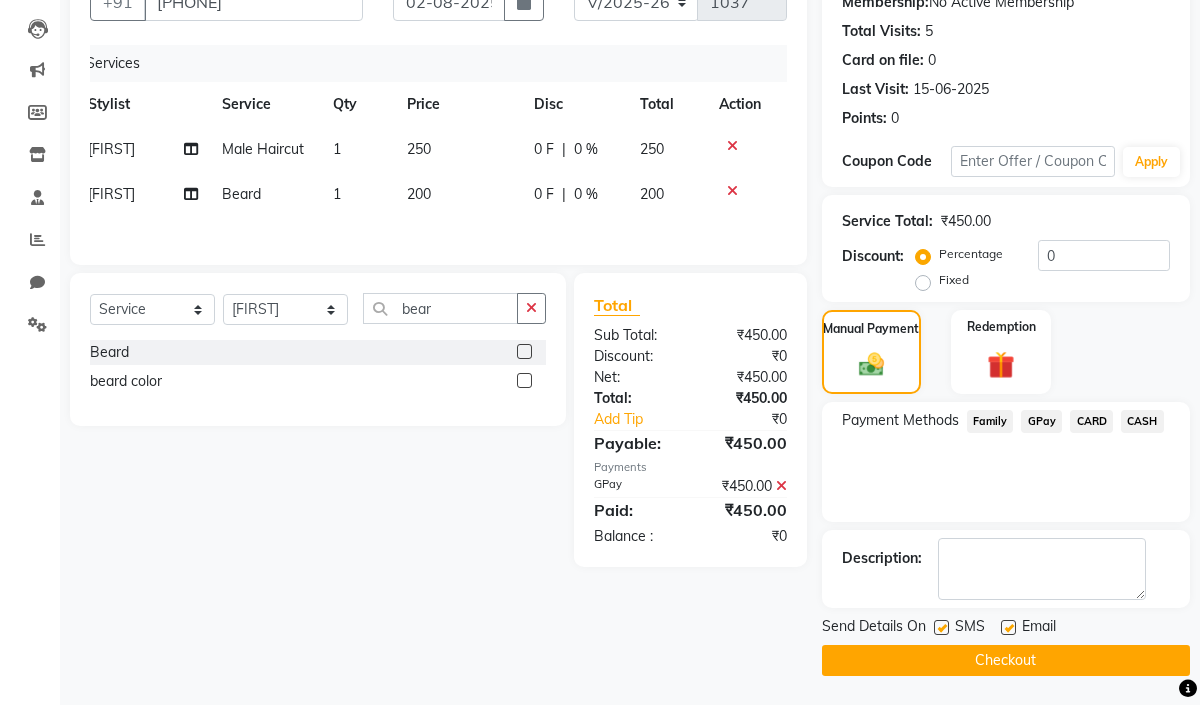 click 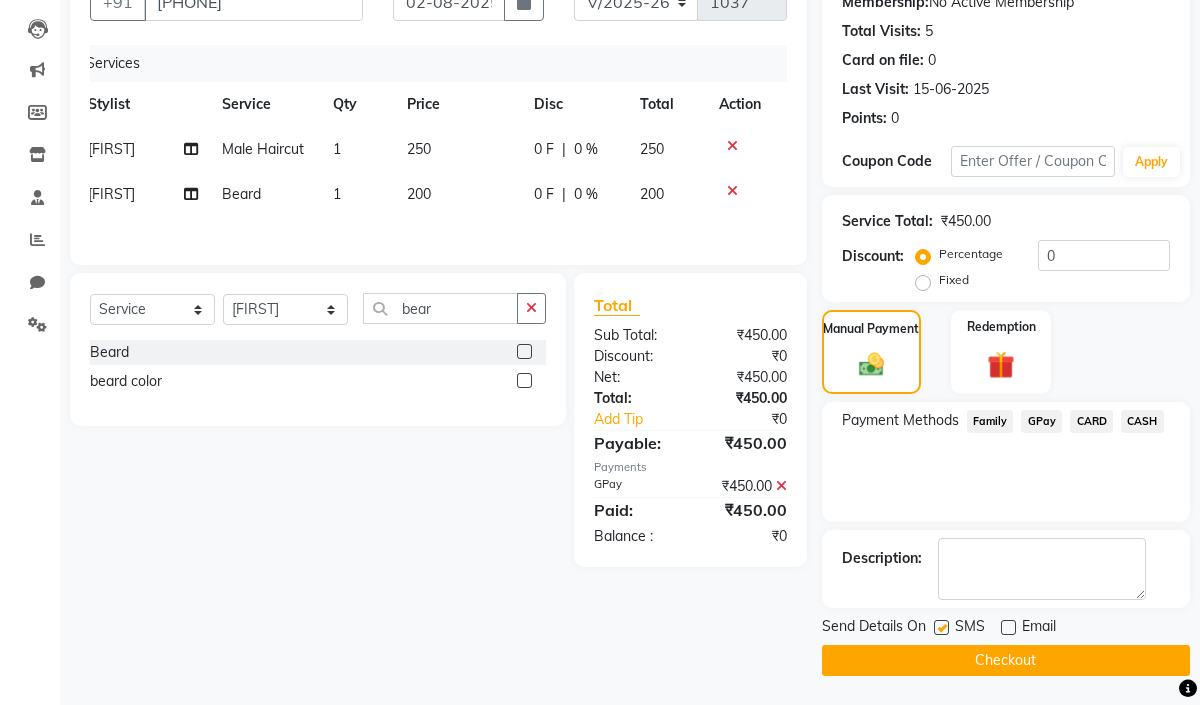 click on "Checkout" 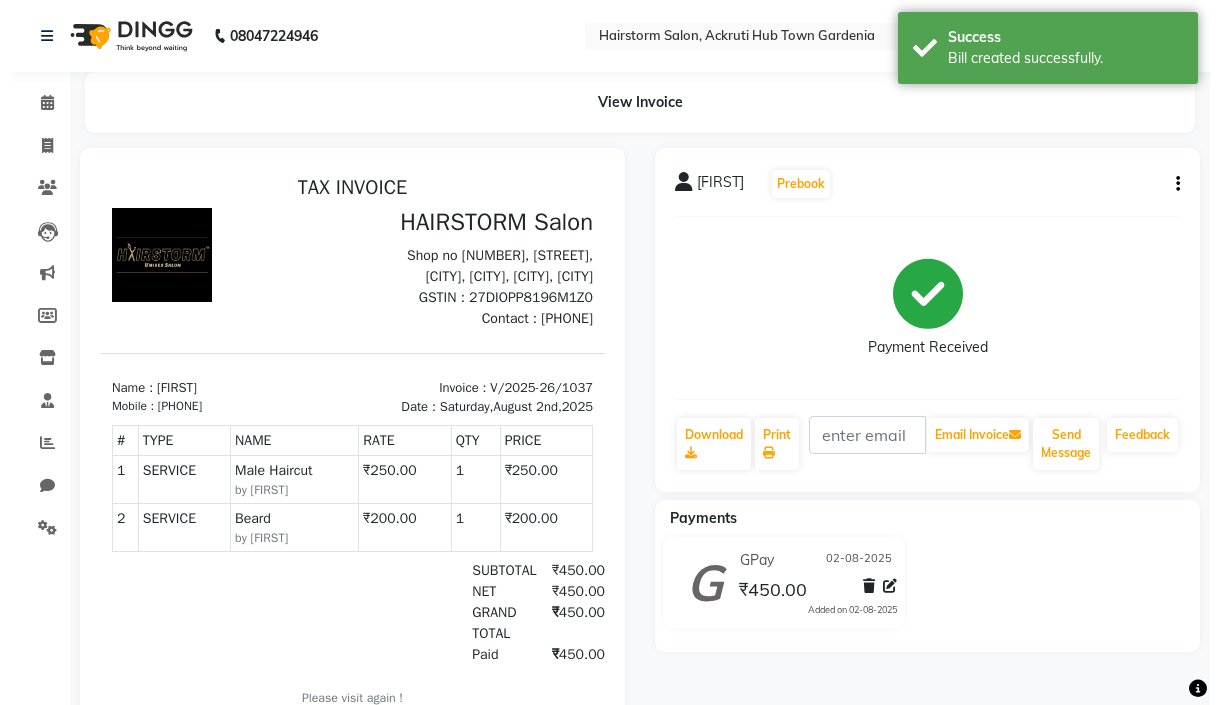 scroll, scrollTop: 0, scrollLeft: 0, axis: both 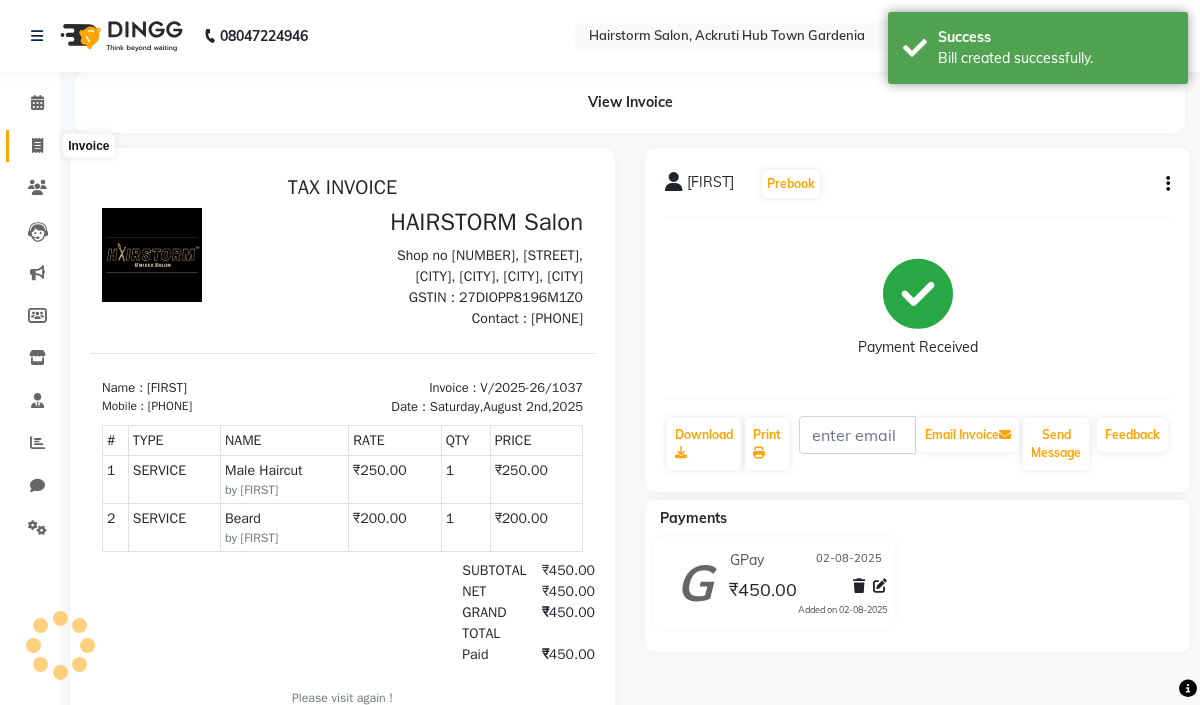 click 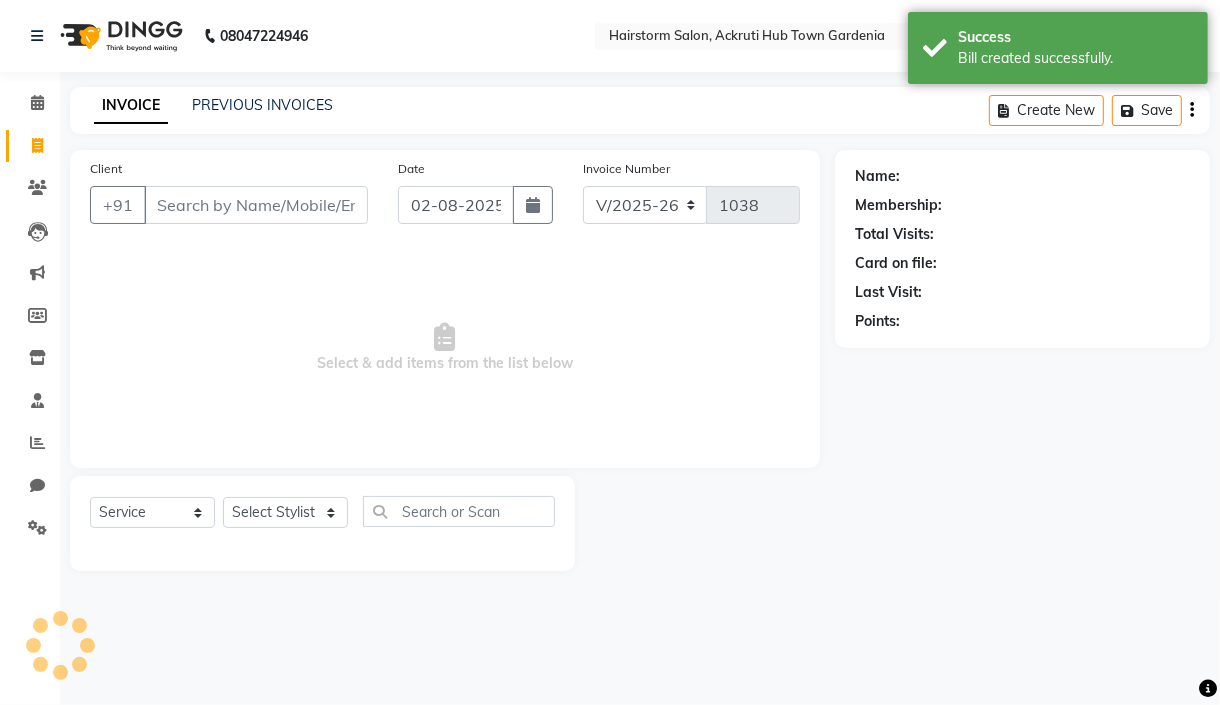 select on "product" 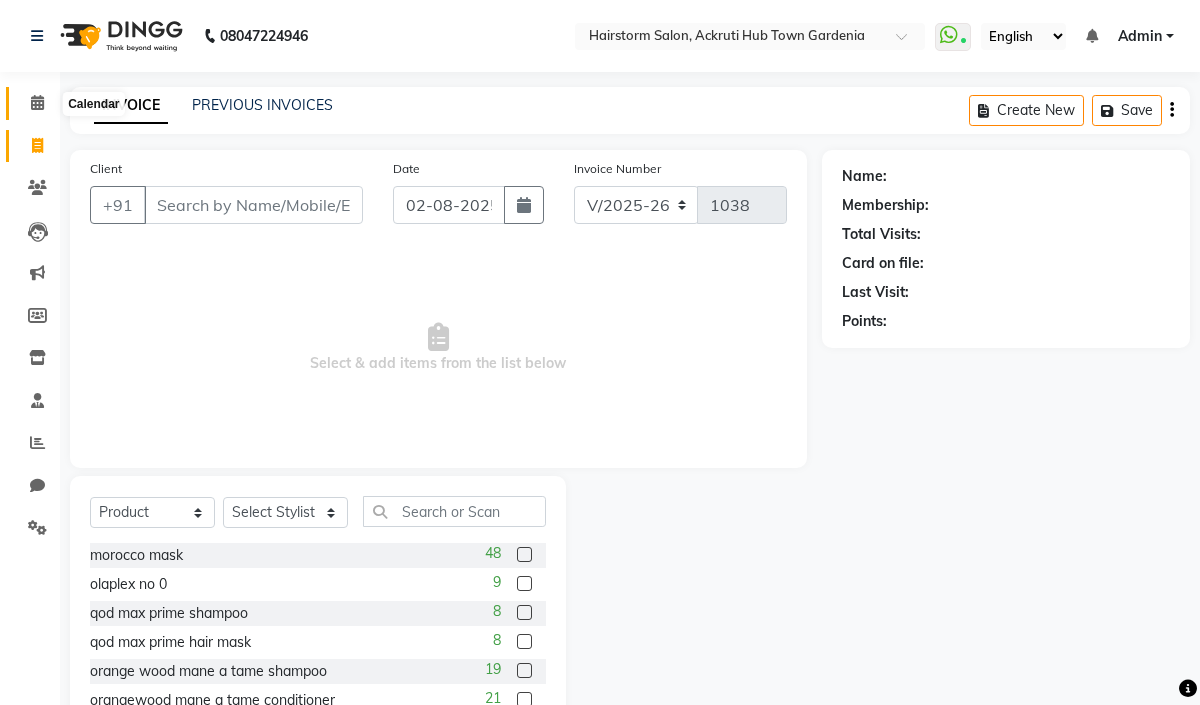 click 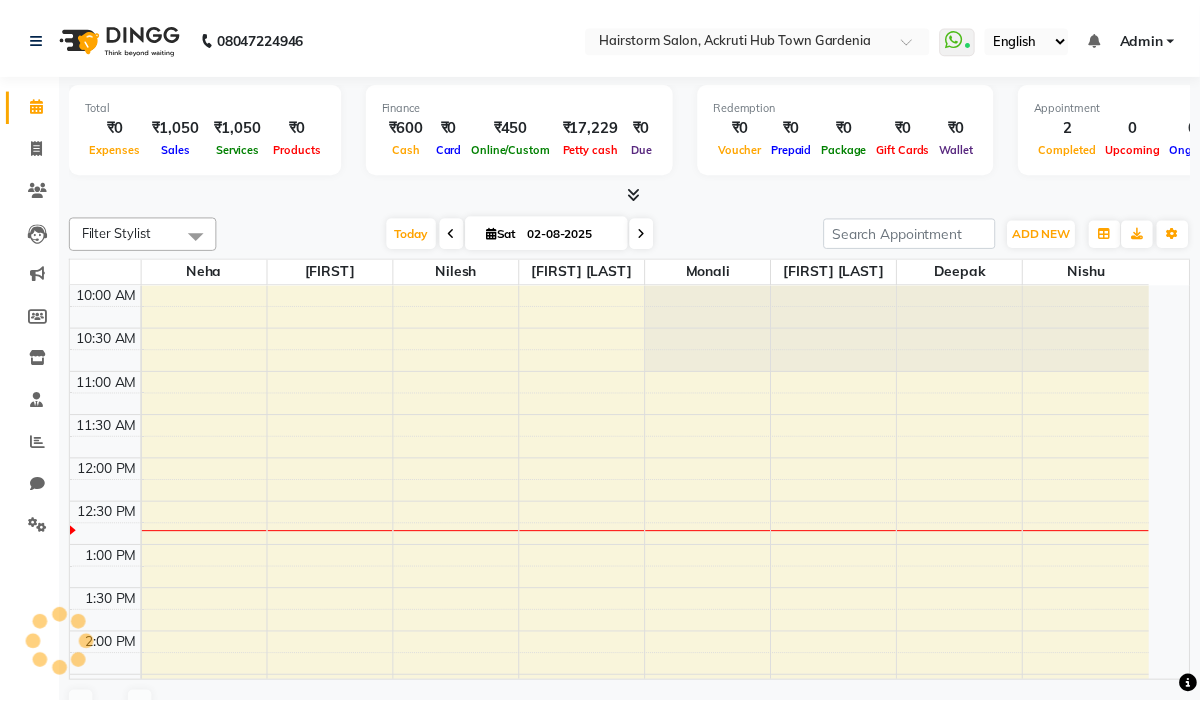 scroll, scrollTop: 0, scrollLeft: 0, axis: both 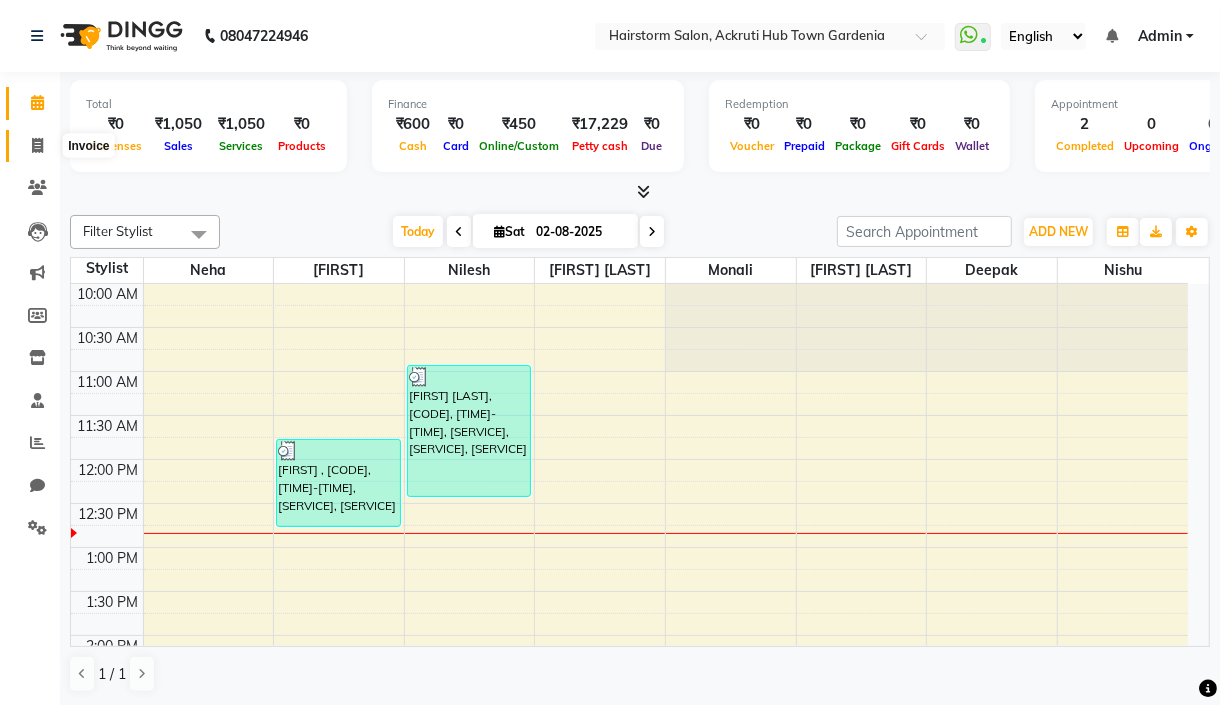 click 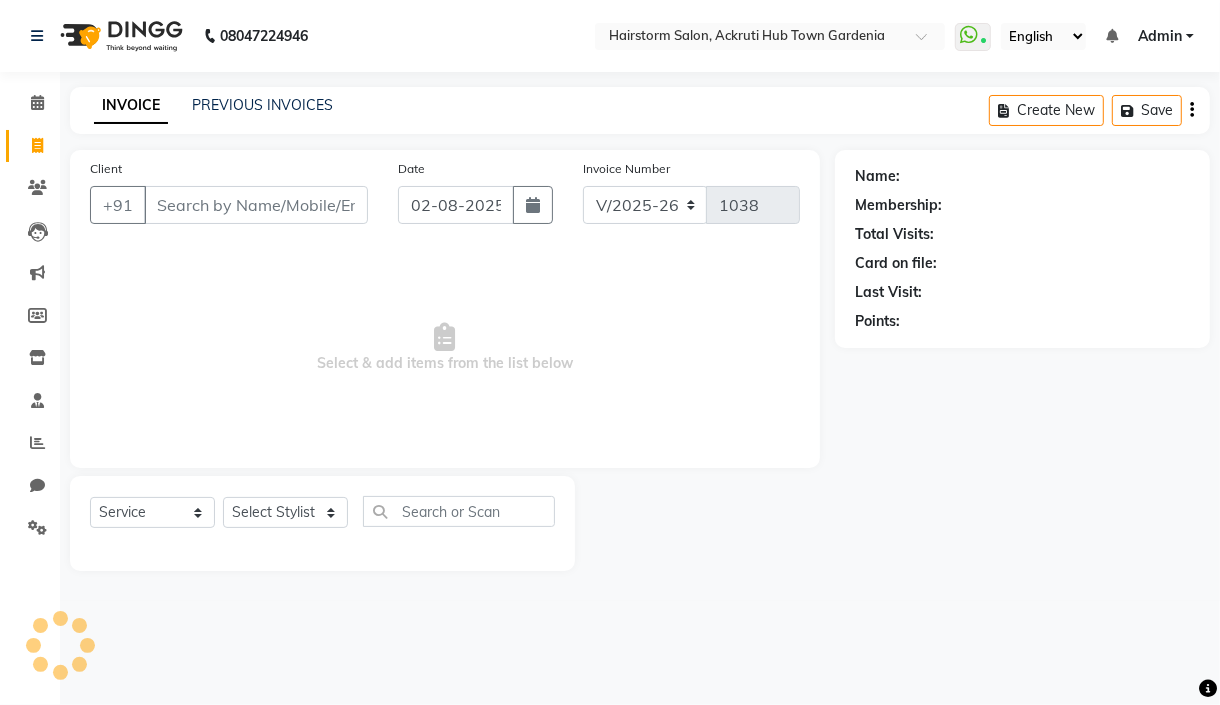 select on "product" 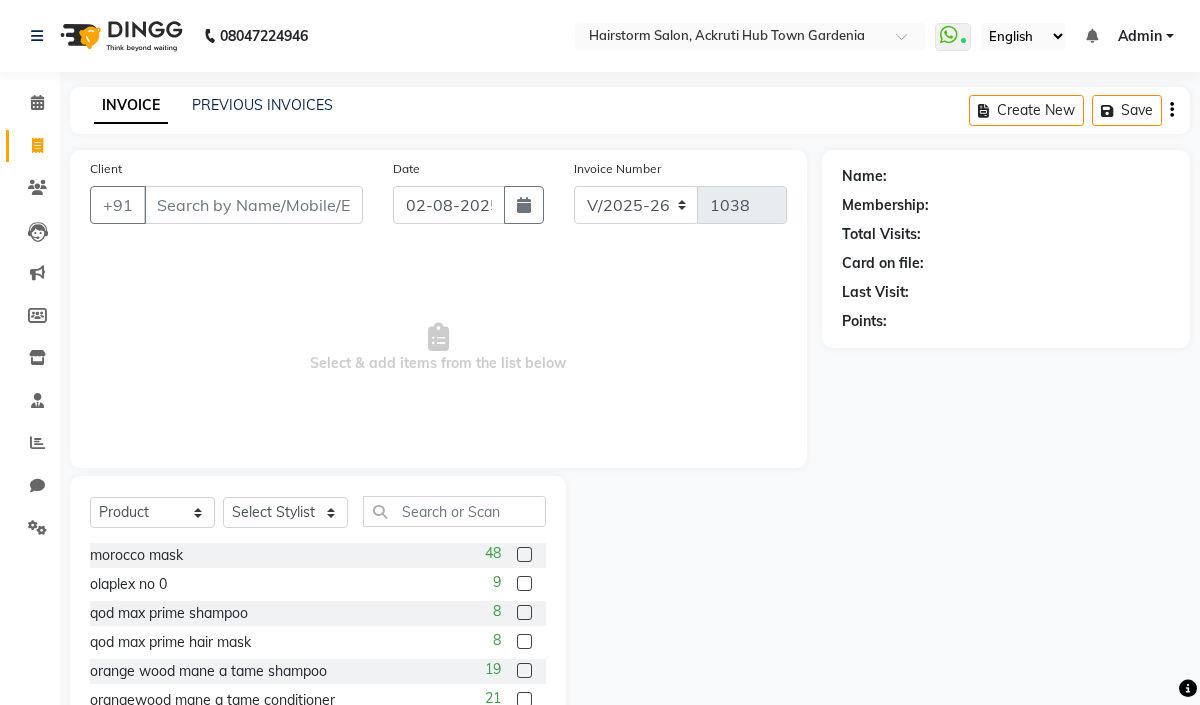 click on "Select & add items from the list below" at bounding box center (438, 348) 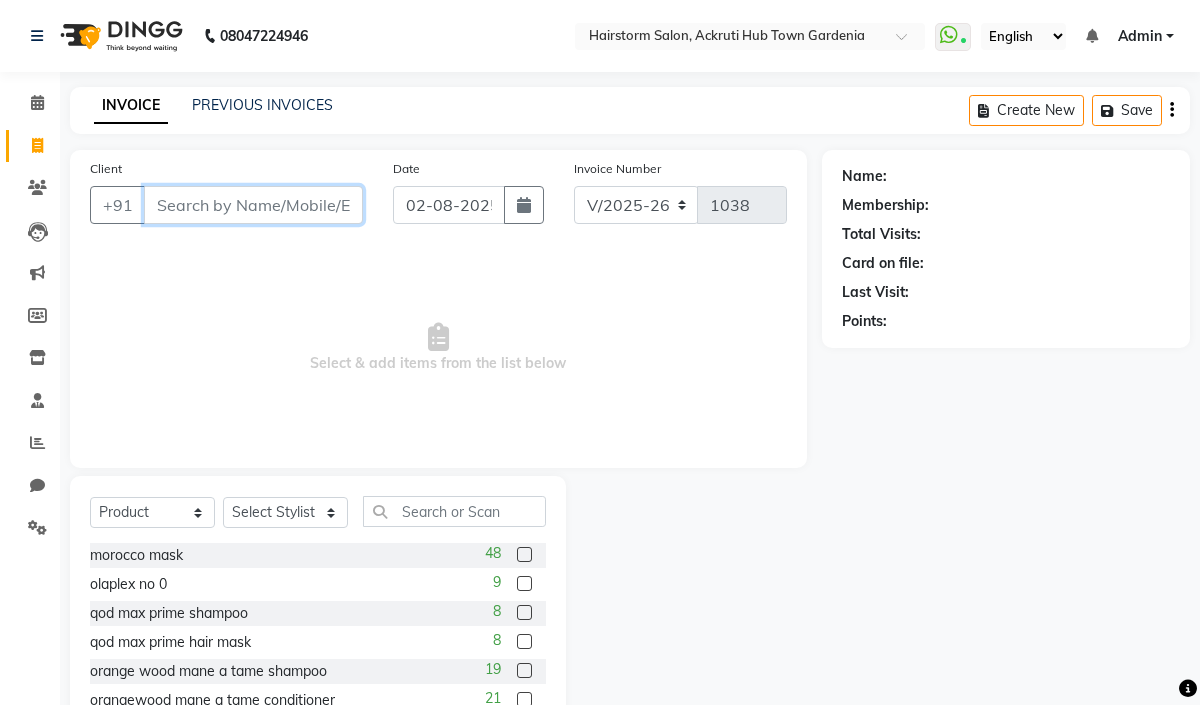 click on "Client" at bounding box center [253, 205] 